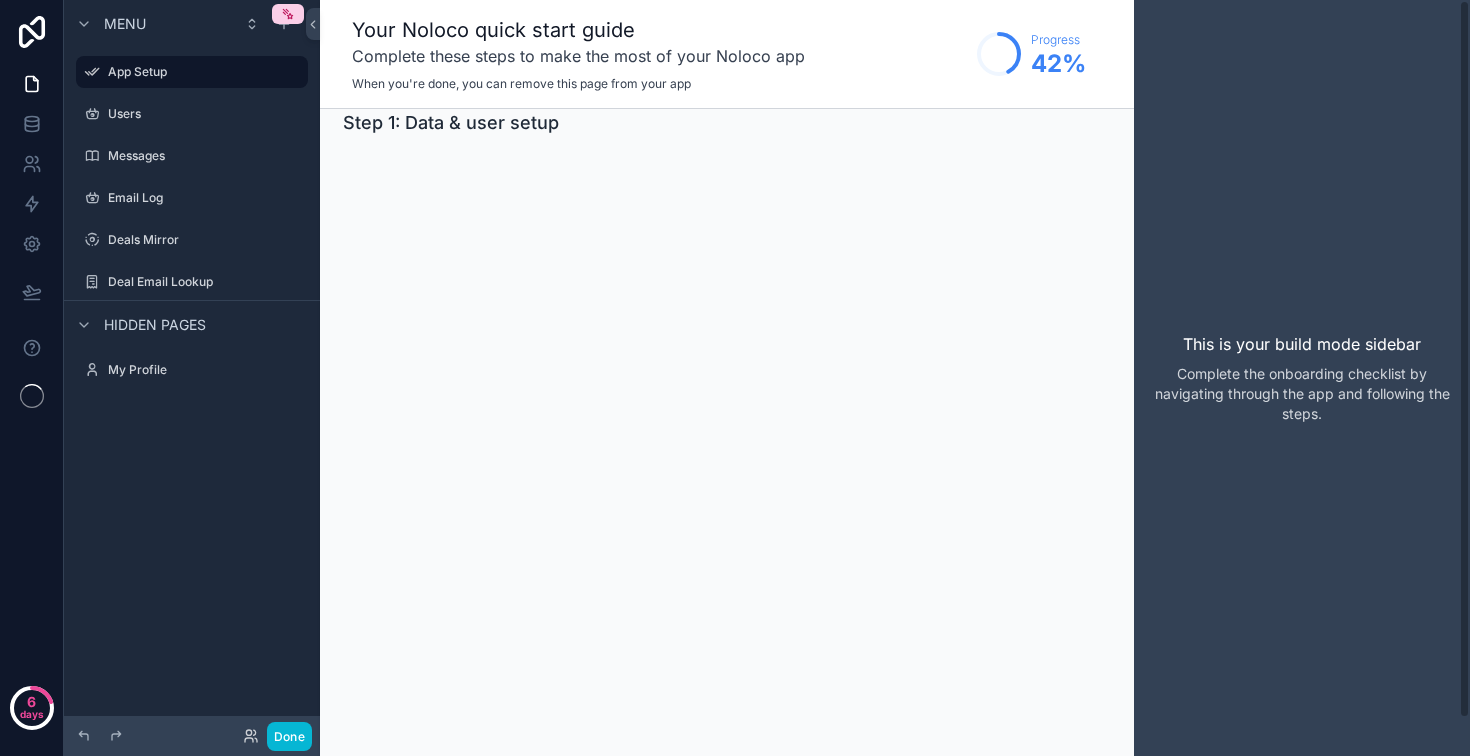scroll, scrollTop: 0, scrollLeft: 0, axis: both 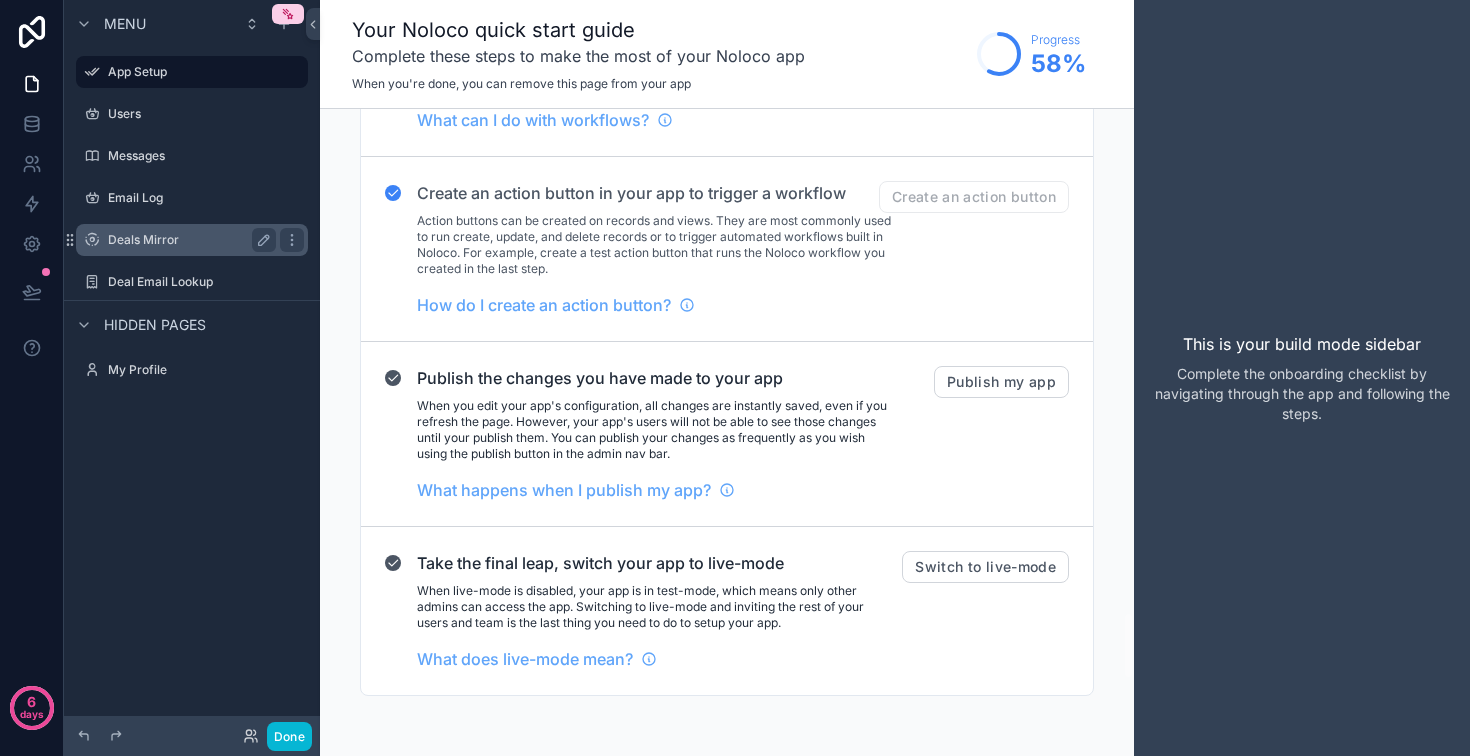 click on "Deals Mirror" at bounding box center [192, 240] 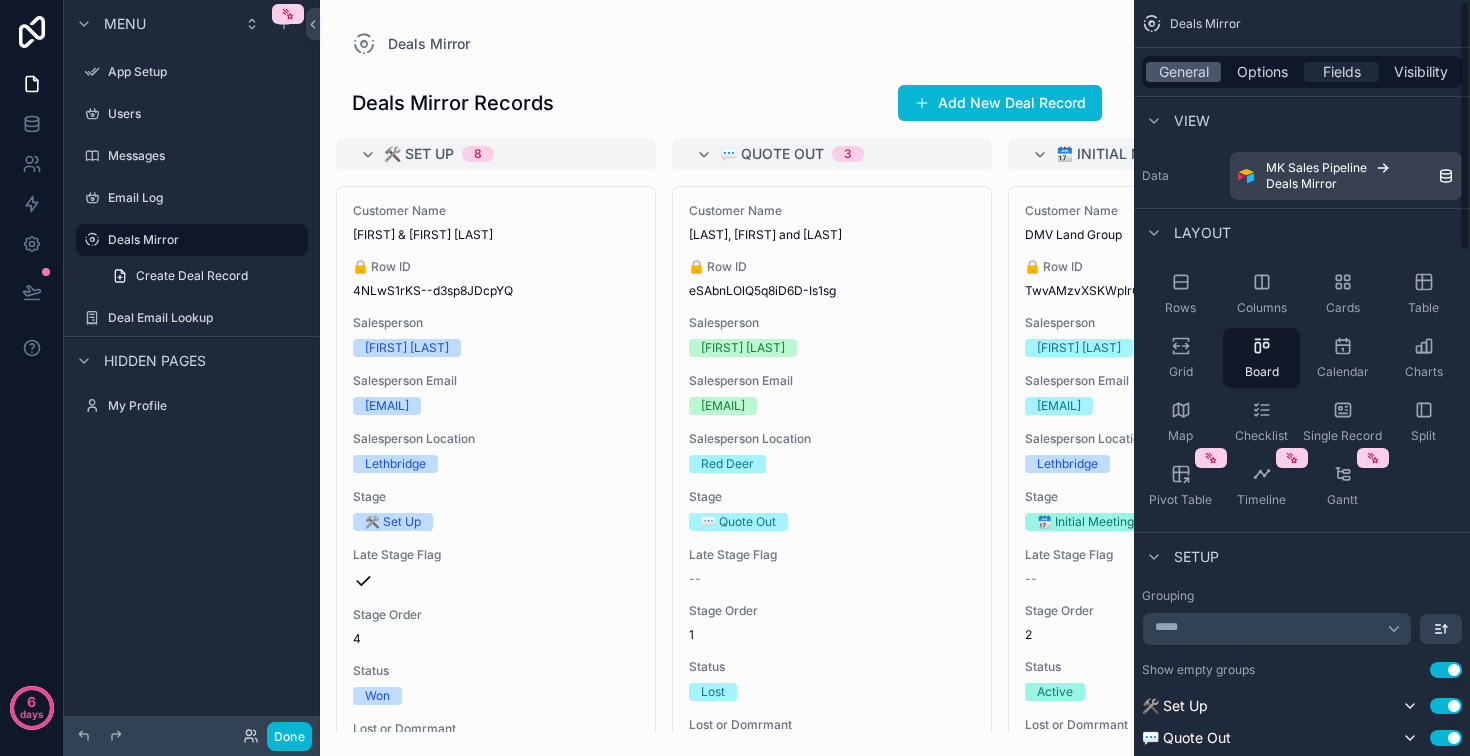 click on "Fields" at bounding box center [1342, 72] 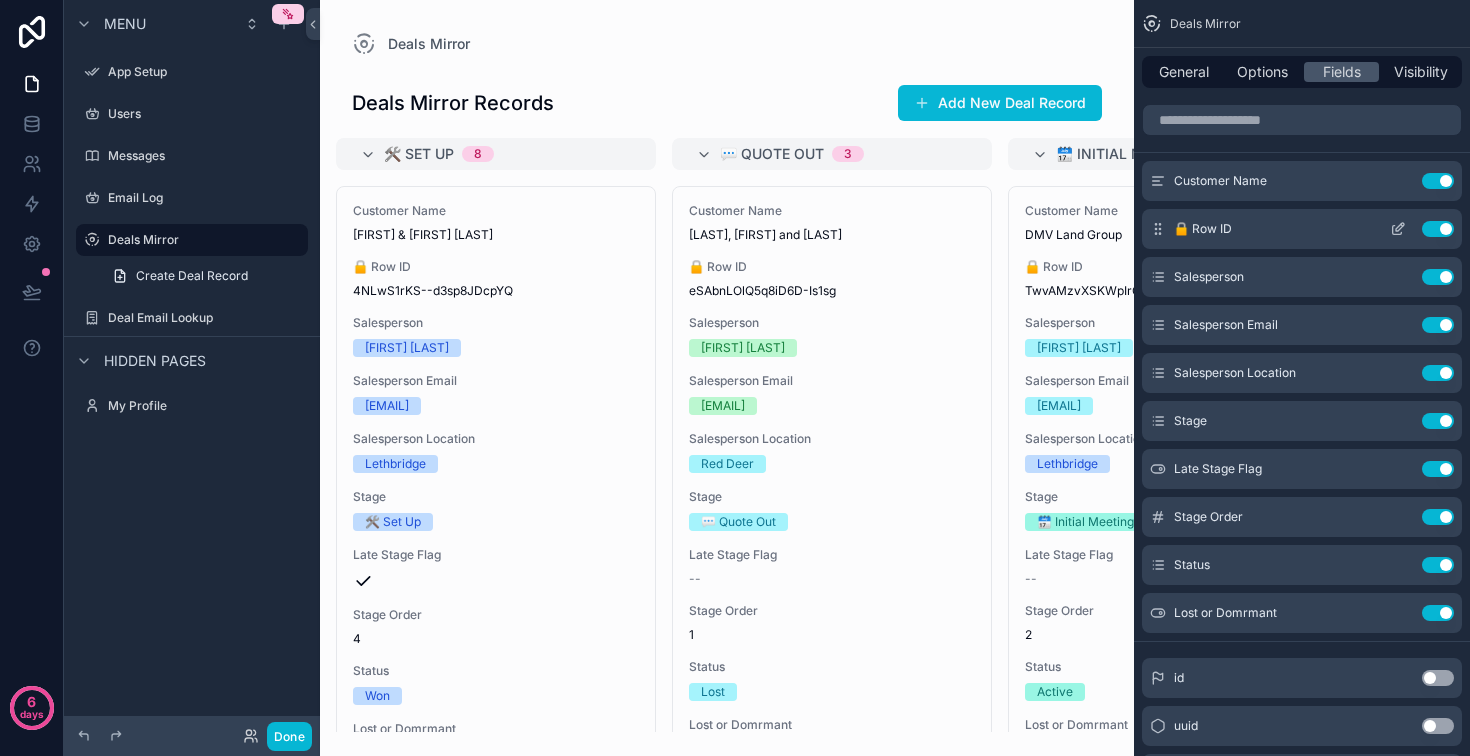 click on "Use setting" at bounding box center (1438, 229) 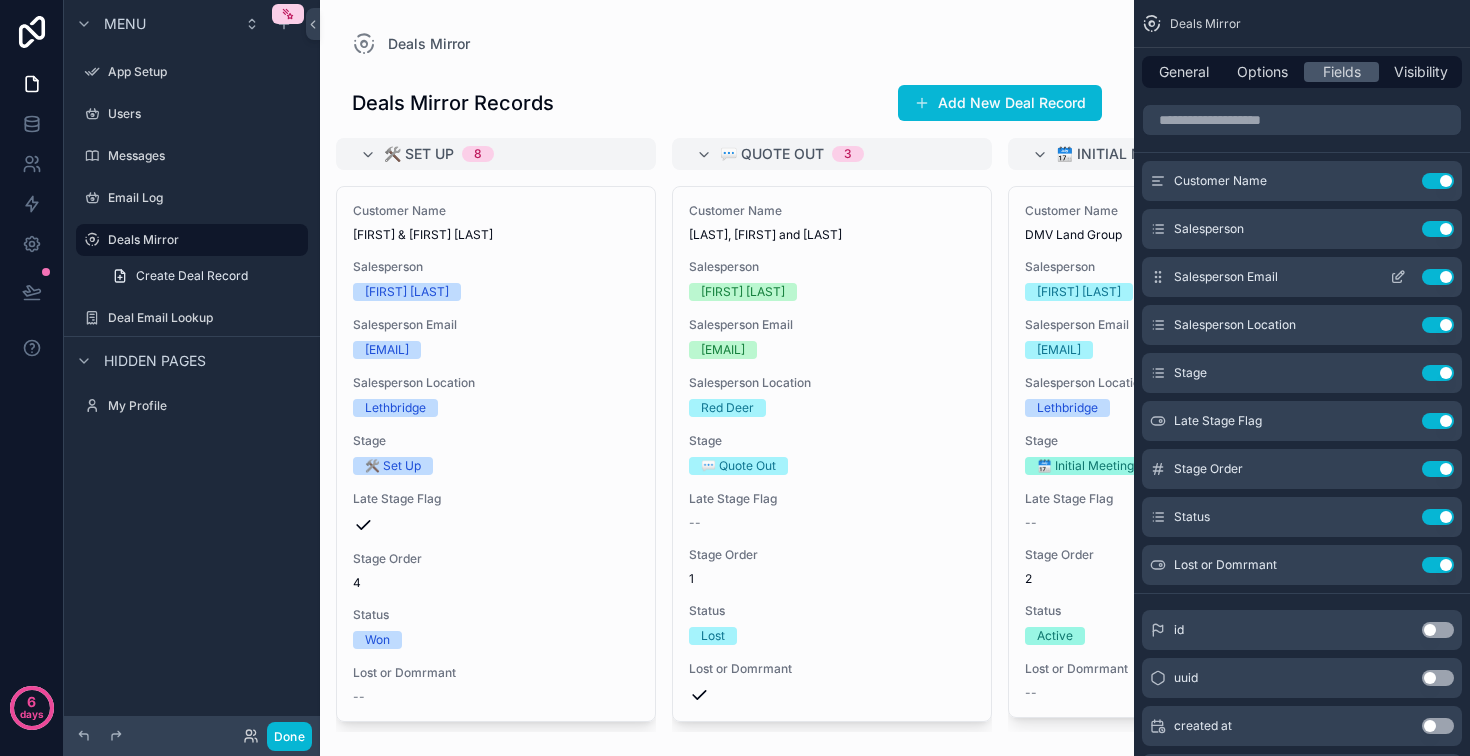 click on "Use setting" at bounding box center (1438, 277) 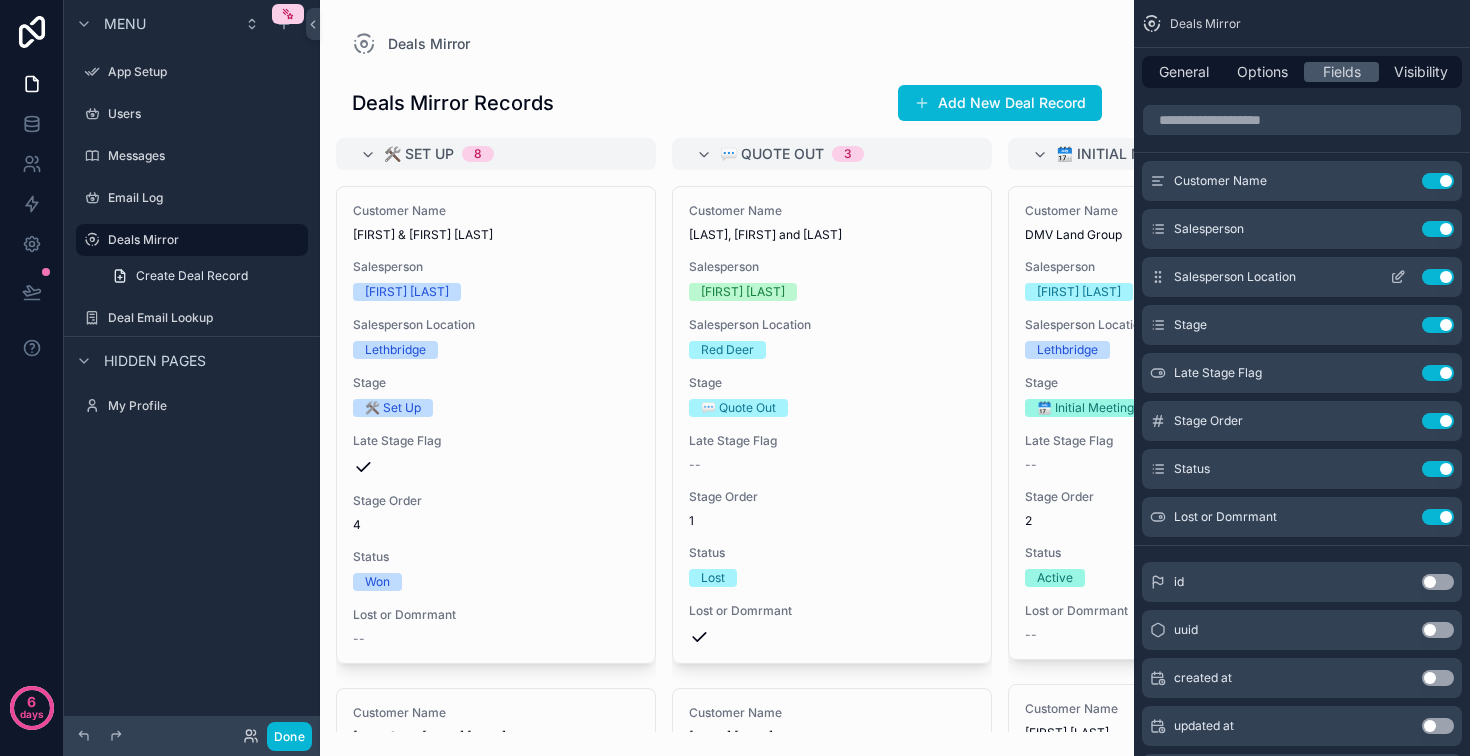 click on "Use setting" at bounding box center [1438, 277] 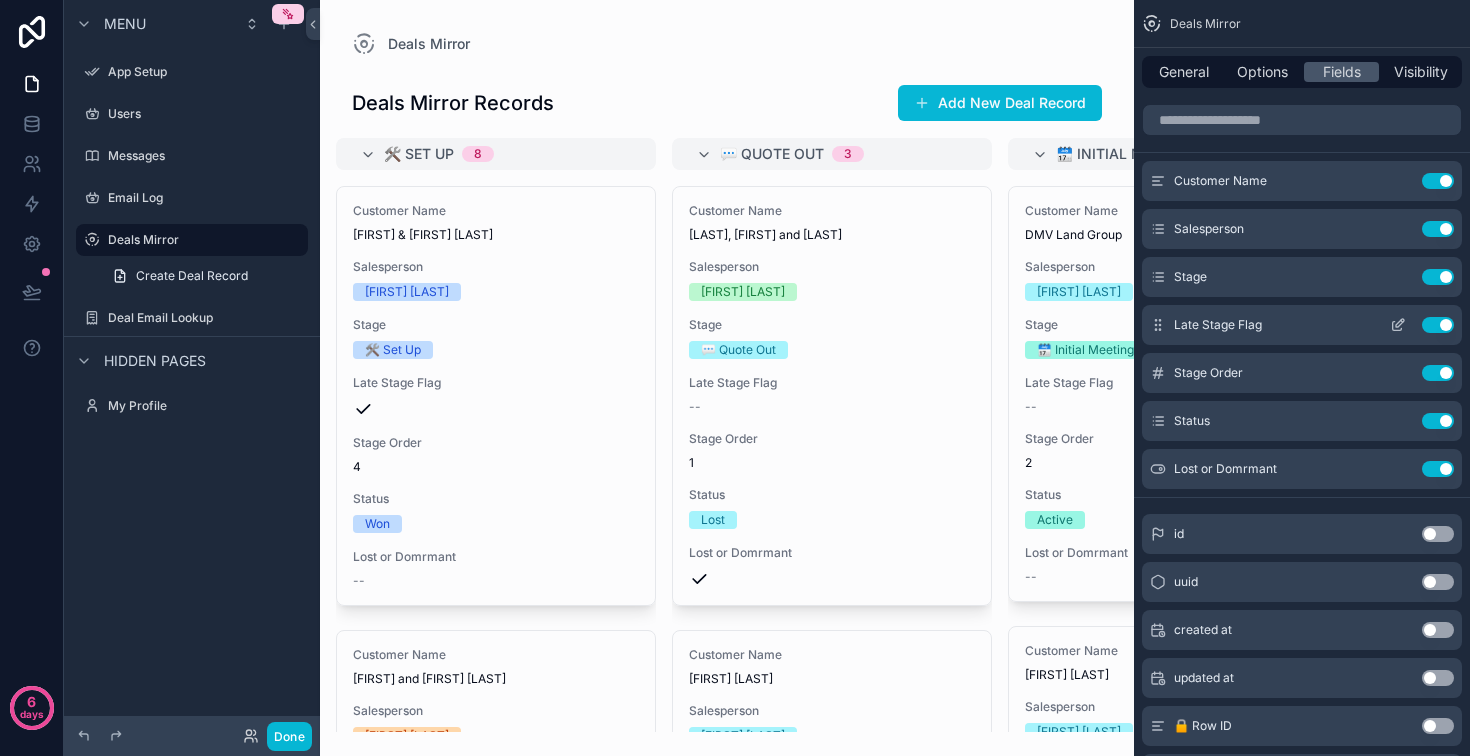 click on "Use setting" at bounding box center (1438, 325) 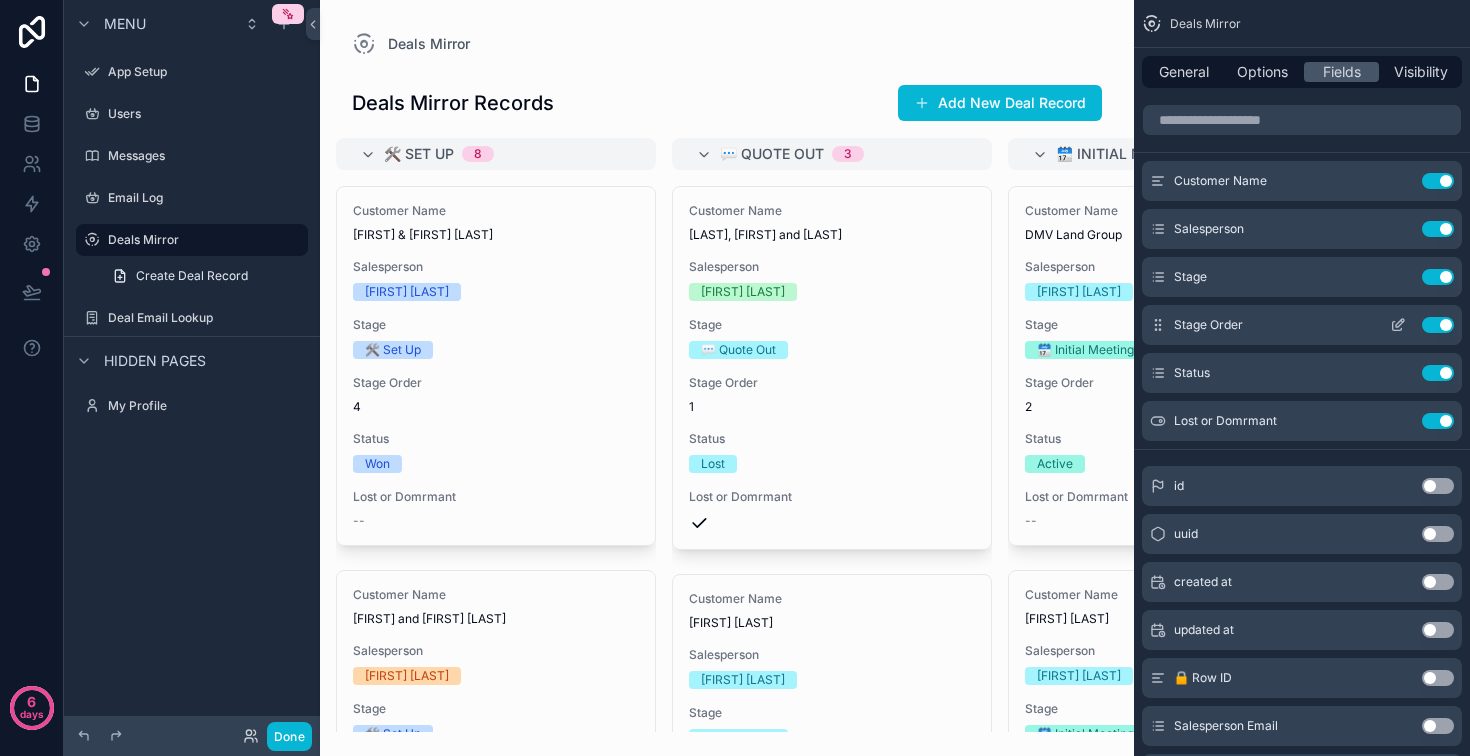 click on "Use setting" at bounding box center [1438, 325] 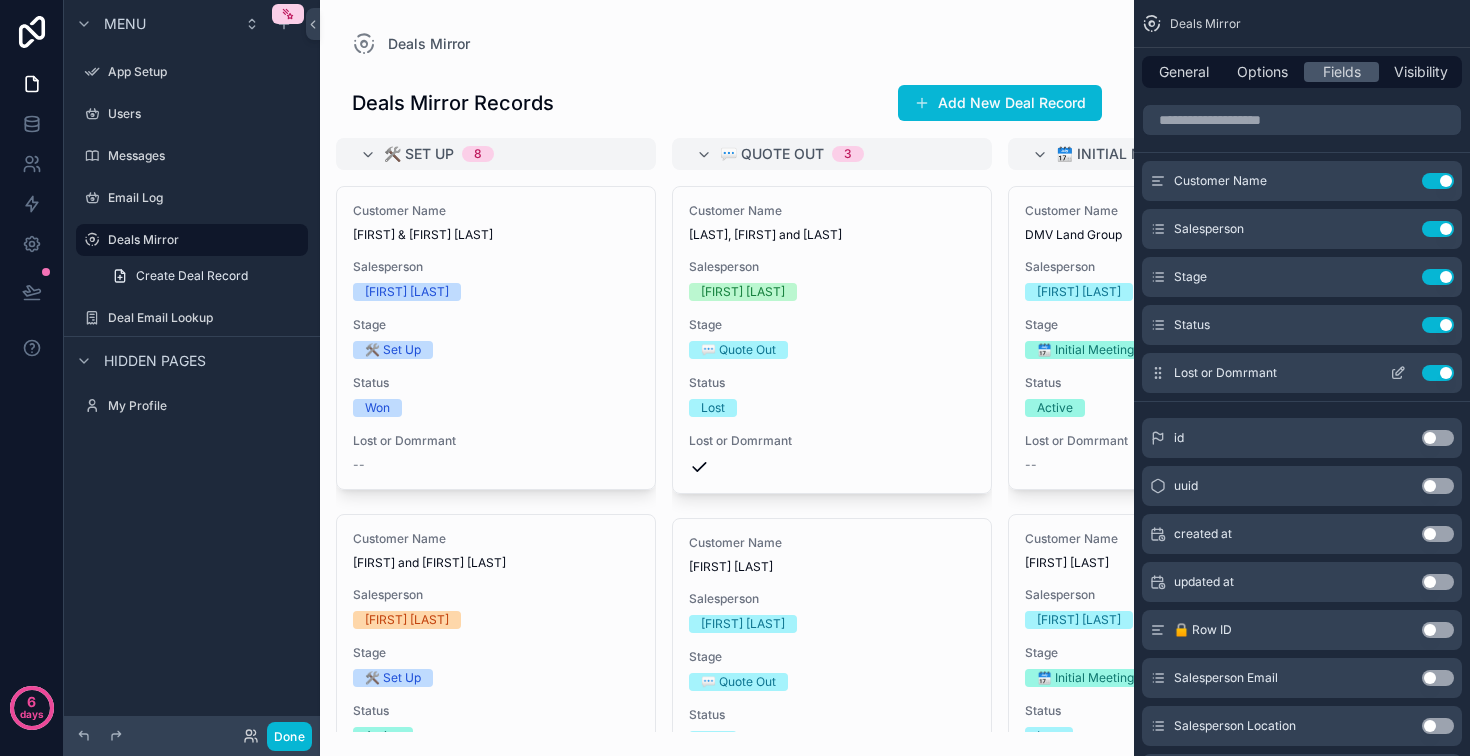 click on "Use setting" at bounding box center (1438, 373) 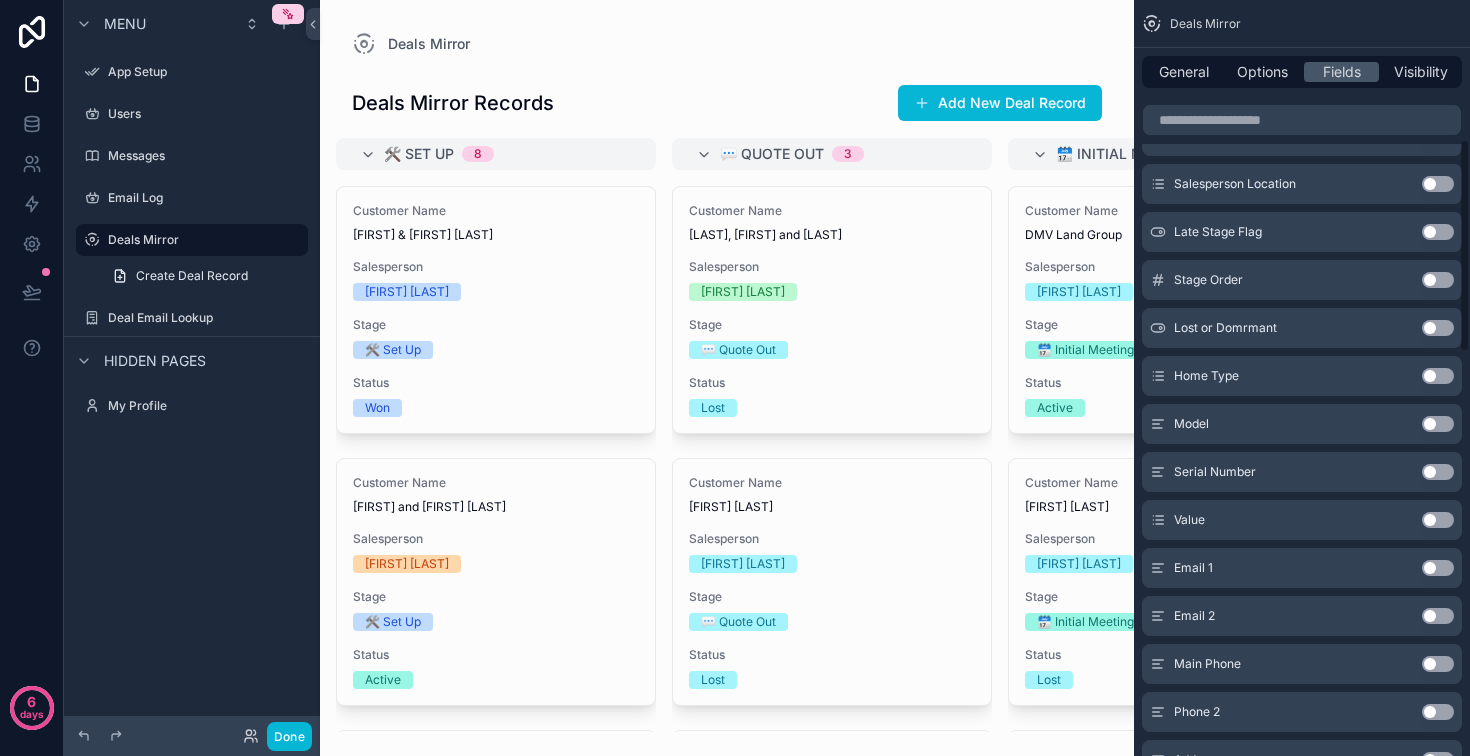 scroll, scrollTop: 536, scrollLeft: 0, axis: vertical 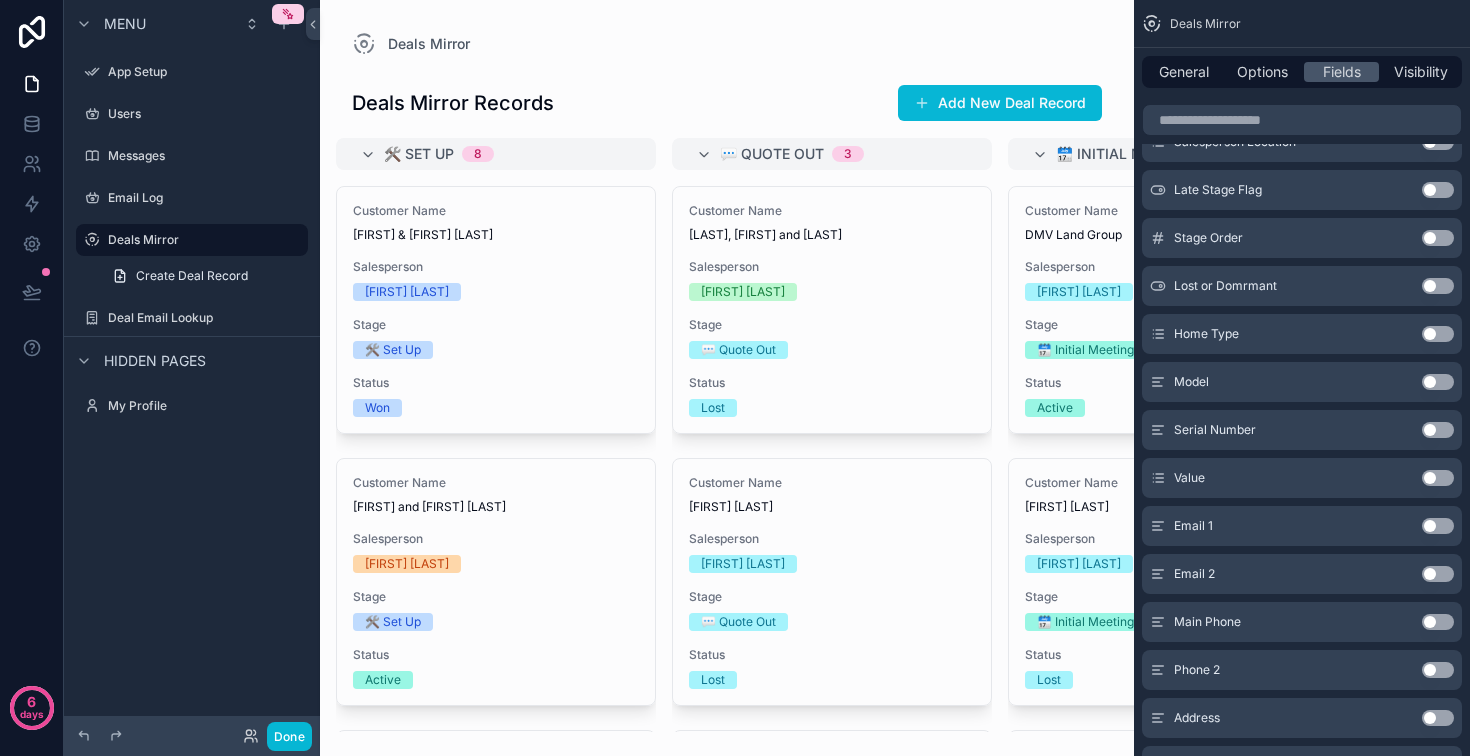 click on "Use setting" at bounding box center (1438, 334) 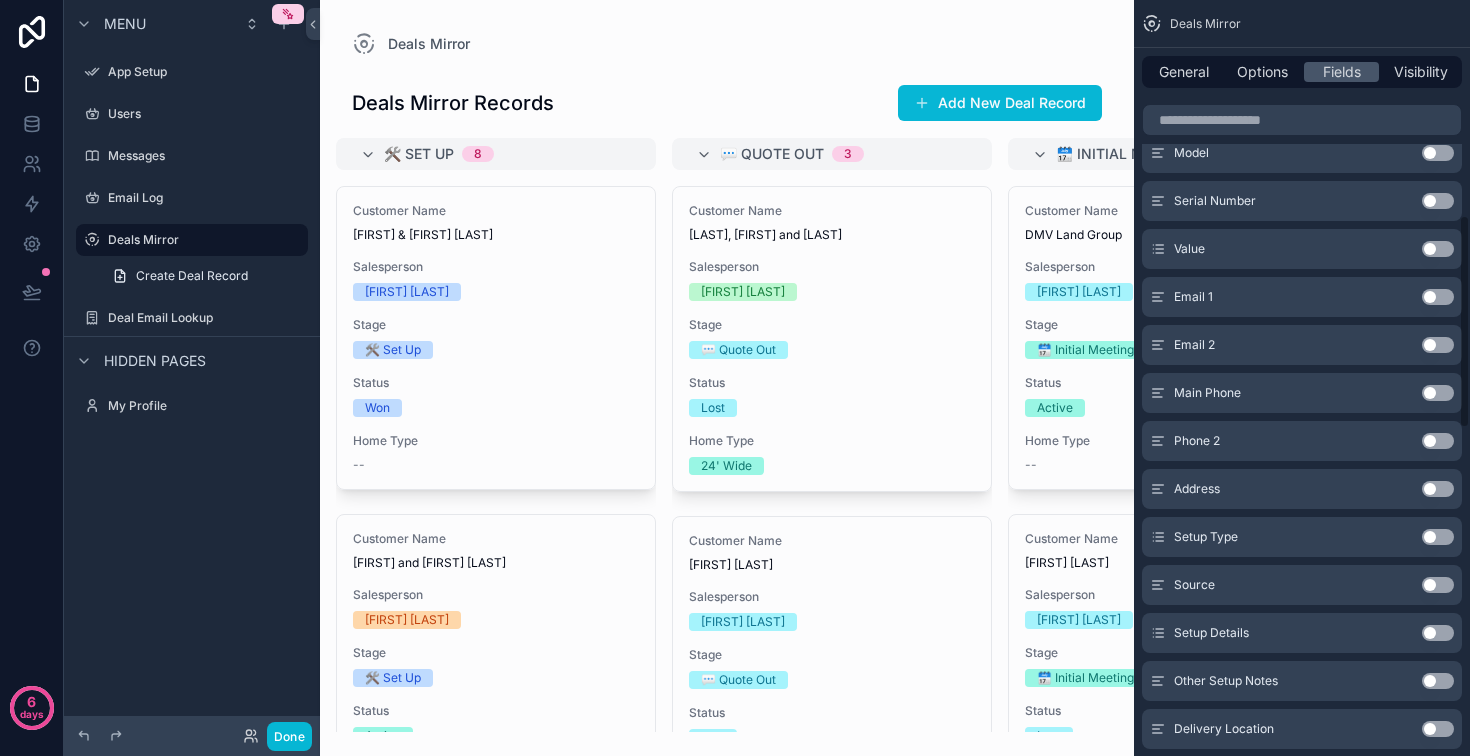 scroll, scrollTop: 767, scrollLeft: 0, axis: vertical 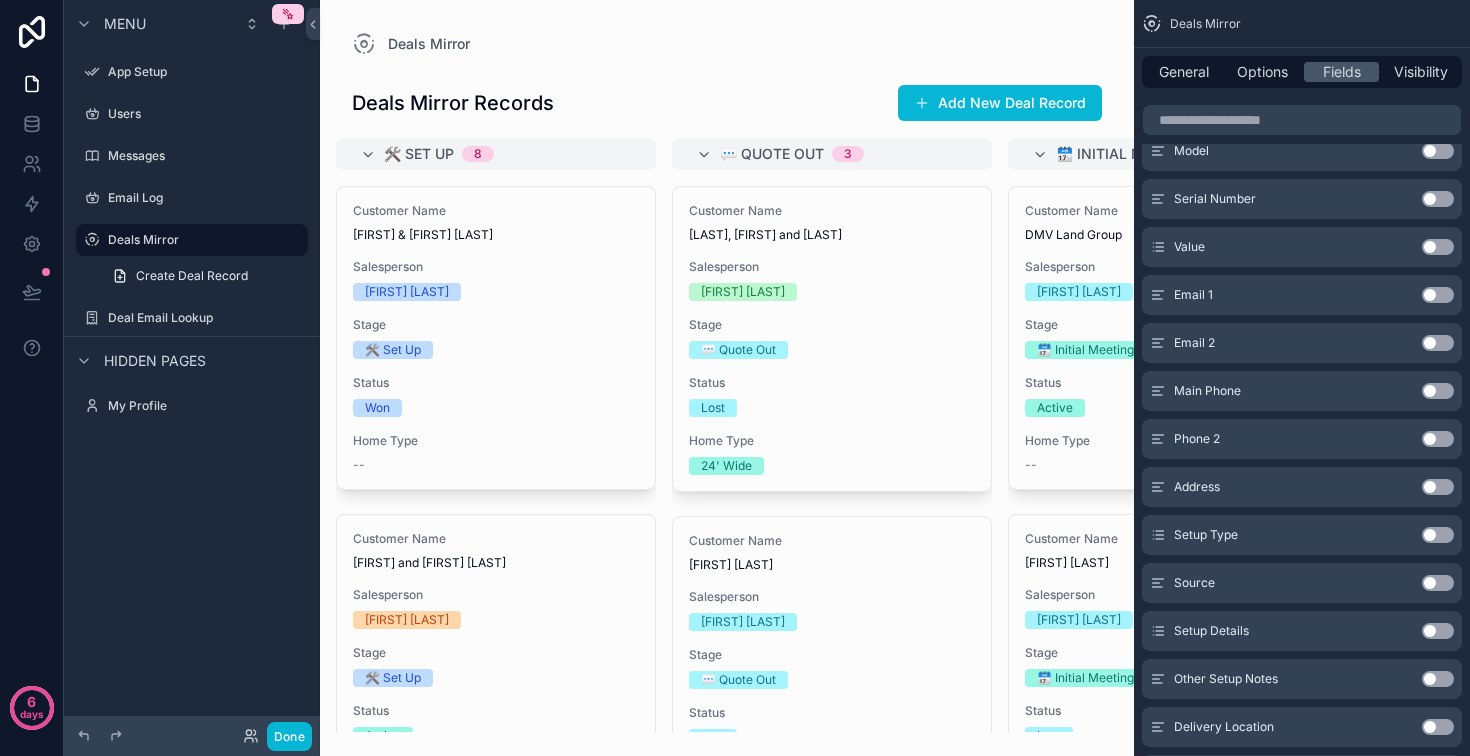 click on "Use setting" at bounding box center [1438, 247] 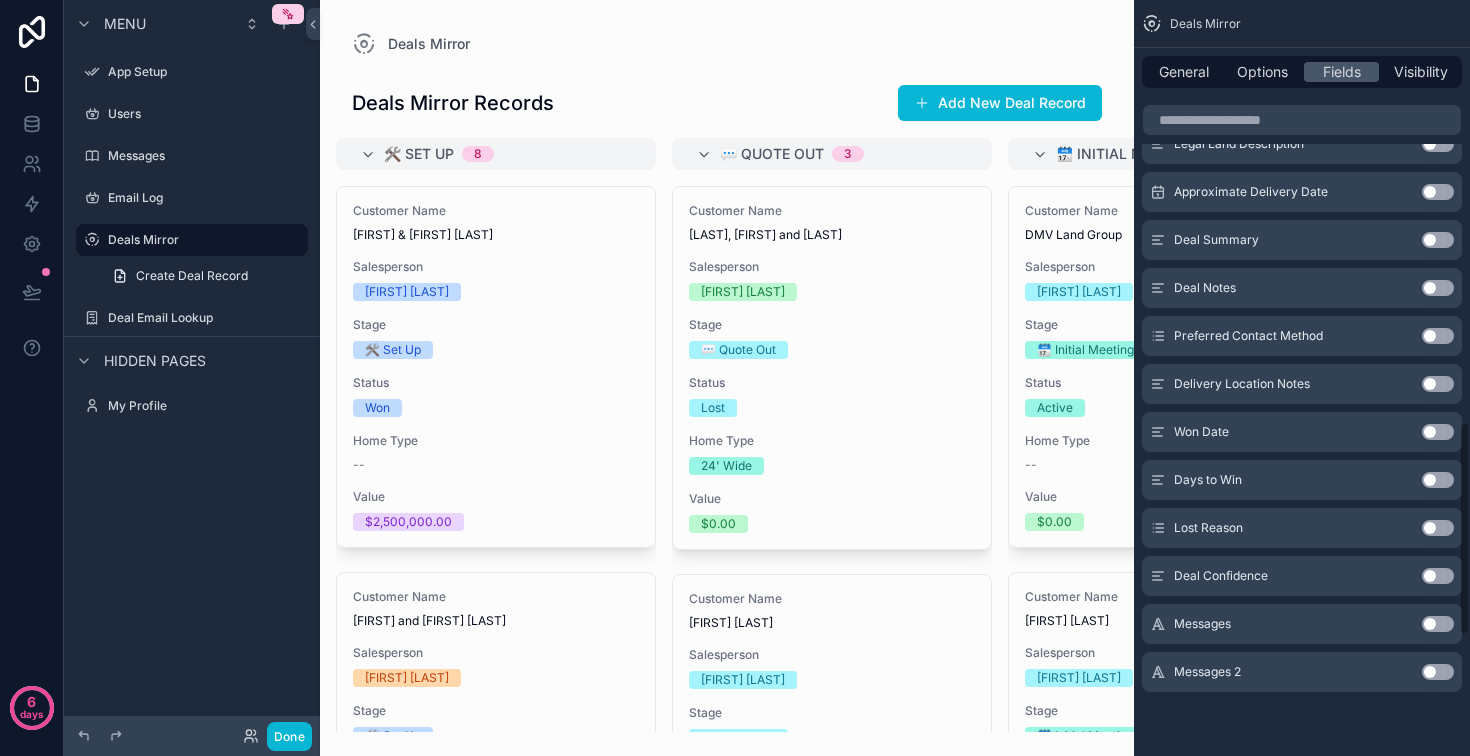 scroll, scrollTop: 1500, scrollLeft: 0, axis: vertical 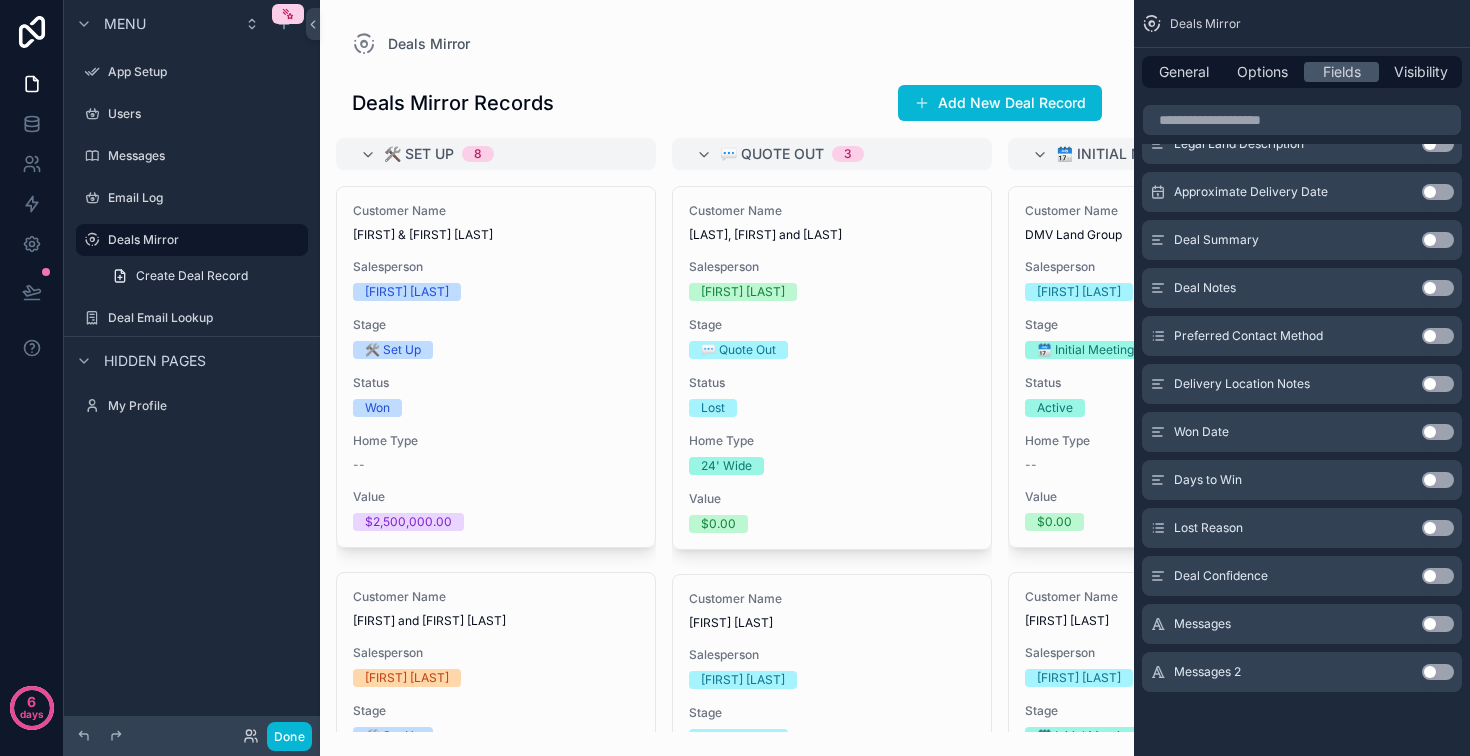 click on "Use setting" at bounding box center (1438, 240) 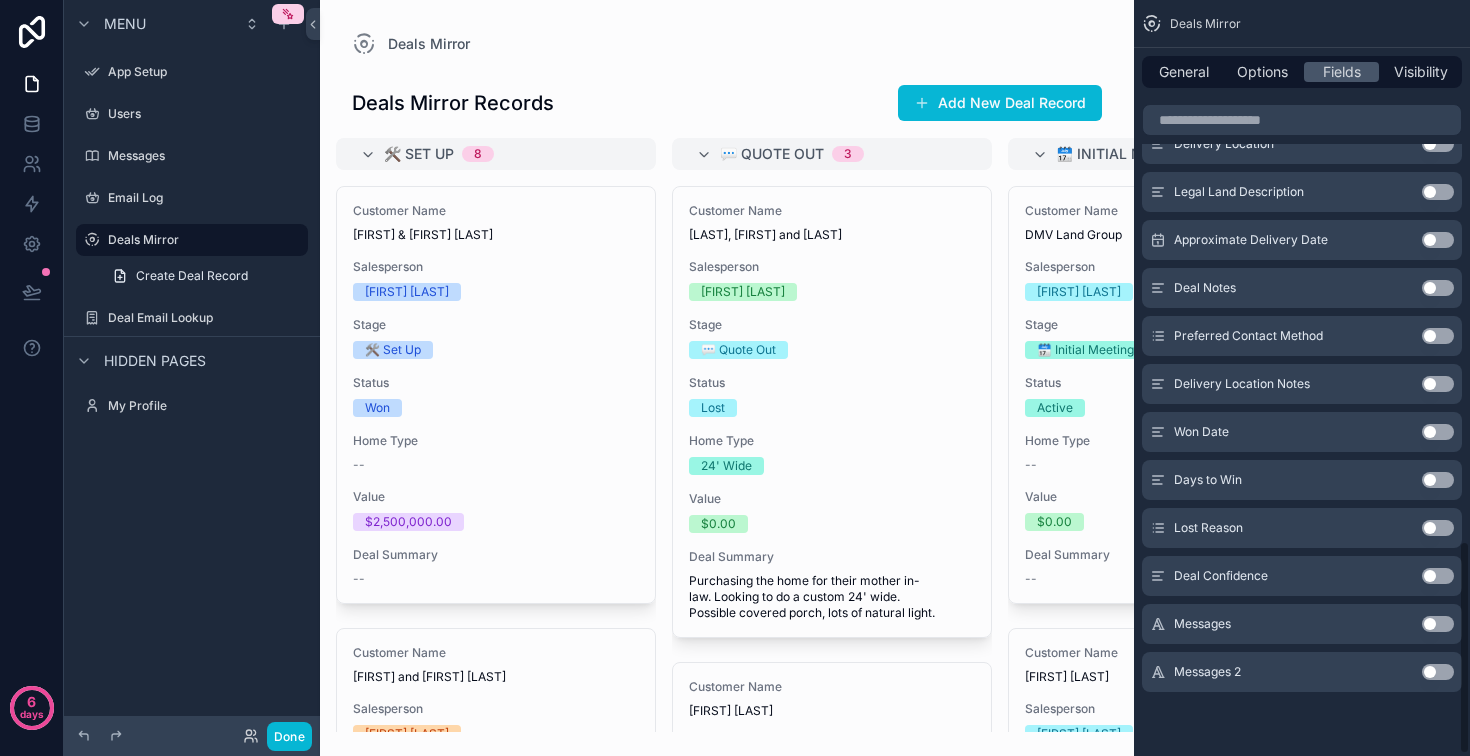 scroll, scrollTop: 1926, scrollLeft: 0, axis: vertical 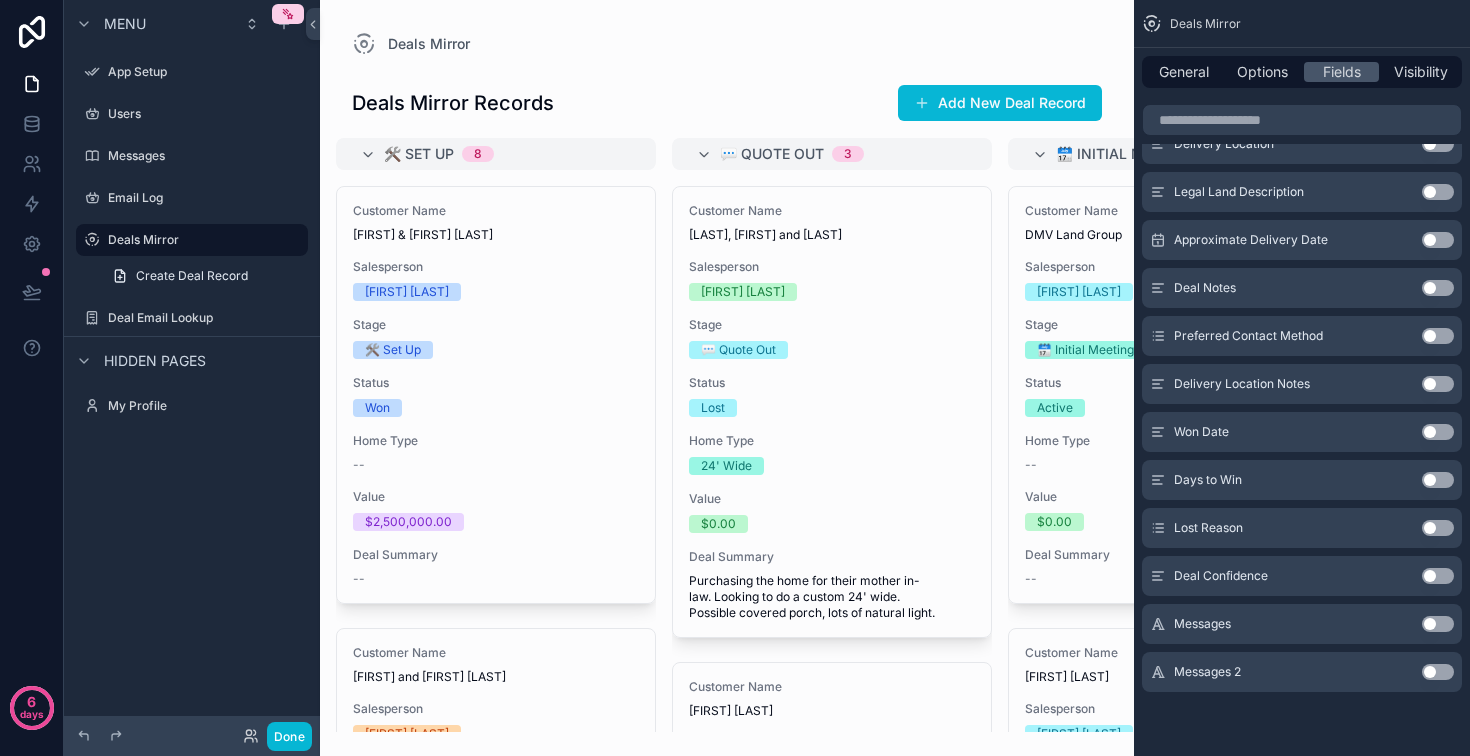 drag, startPoint x: 475, startPoint y: 715, endPoint x: 576, endPoint y: 711, distance: 101.07918 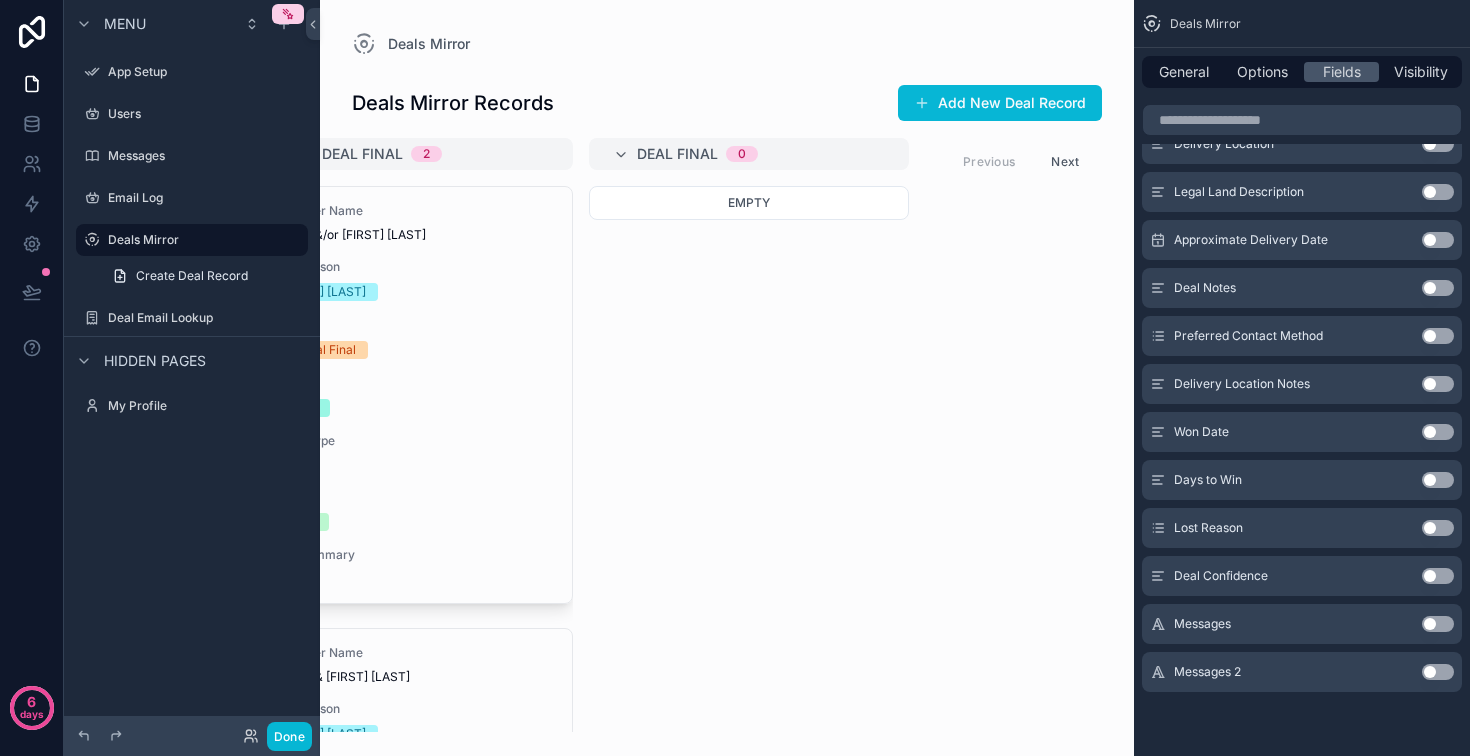 scroll, scrollTop: 0, scrollLeft: 2143, axis: horizontal 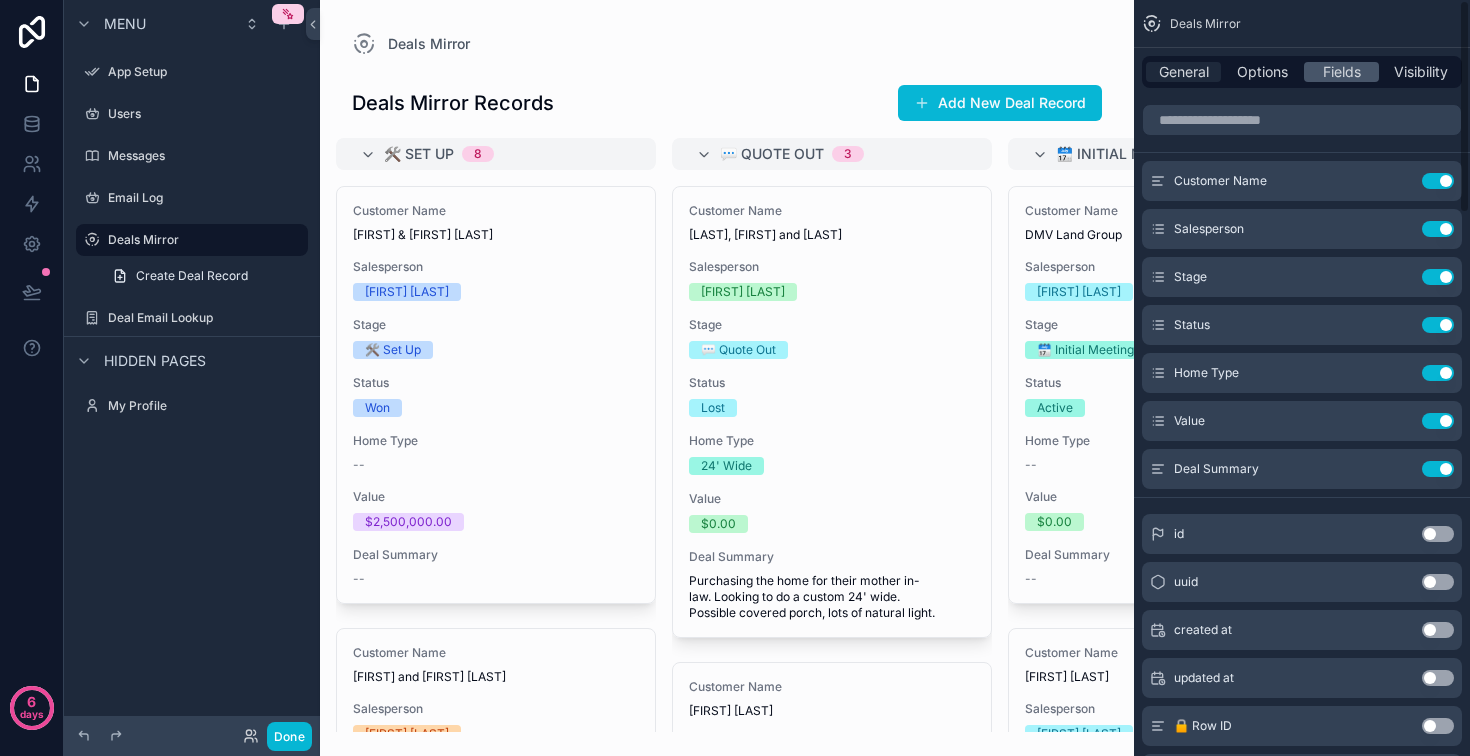 click on "General" at bounding box center (1184, 72) 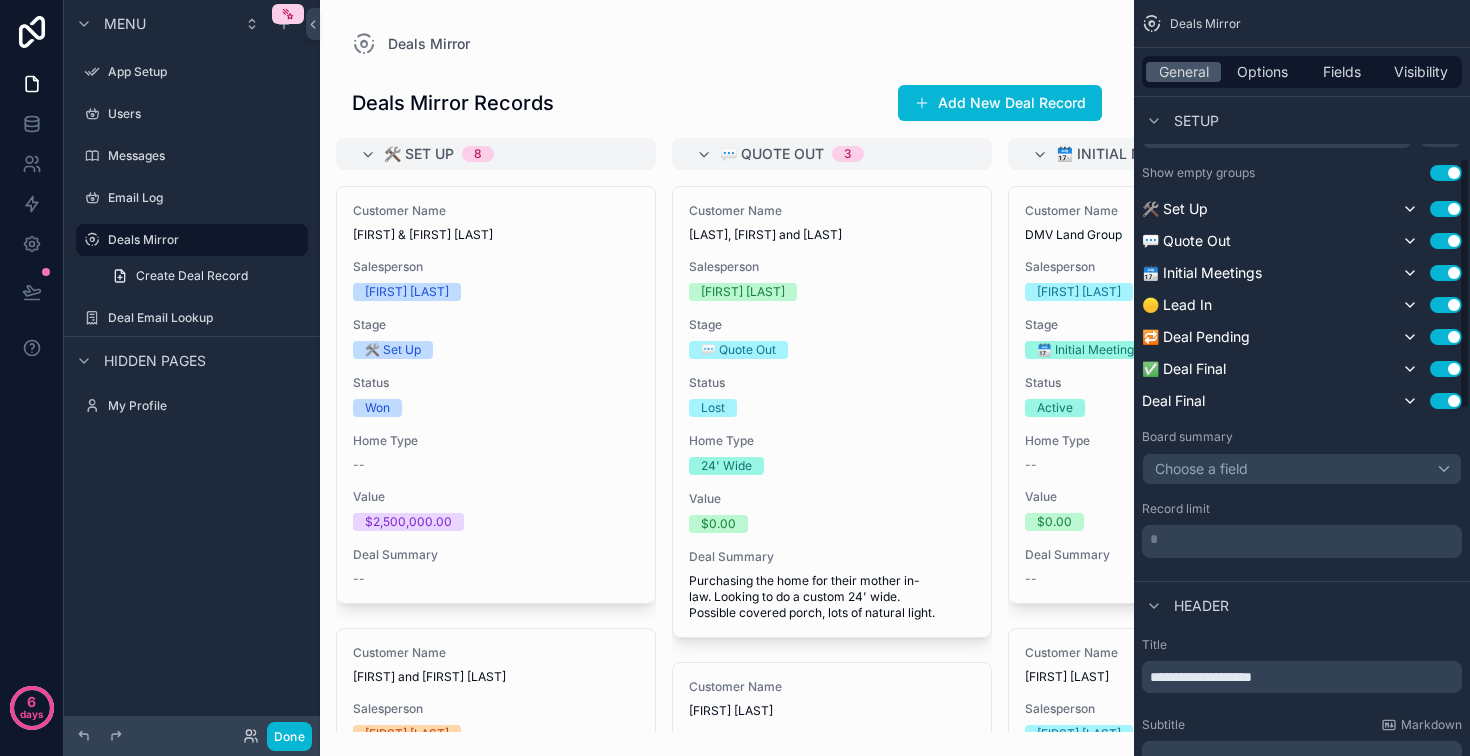 scroll, scrollTop: 507, scrollLeft: 0, axis: vertical 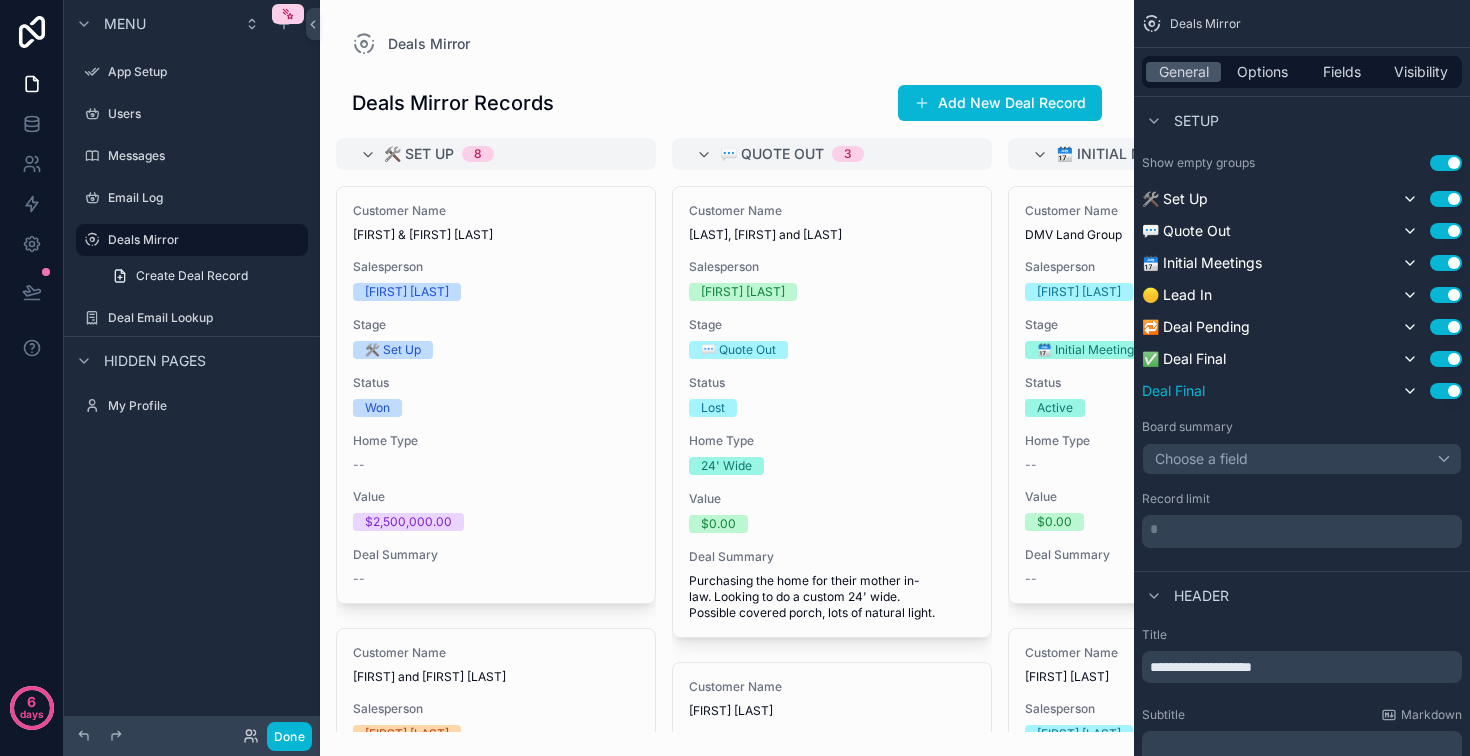 click on "Use setting" at bounding box center (1446, 391) 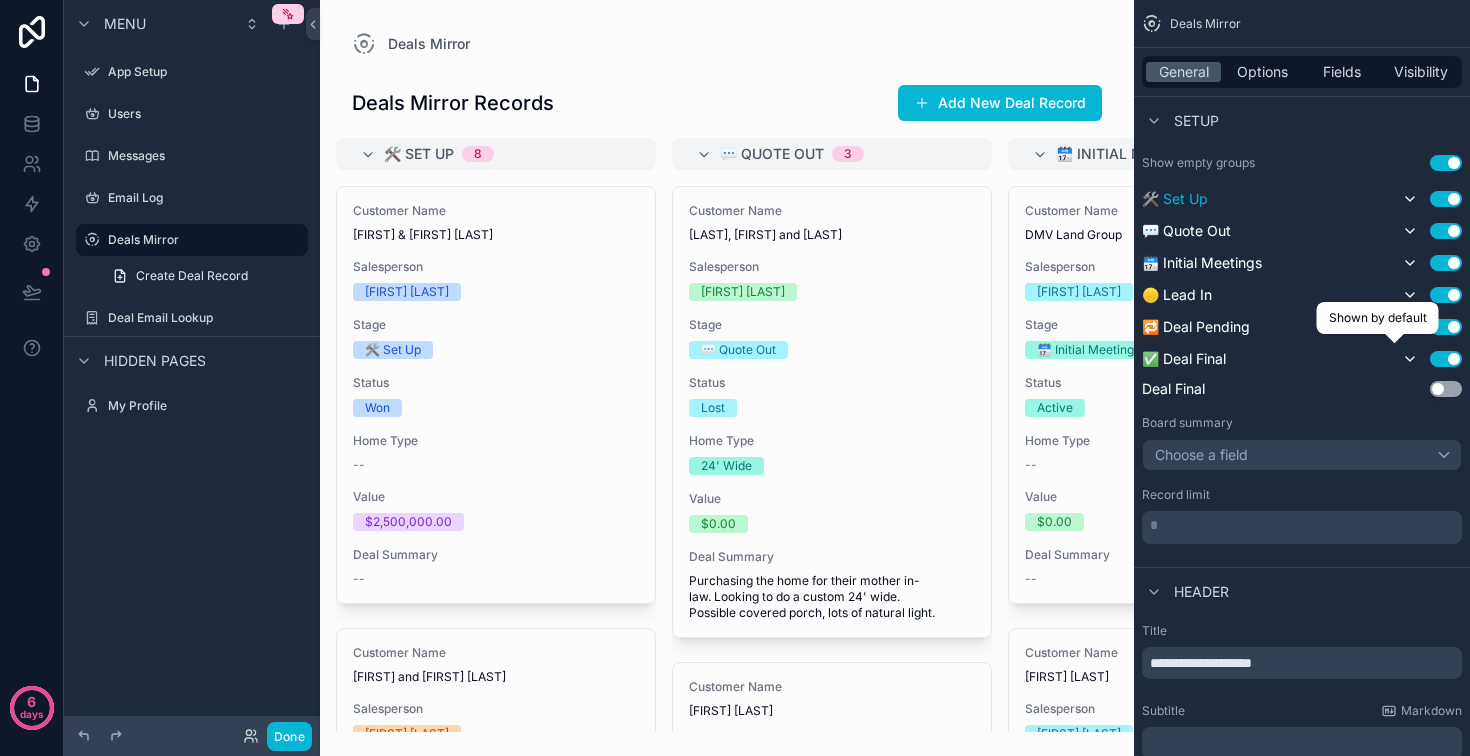 click 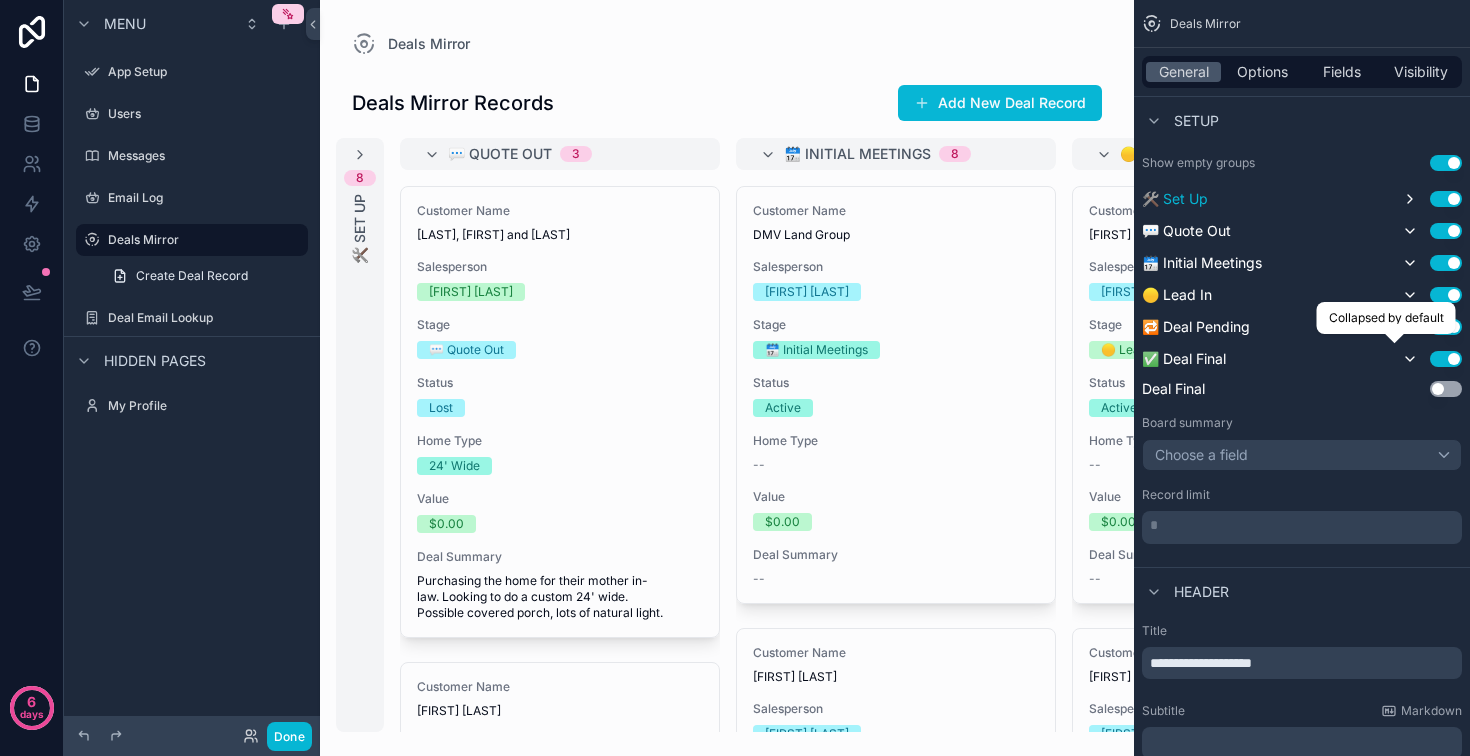 click 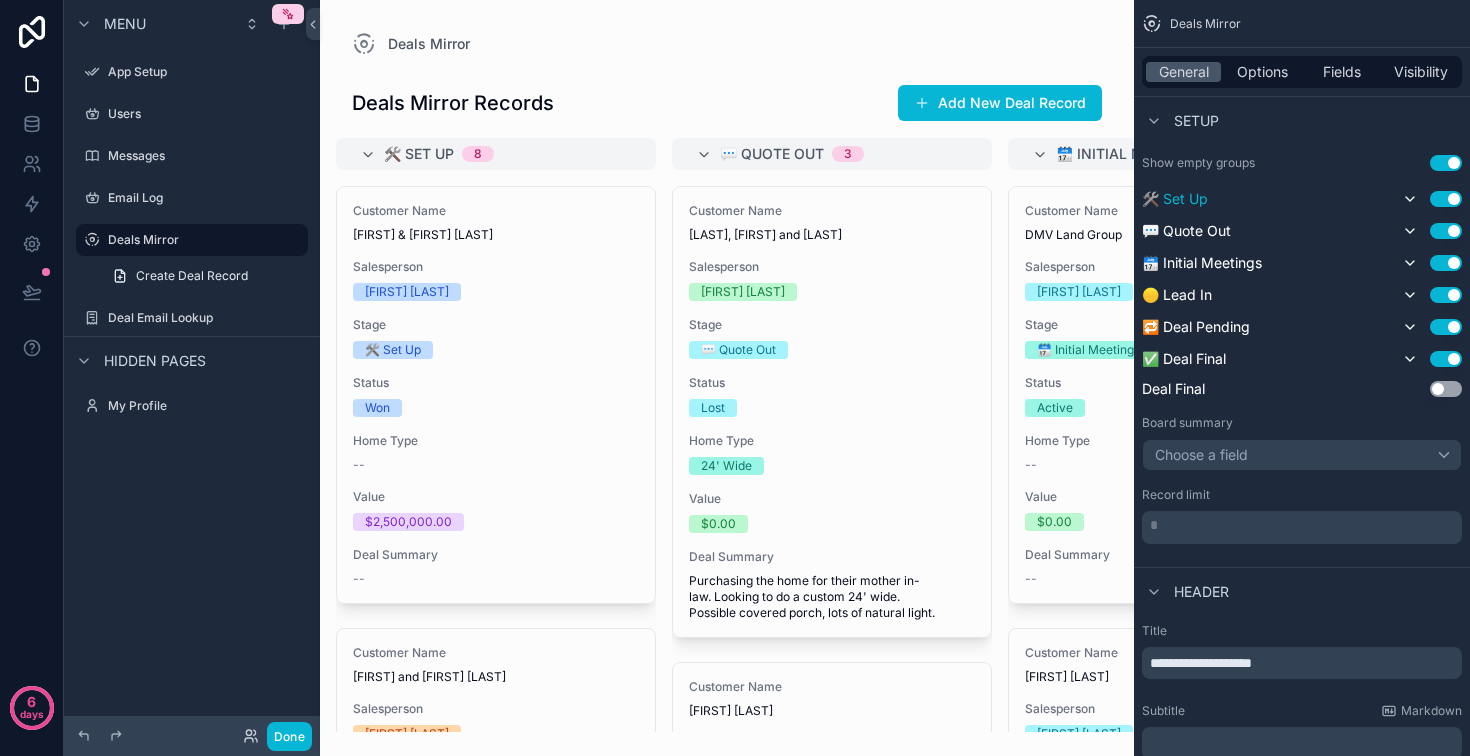 drag, startPoint x: 1070, startPoint y: 463, endPoint x: 1104, endPoint y: 323, distance: 144.06943 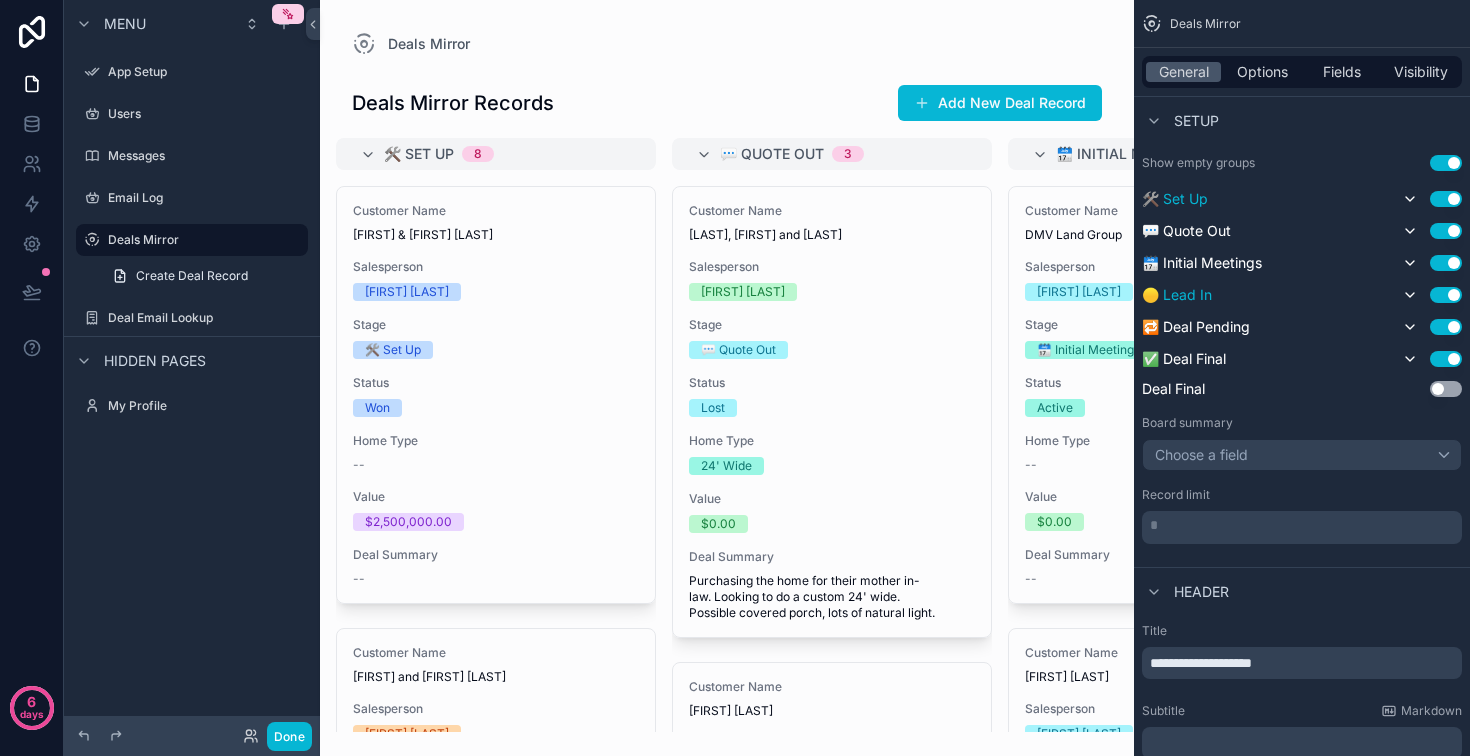 click on "Use setting" at bounding box center (1446, 295) 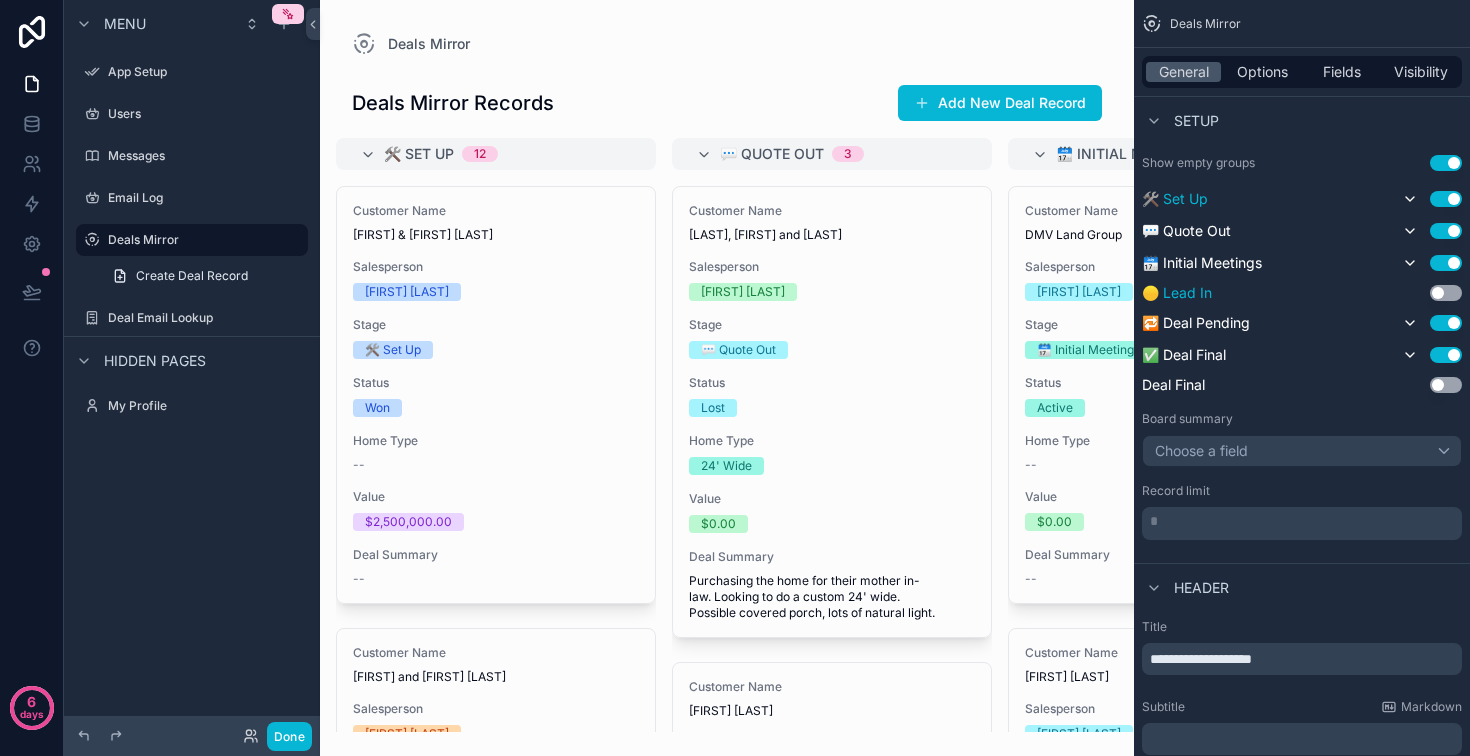 click on "Use setting" at bounding box center [1446, 293] 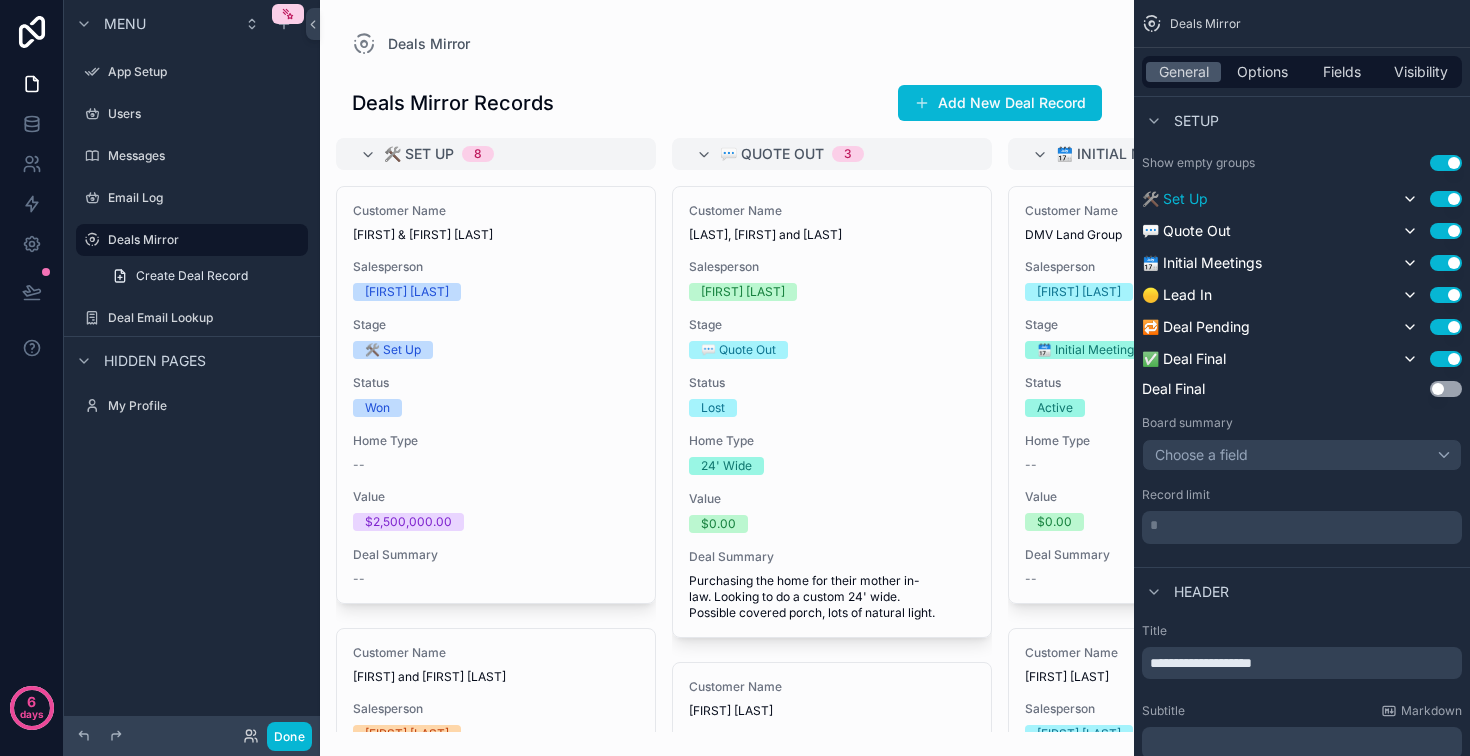 click at bounding box center [1441, 122] 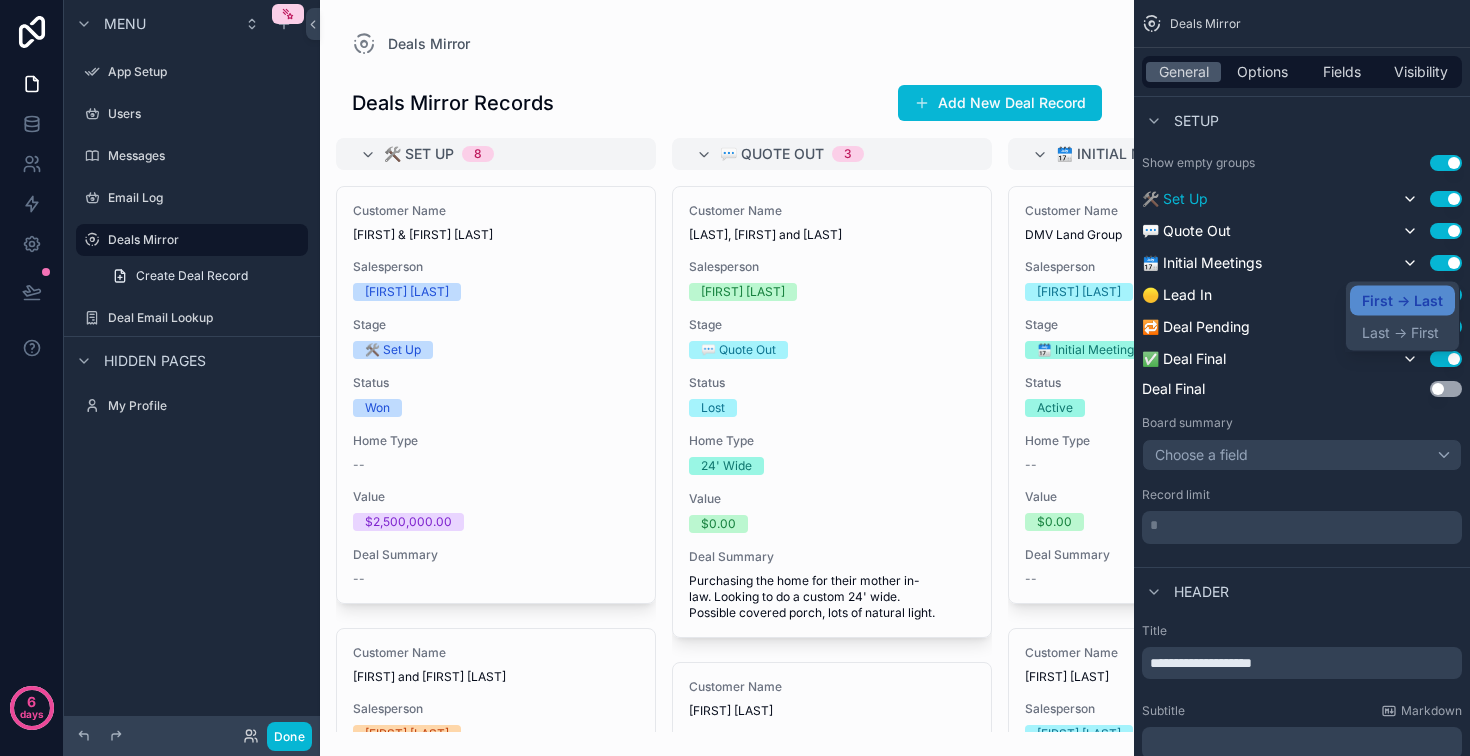 click at bounding box center [735, 378] 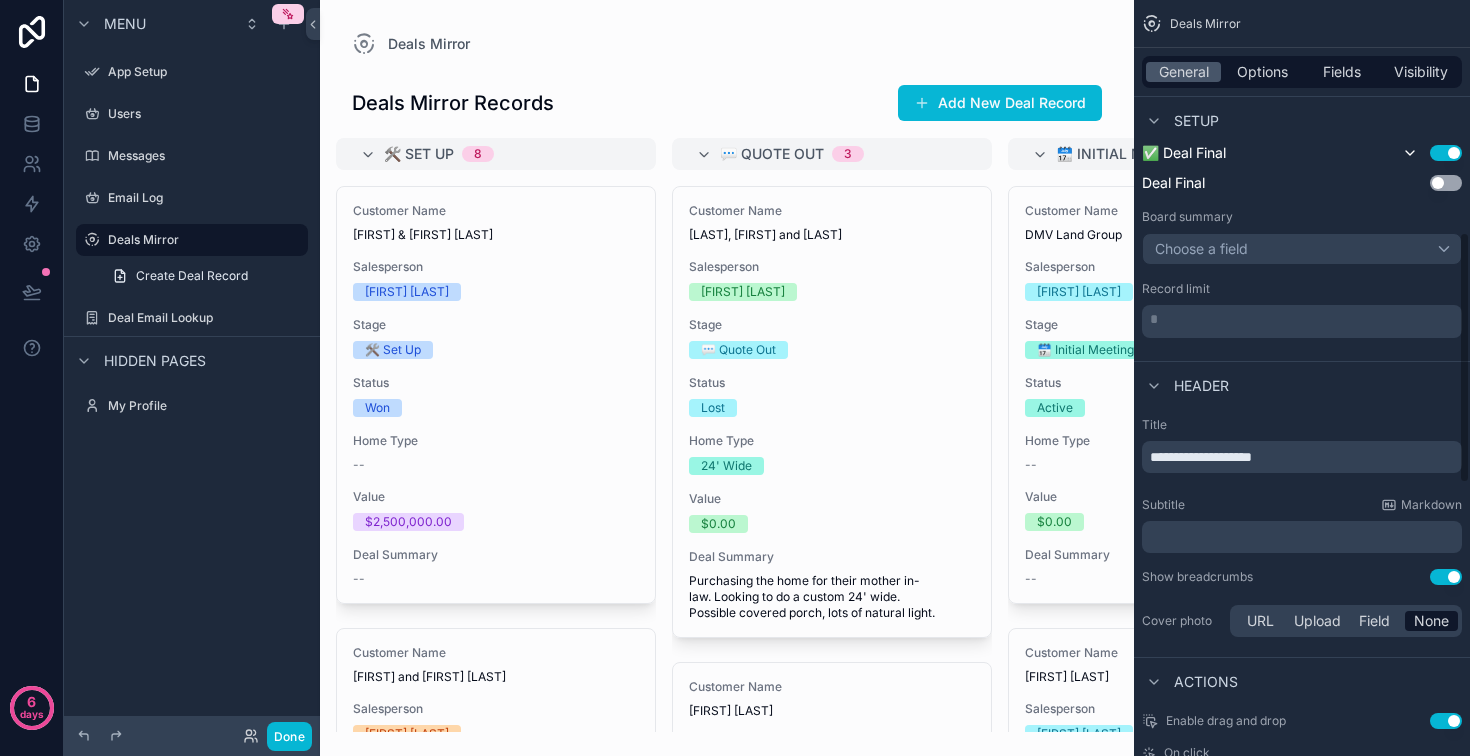 scroll, scrollTop: 729, scrollLeft: 0, axis: vertical 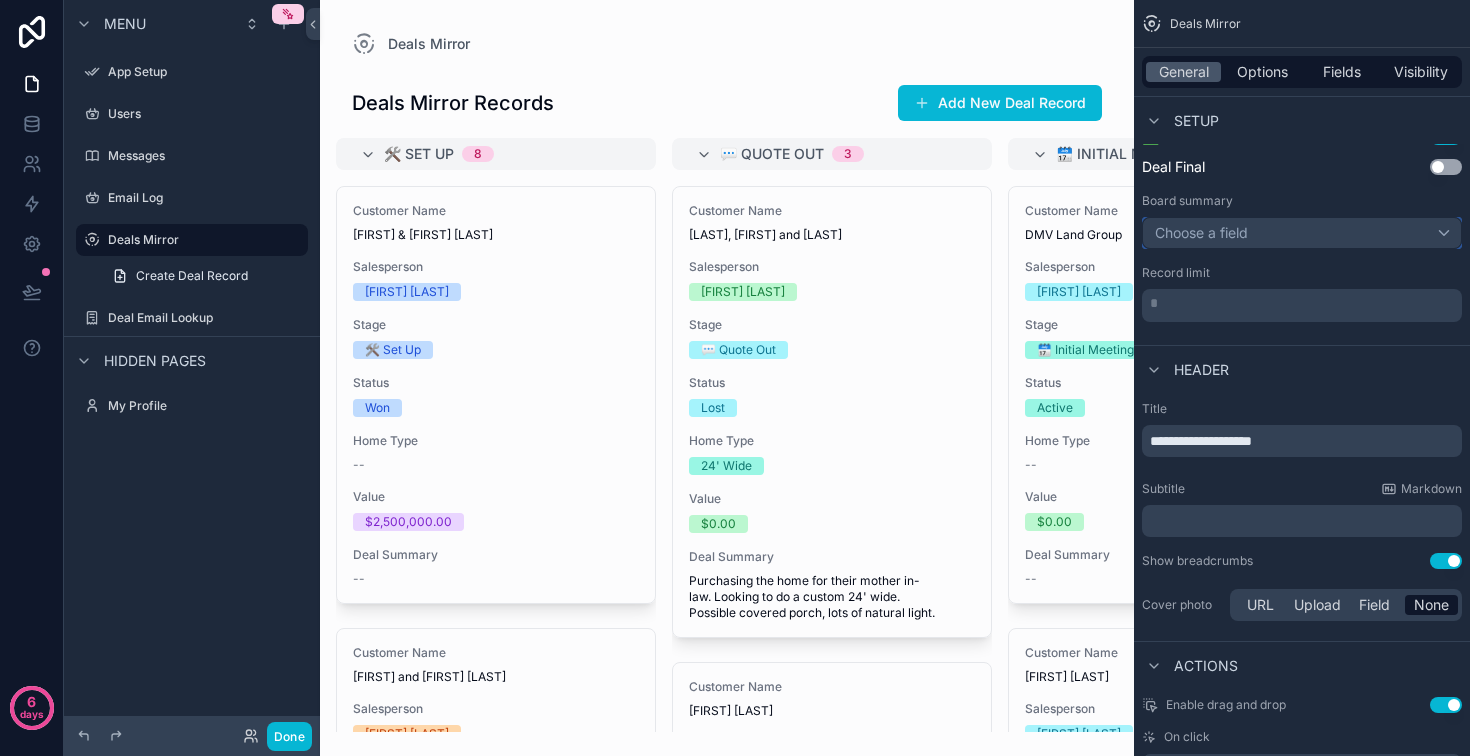 click on "Choose a field" at bounding box center [1302, 233] 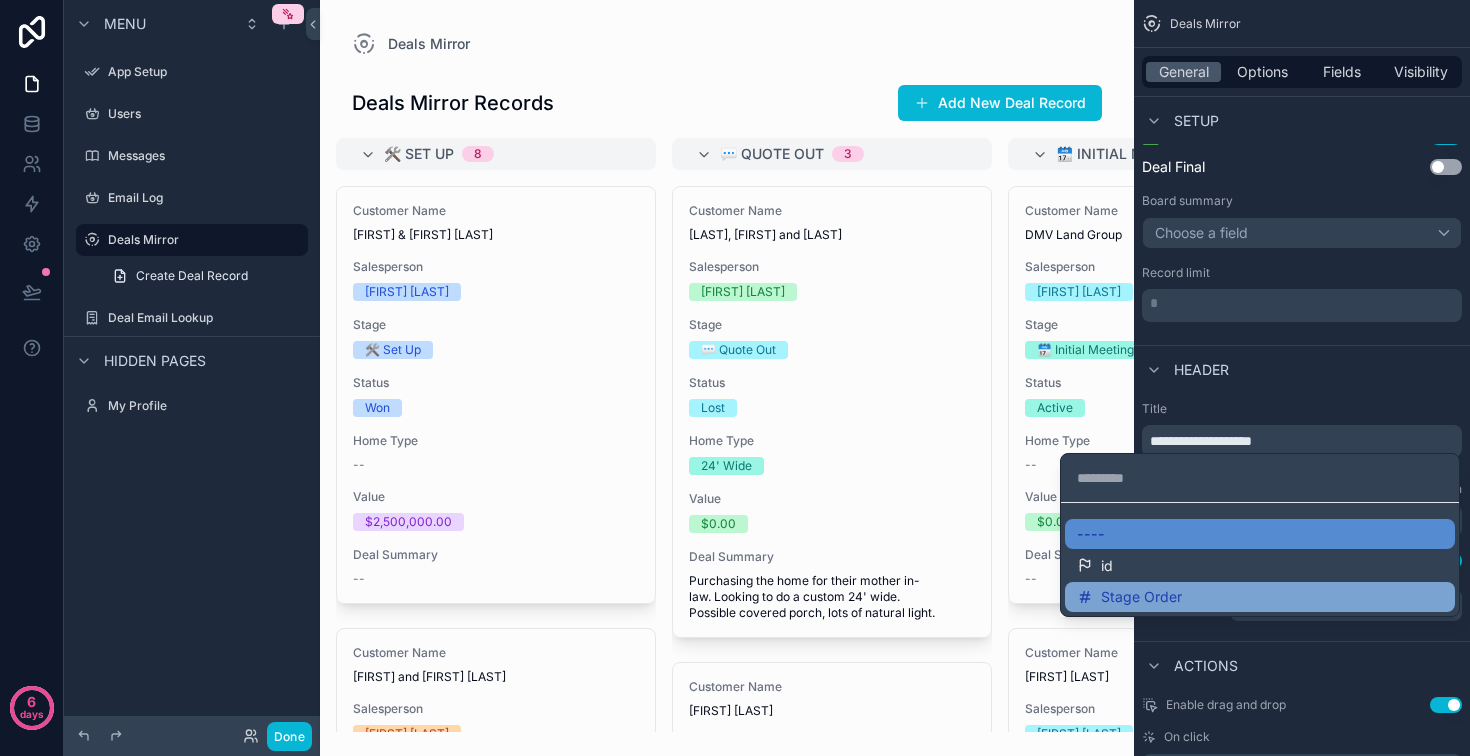 click on "Stage Order" at bounding box center [1260, 597] 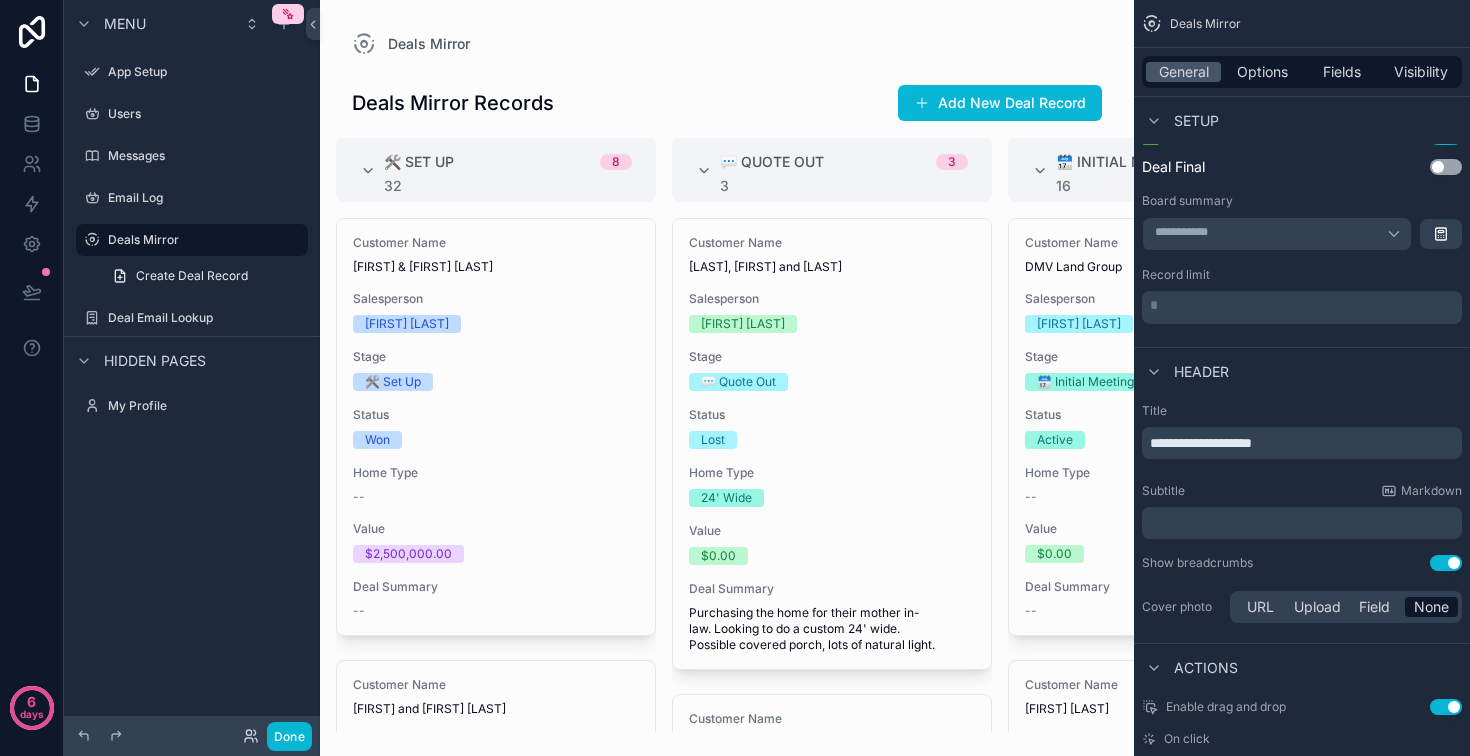 click on "**********" at bounding box center (1277, 234) 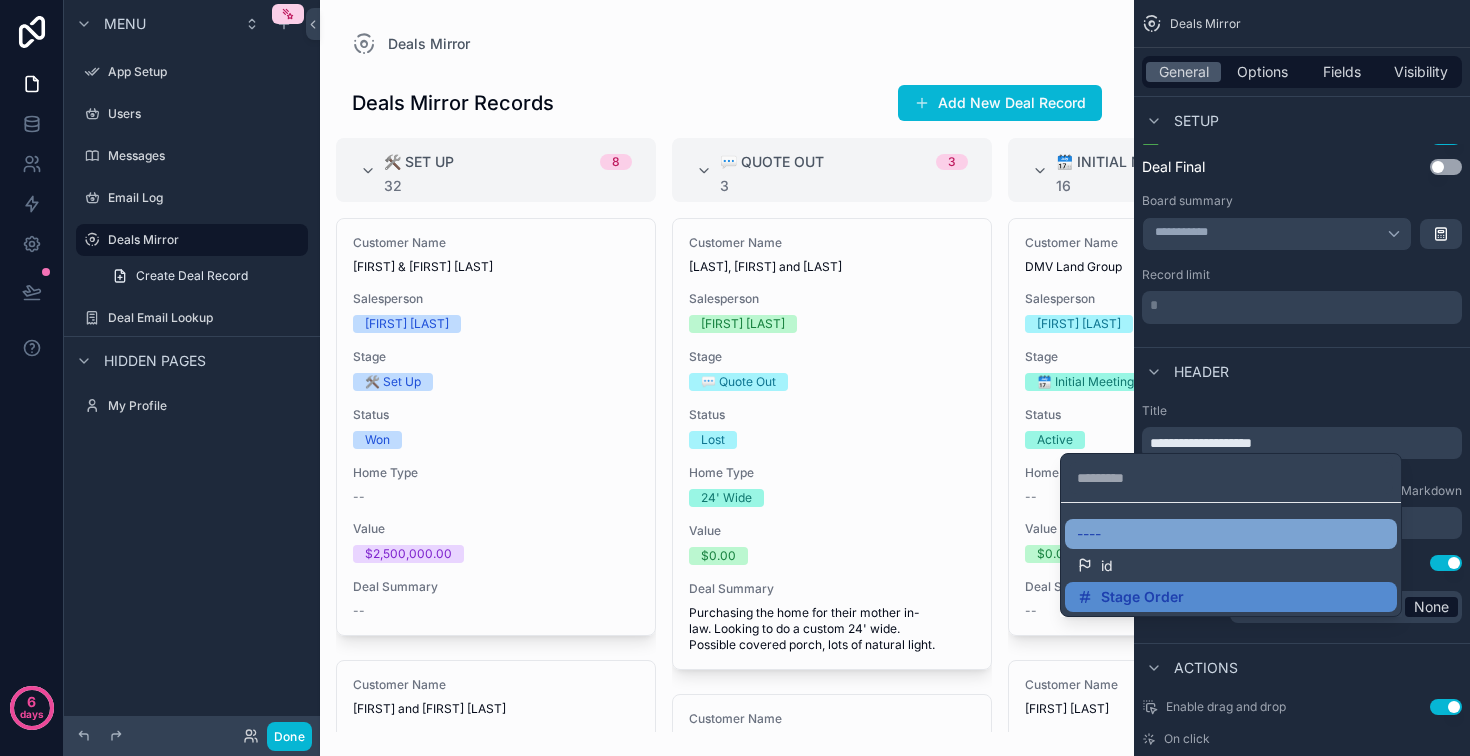 click on "----" at bounding box center [1231, 534] 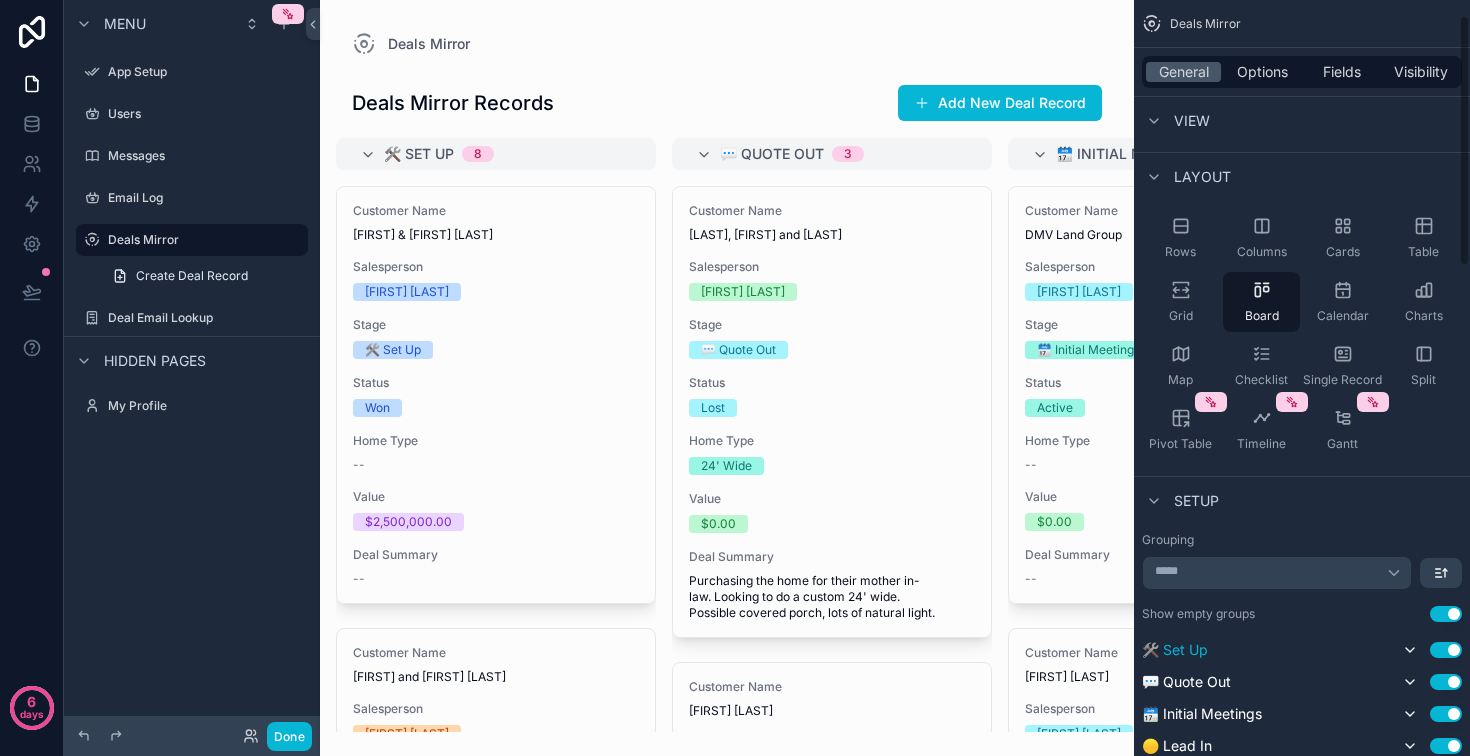 scroll, scrollTop: 37, scrollLeft: 0, axis: vertical 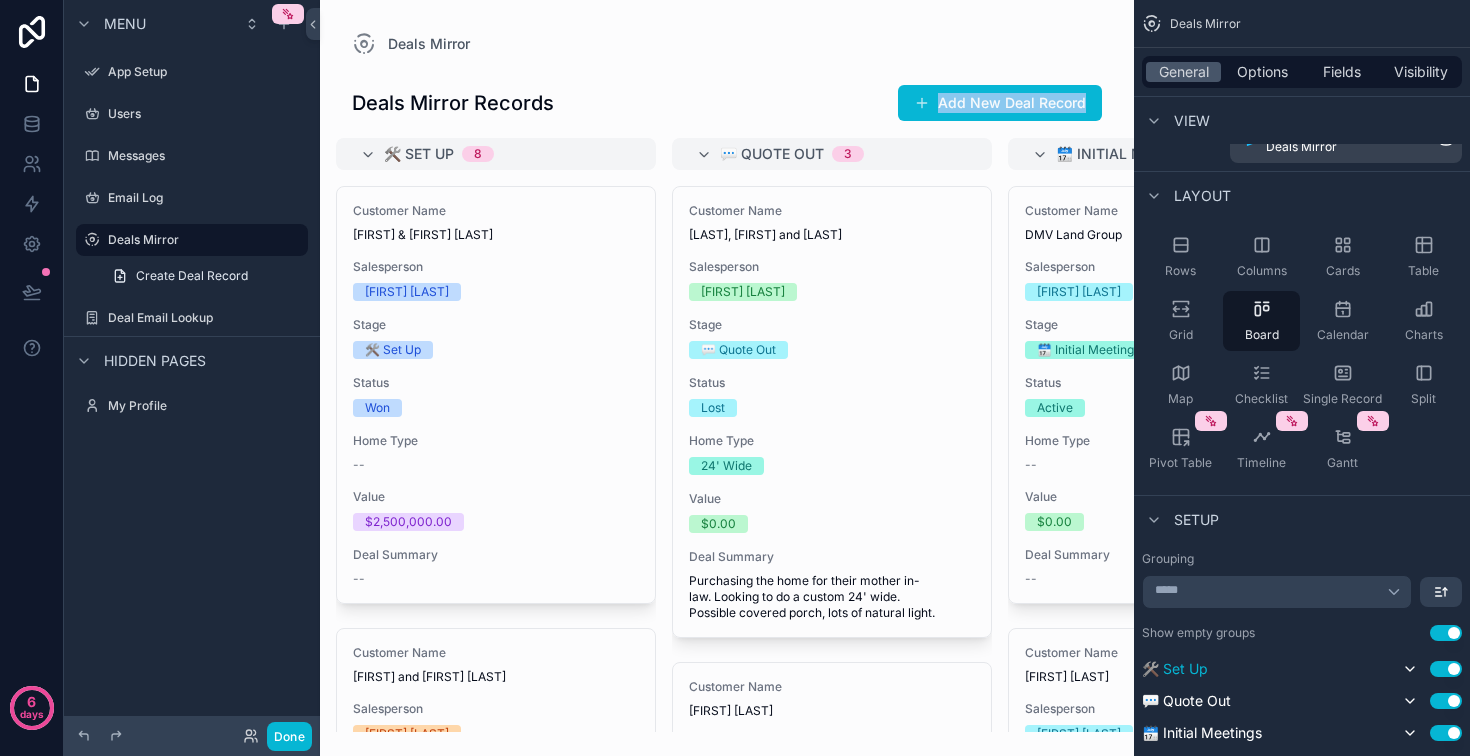 drag, startPoint x: 701, startPoint y: 154, endPoint x: 721, endPoint y: 161, distance: 21.189621 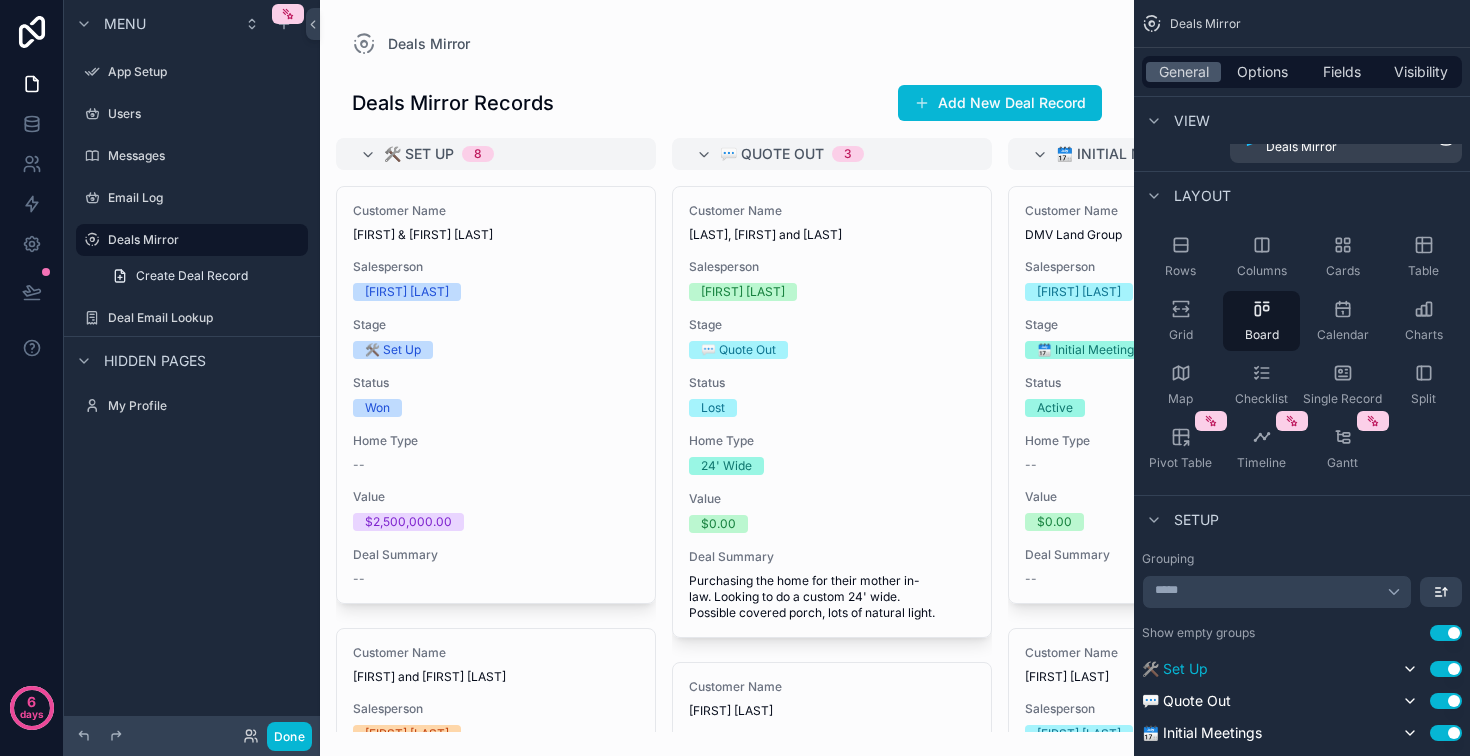 drag, startPoint x: 680, startPoint y: 180, endPoint x: 764, endPoint y: 181, distance: 84.00595 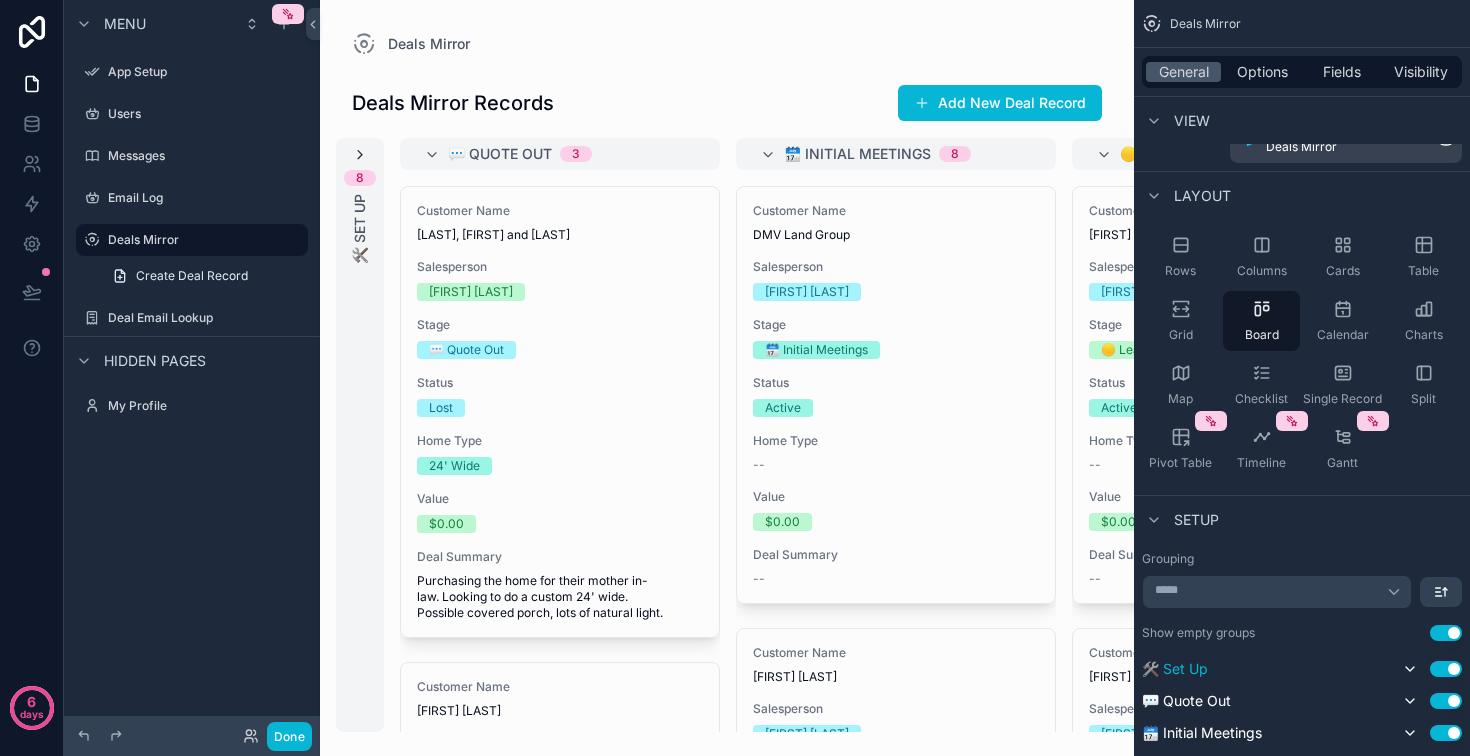 click at bounding box center (360, 155) 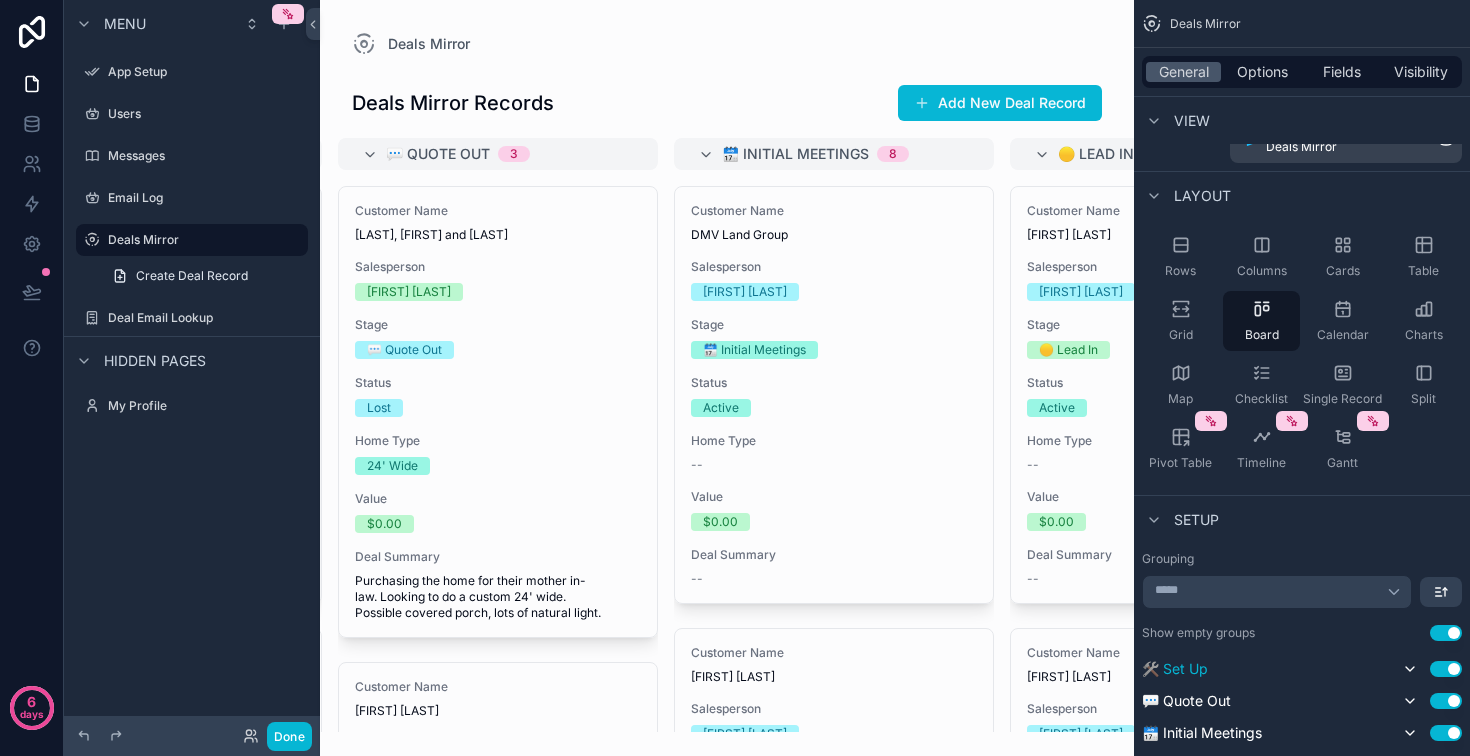 scroll, scrollTop: 0, scrollLeft: 0, axis: both 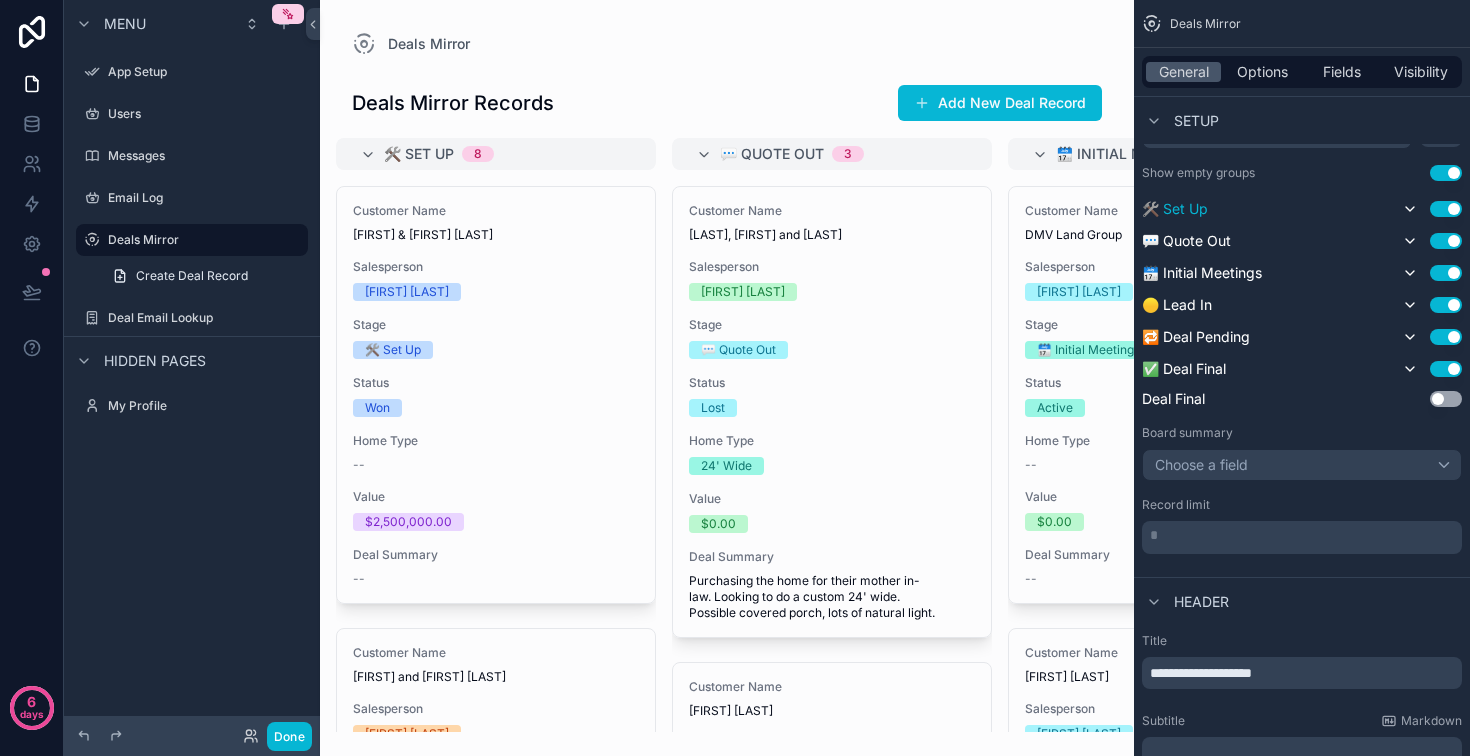 drag, startPoint x: 1075, startPoint y: 466, endPoint x: 1096, endPoint y: 358, distance: 110.02273 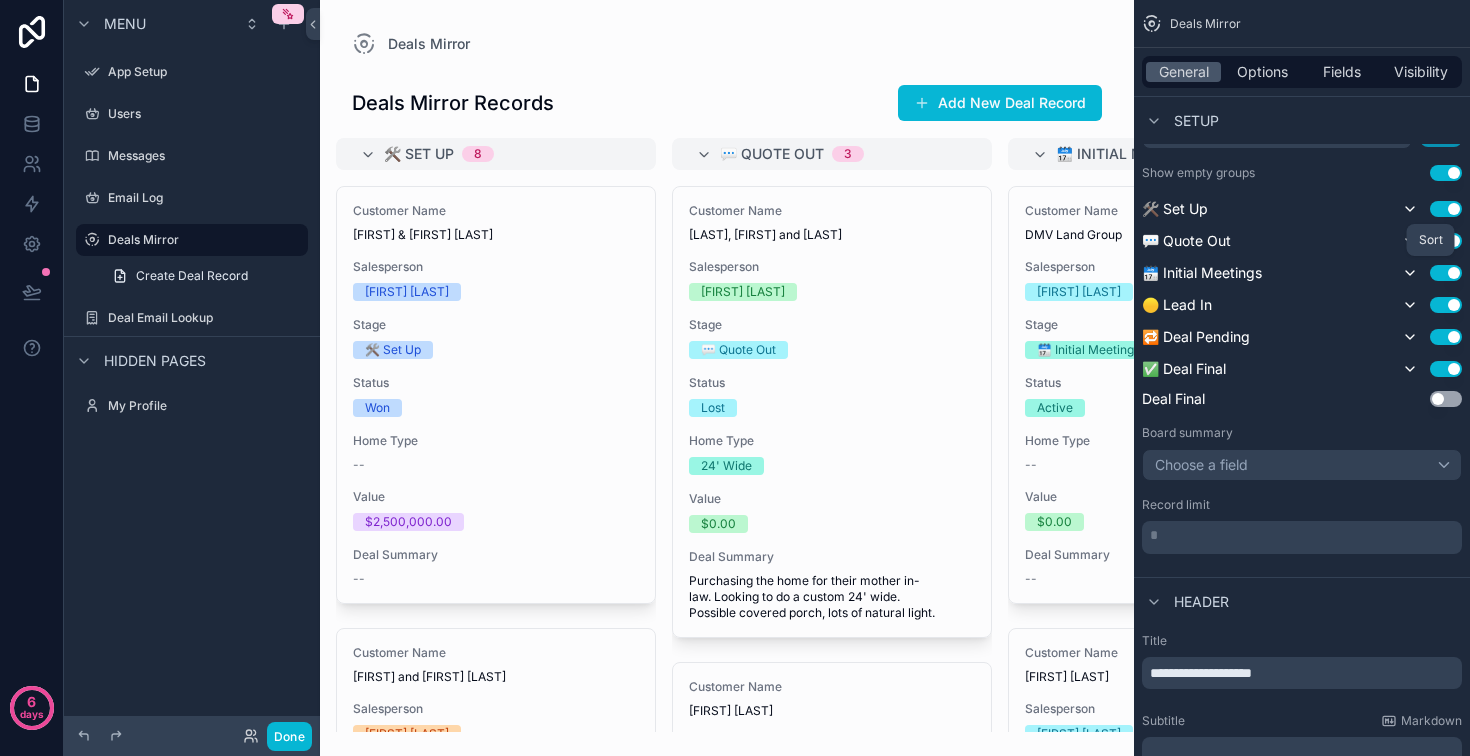 click 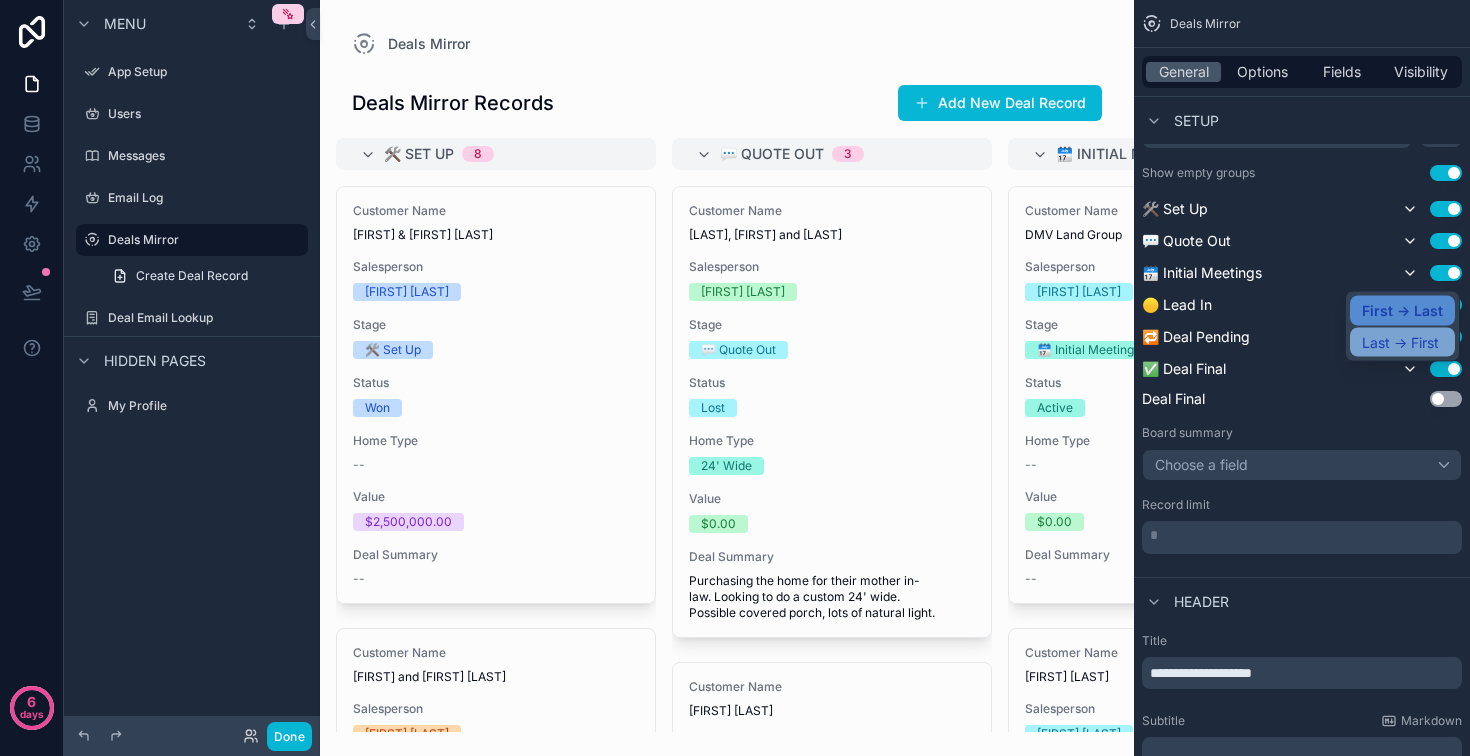 click on "Last -> First" at bounding box center [1400, 342] 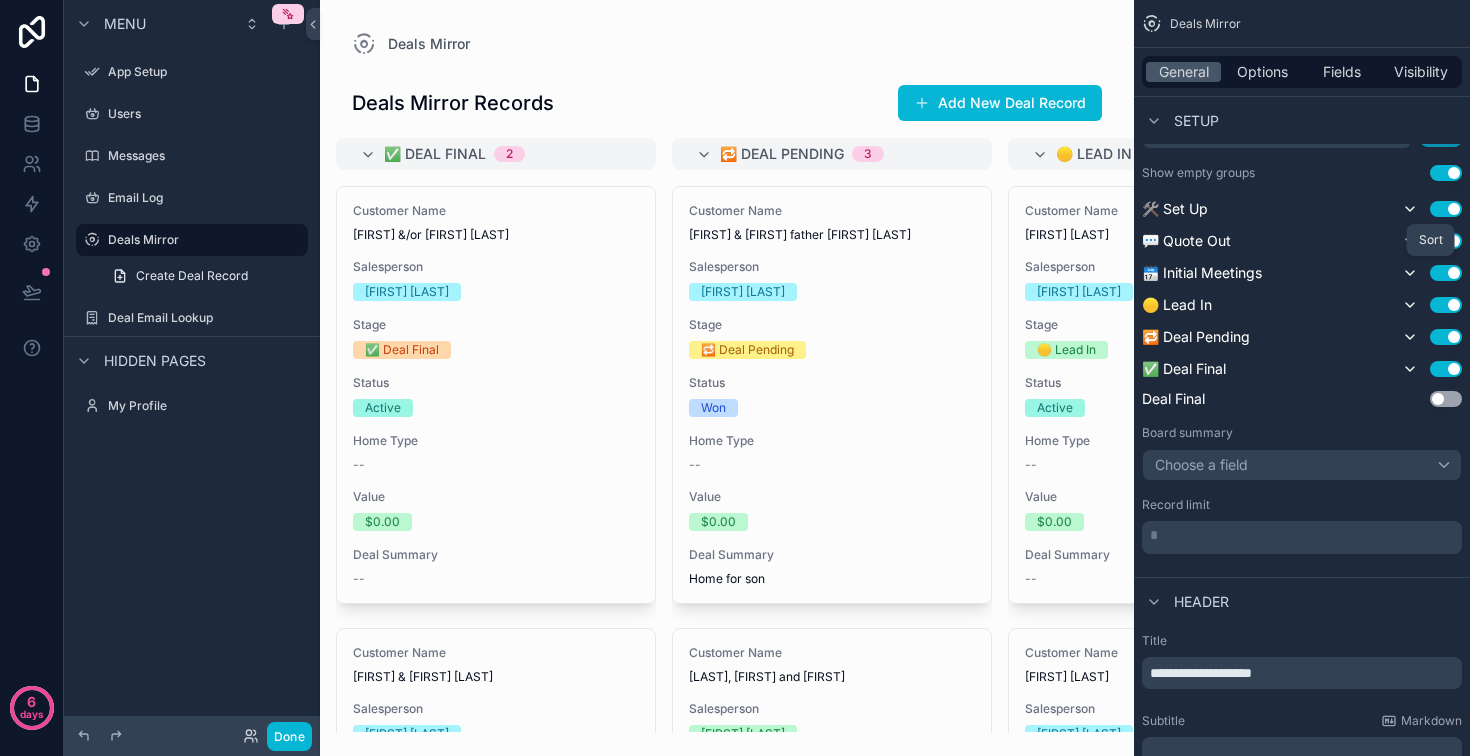 click 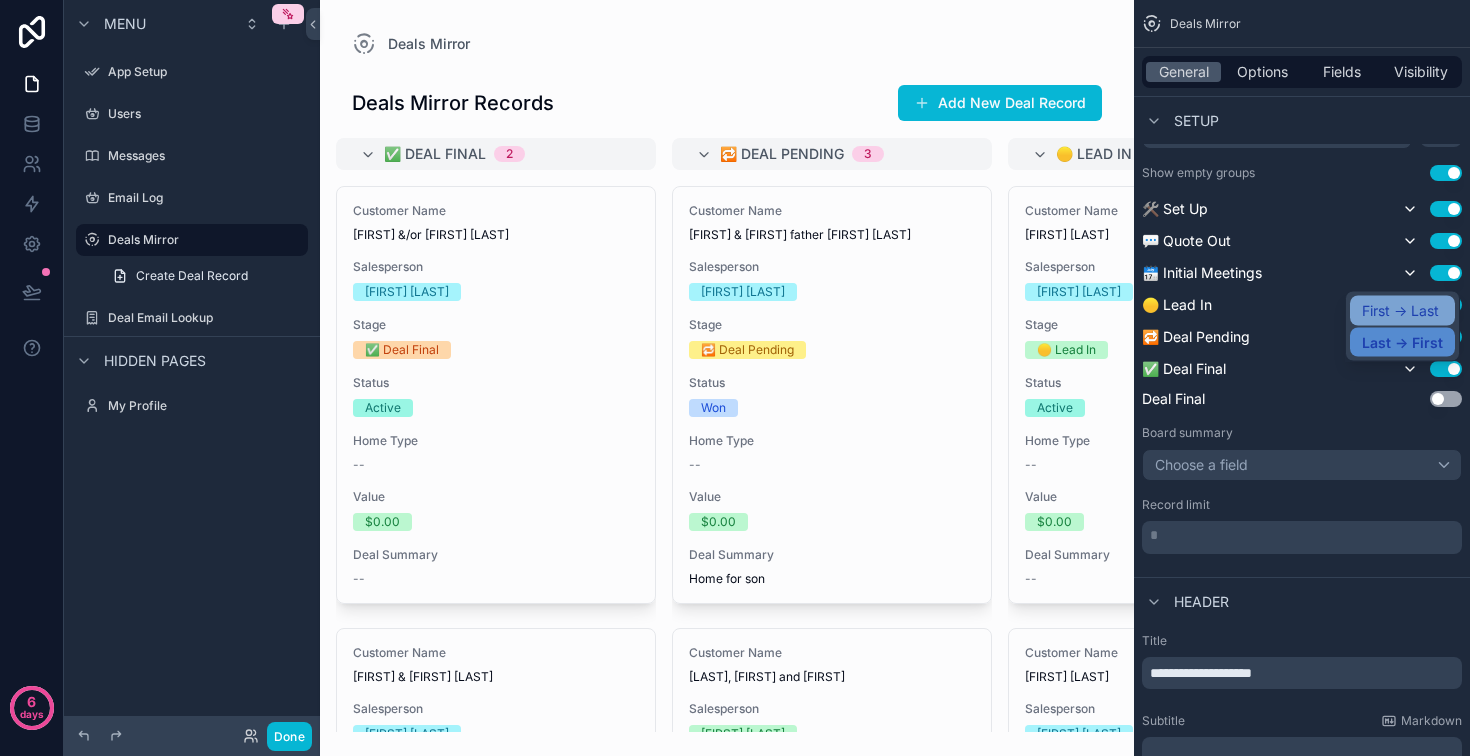 click on "First -> Last" at bounding box center (1400, 311) 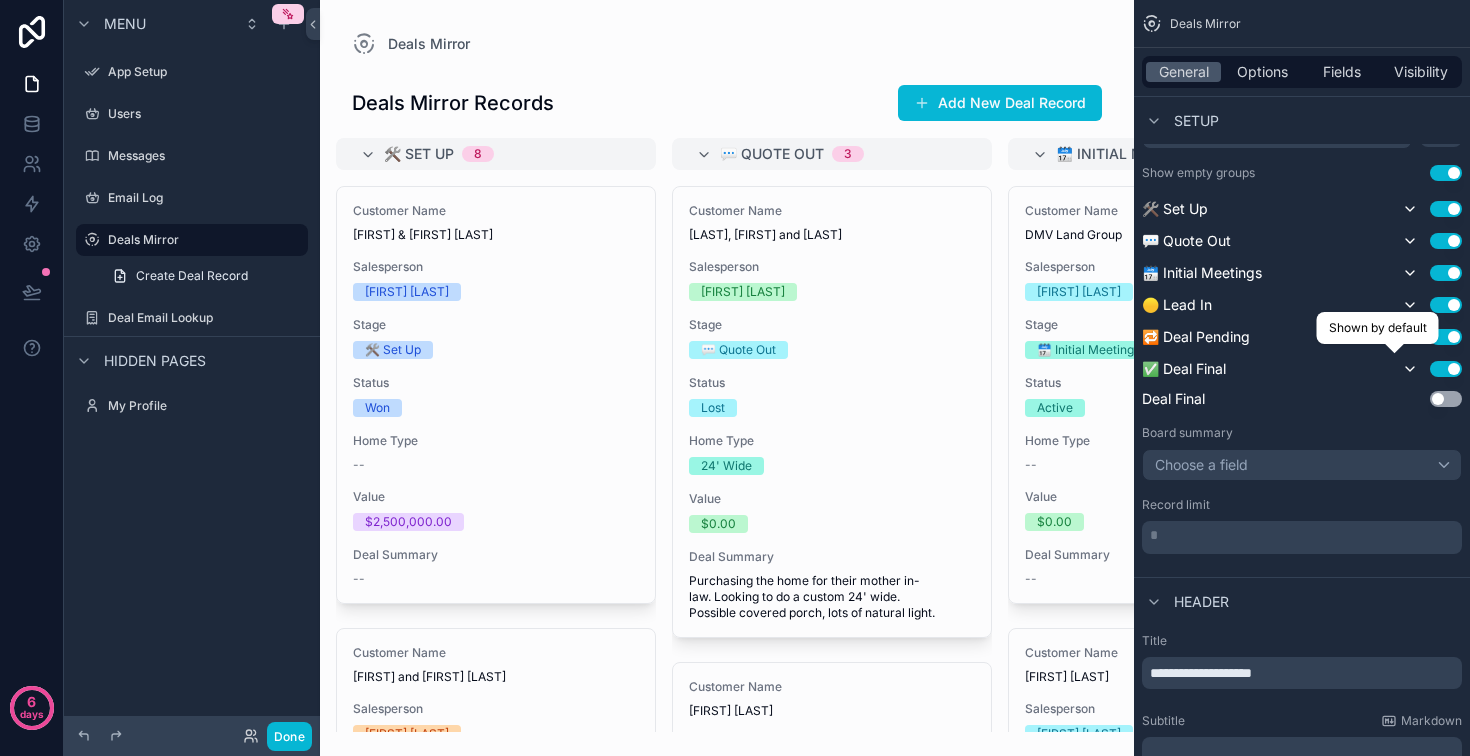 click 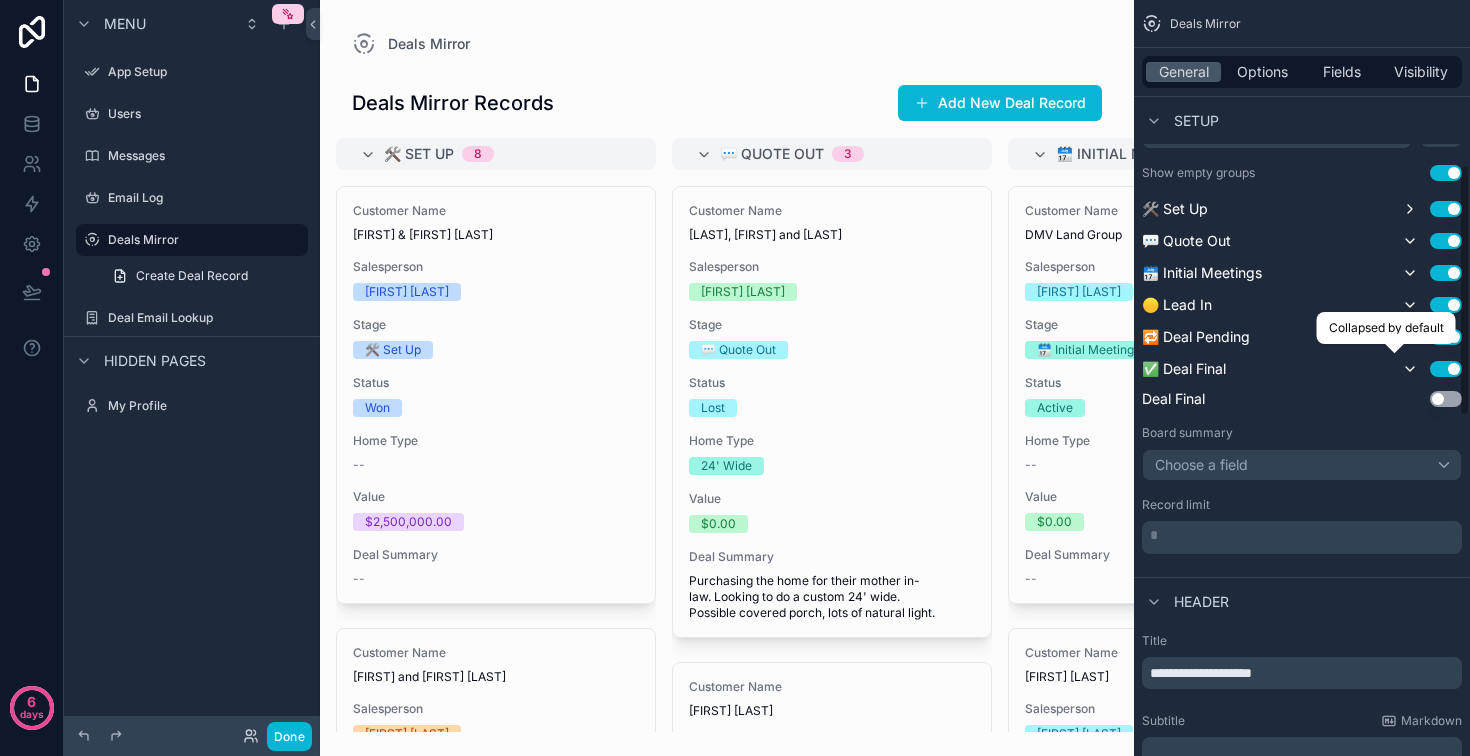 click 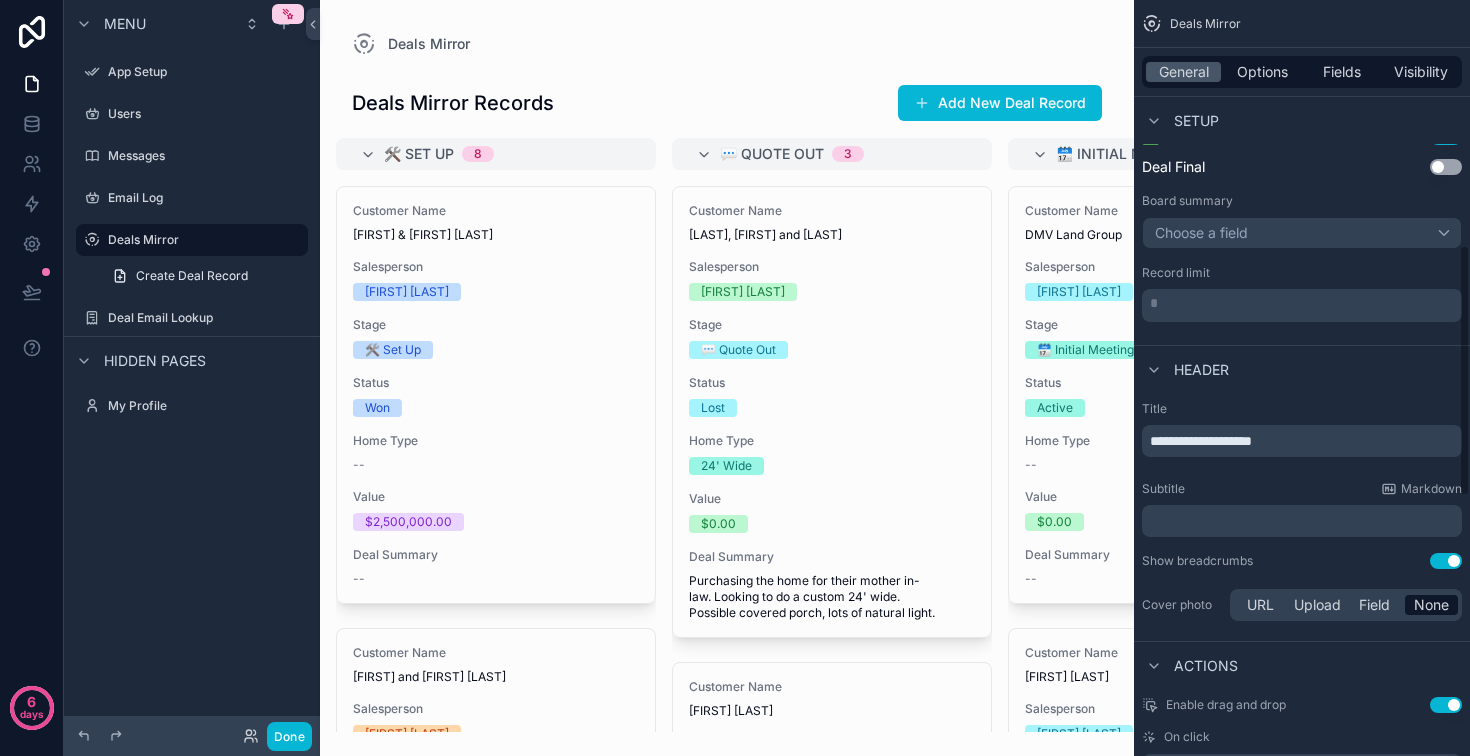 scroll, scrollTop: 737, scrollLeft: 0, axis: vertical 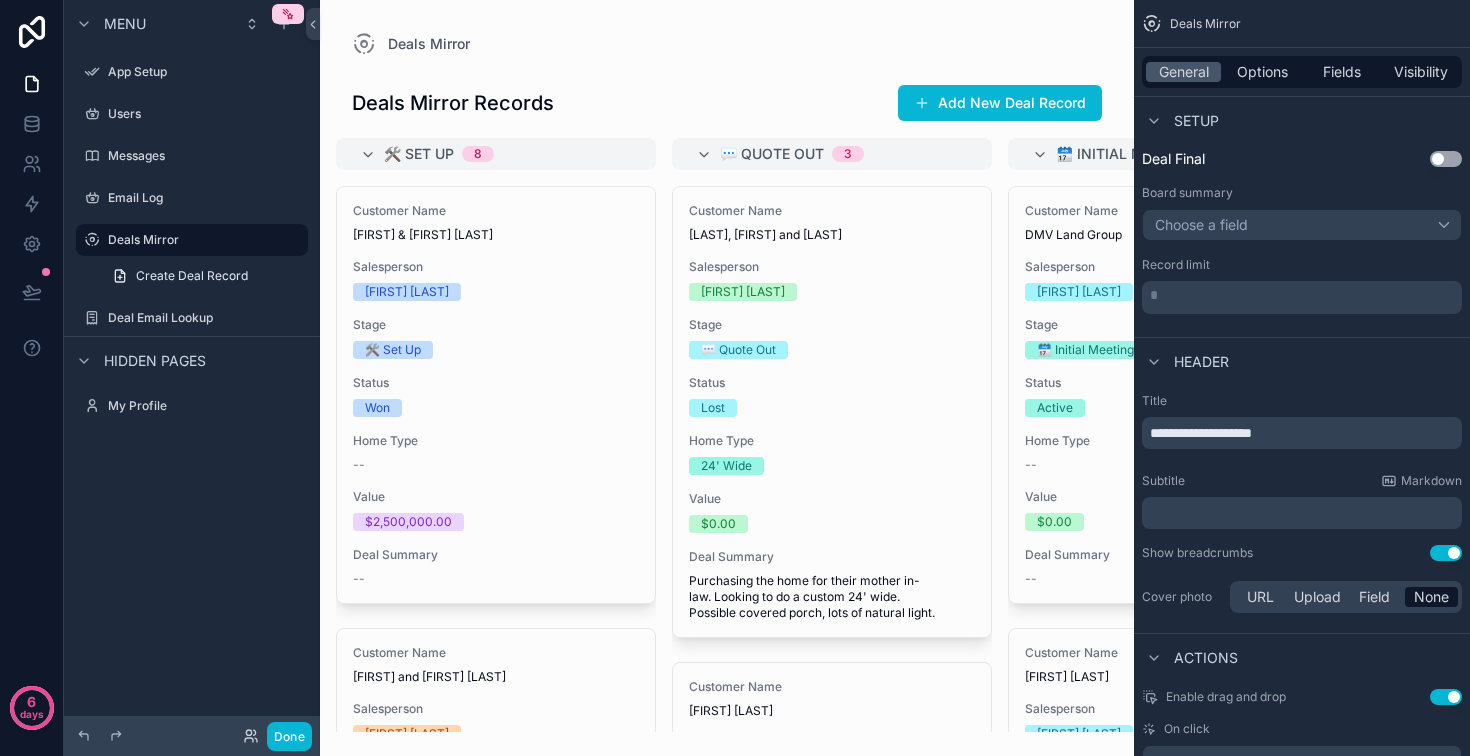 click on "* ﻿" at bounding box center (1304, 295) 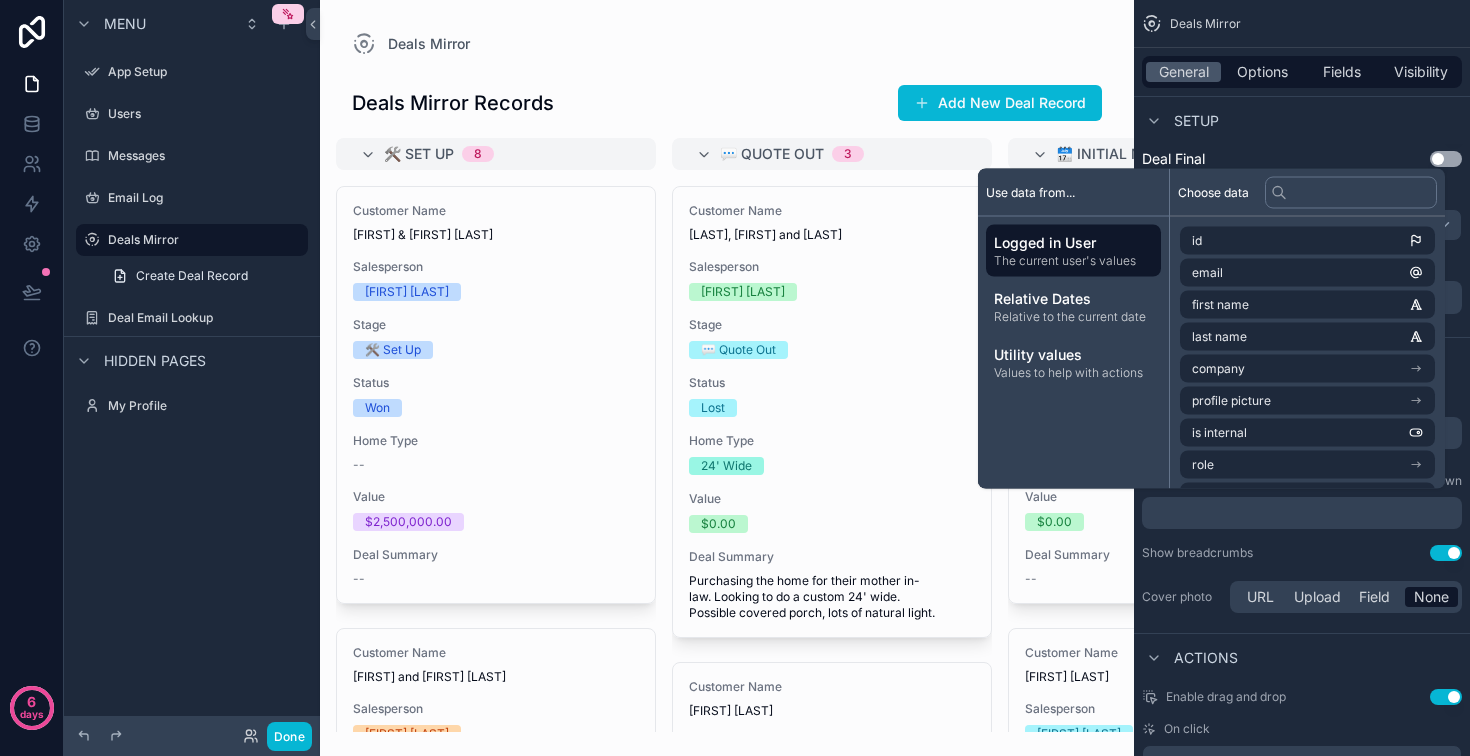 click on "Header" at bounding box center [1302, 361] 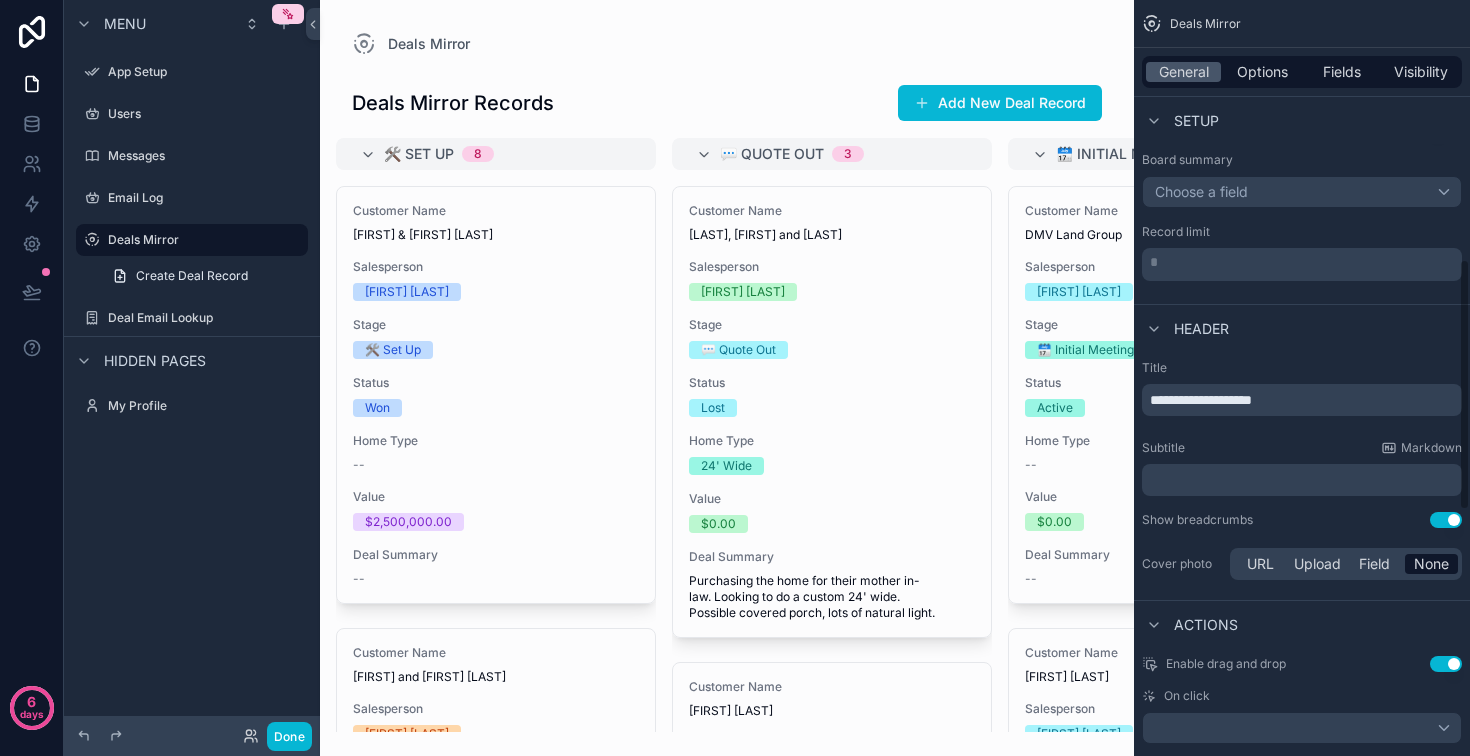 scroll, scrollTop: 768, scrollLeft: 0, axis: vertical 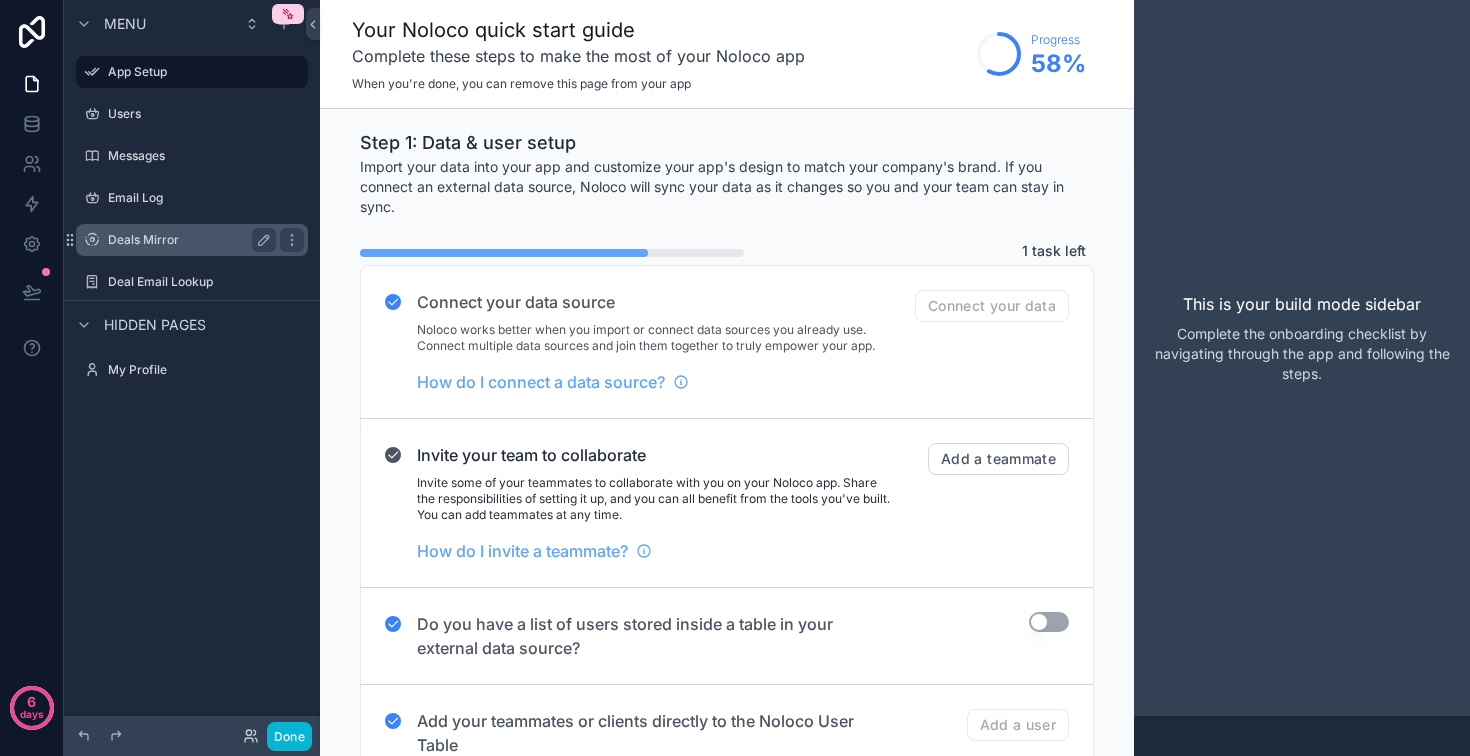 click on "Deals Mirror" at bounding box center [192, 240] 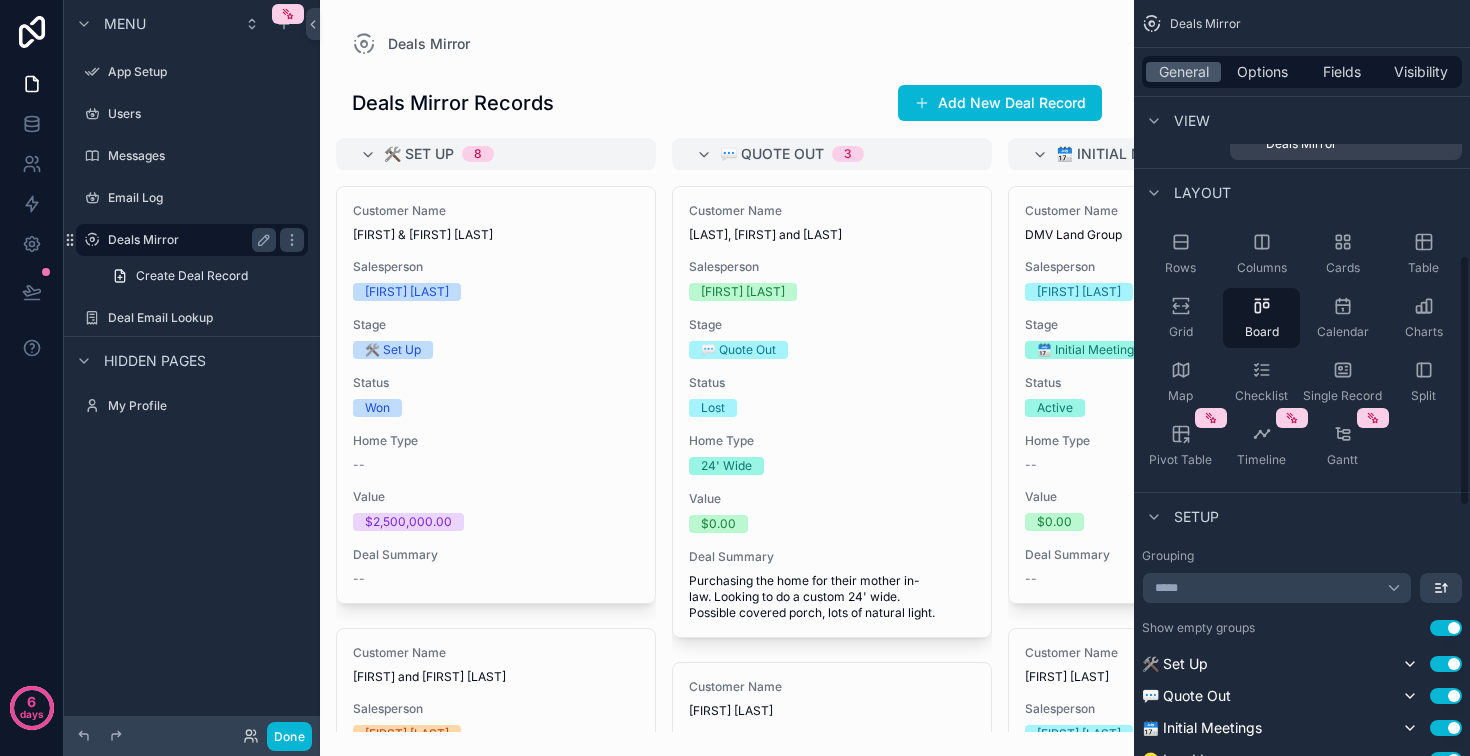 scroll, scrollTop: 768, scrollLeft: 0, axis: vertical 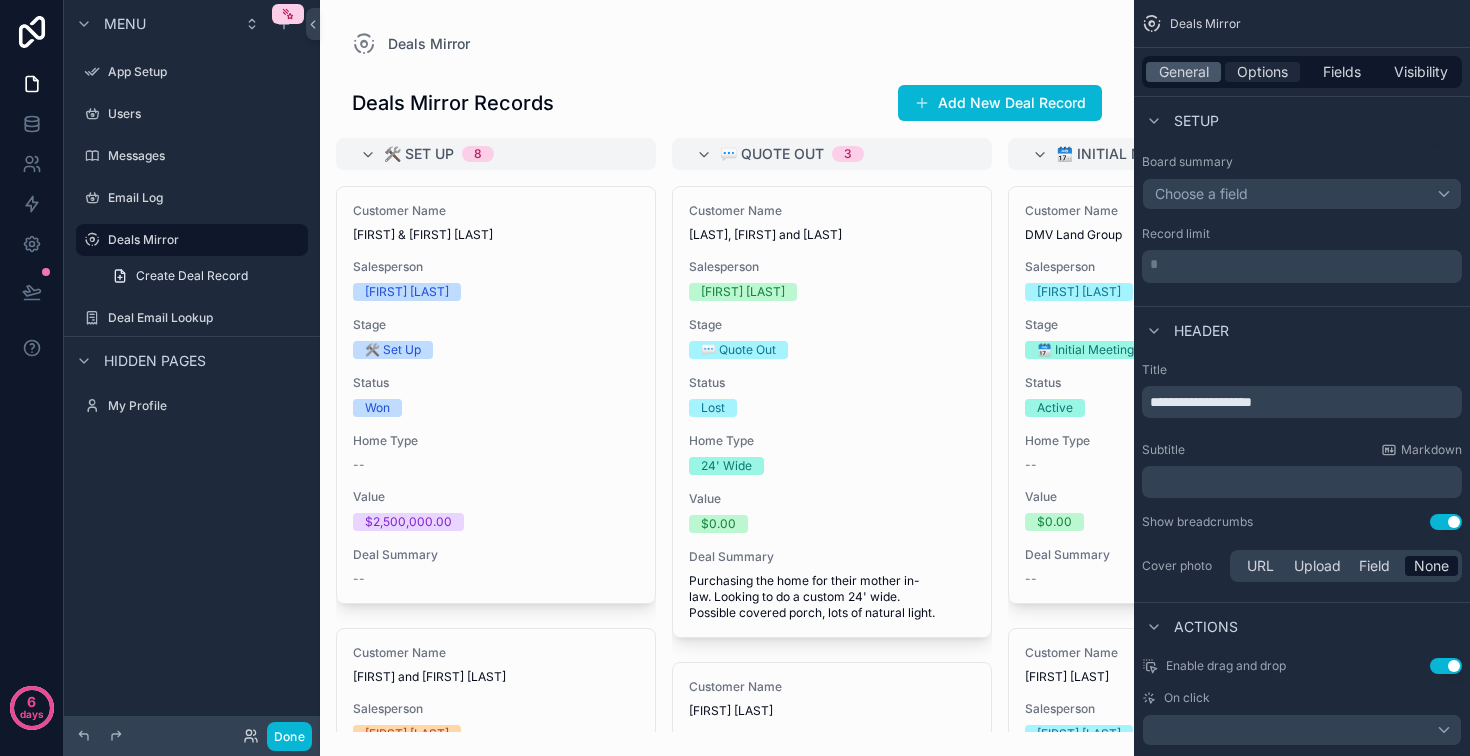 click on "Options" at bounding box center (1262, 72) 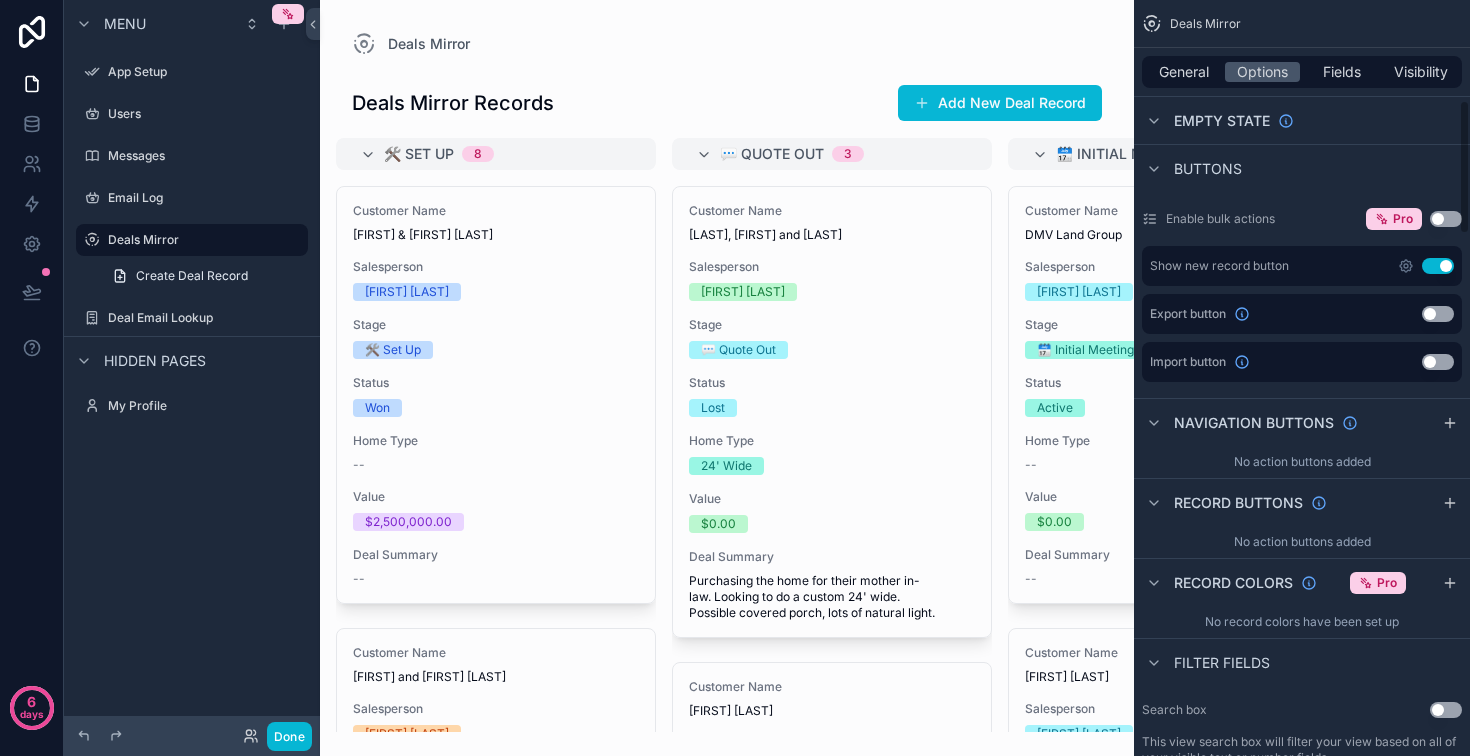 scroll, scrollTop: 559, scrollLeft: 0, axis: vertical 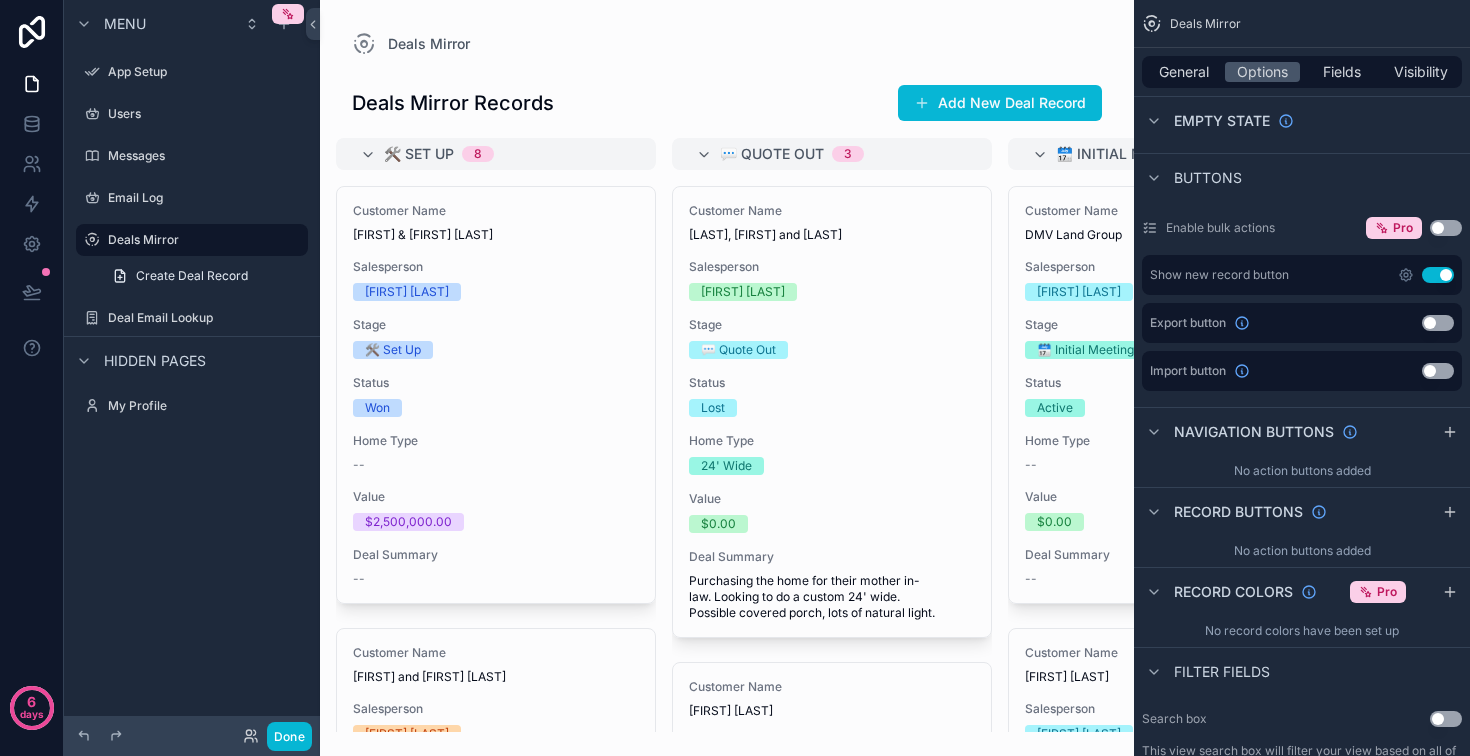 click on "Use setting" at bounding box center (1438, 275) 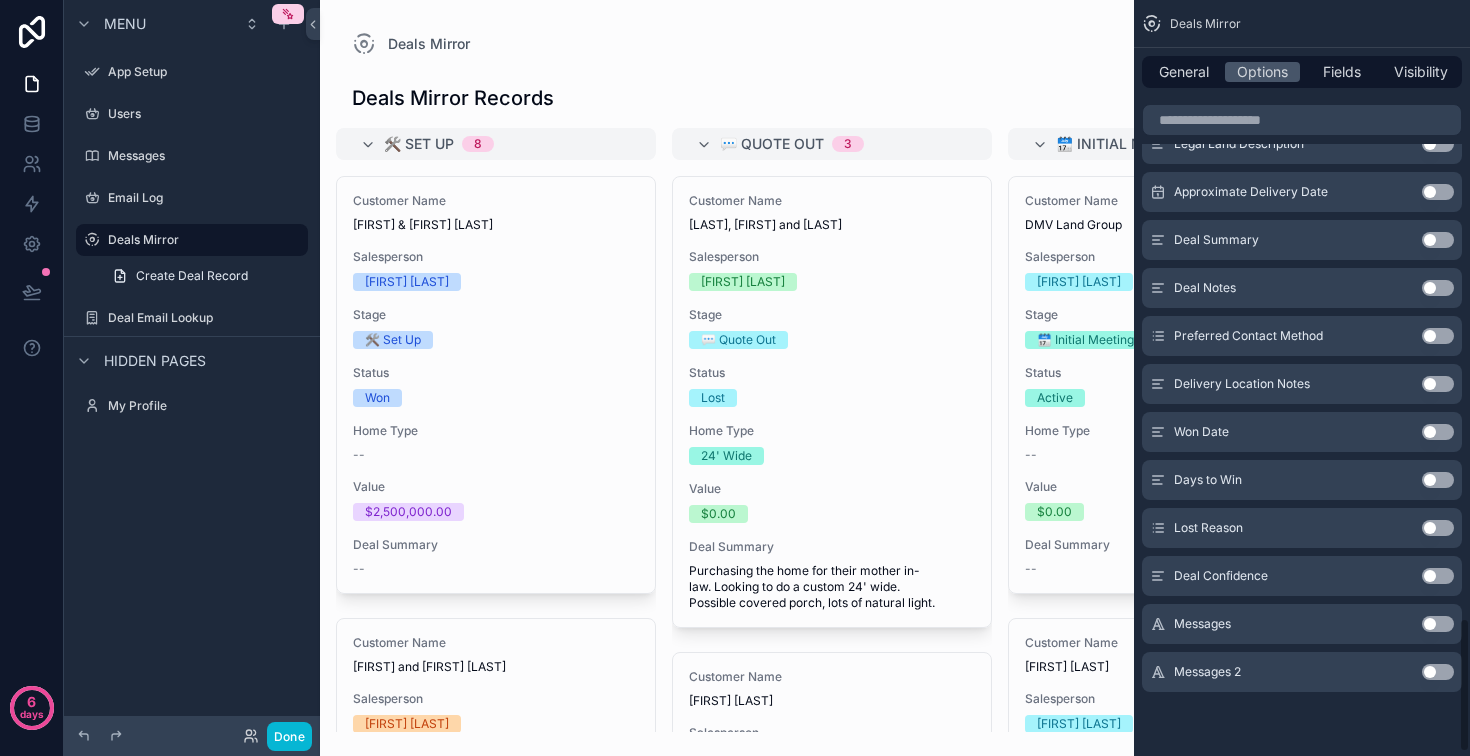 scroll, scrollTop: 3492, scrollLeft: 0, axis: vertical 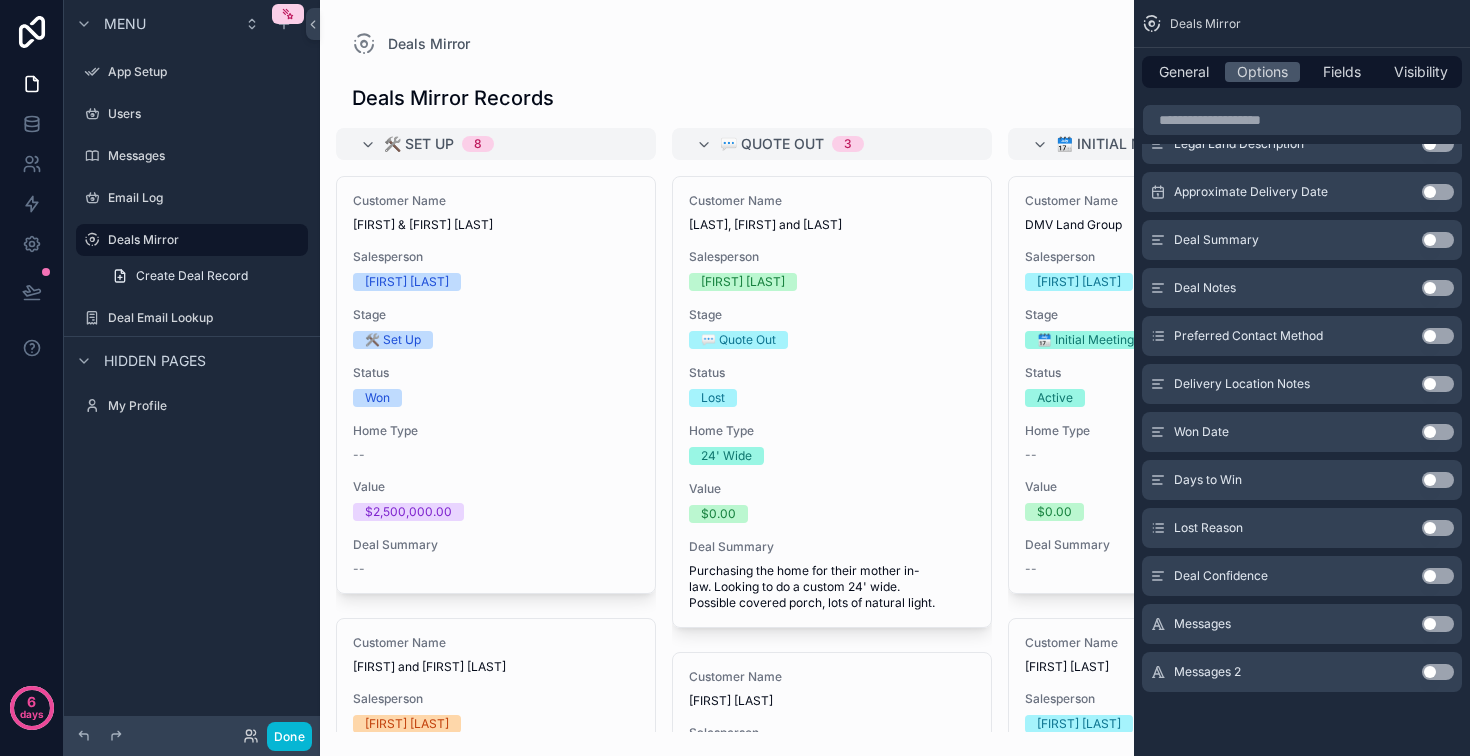 click on "General Options Fields Visibility" at bounding box center (1302, 72) 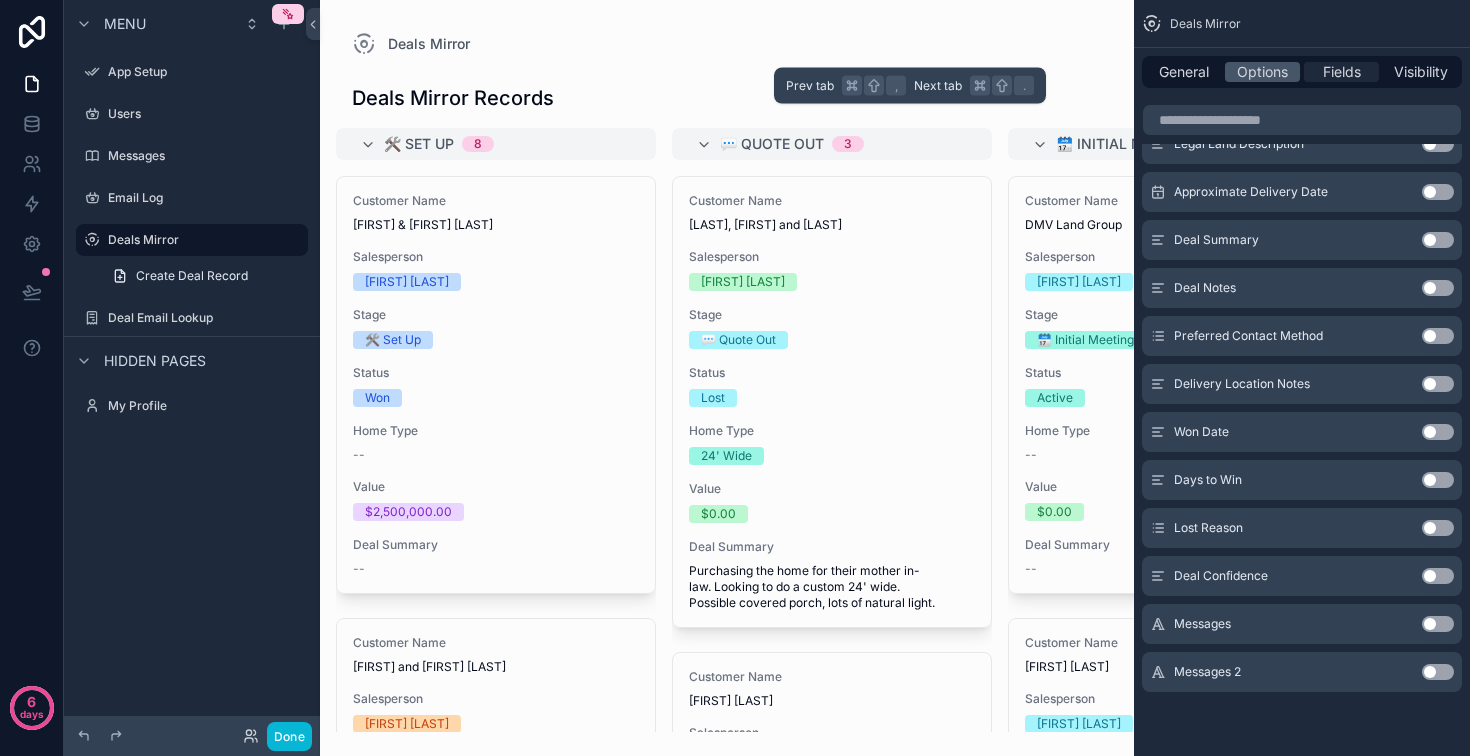 click on "Fields" at bounding box center [1342, 72] 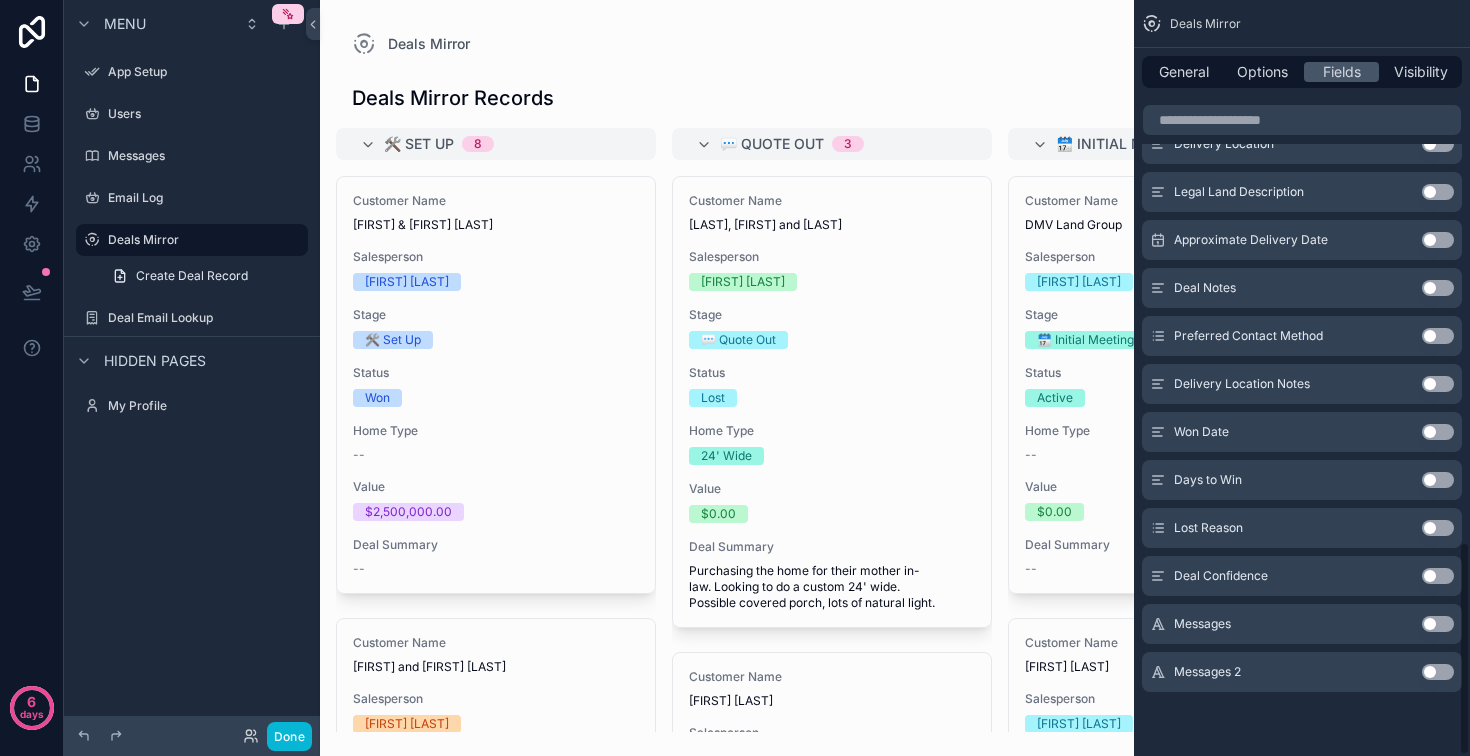 scroll, scrollTop: 1901, scrollLeft: 0, axis: vertical 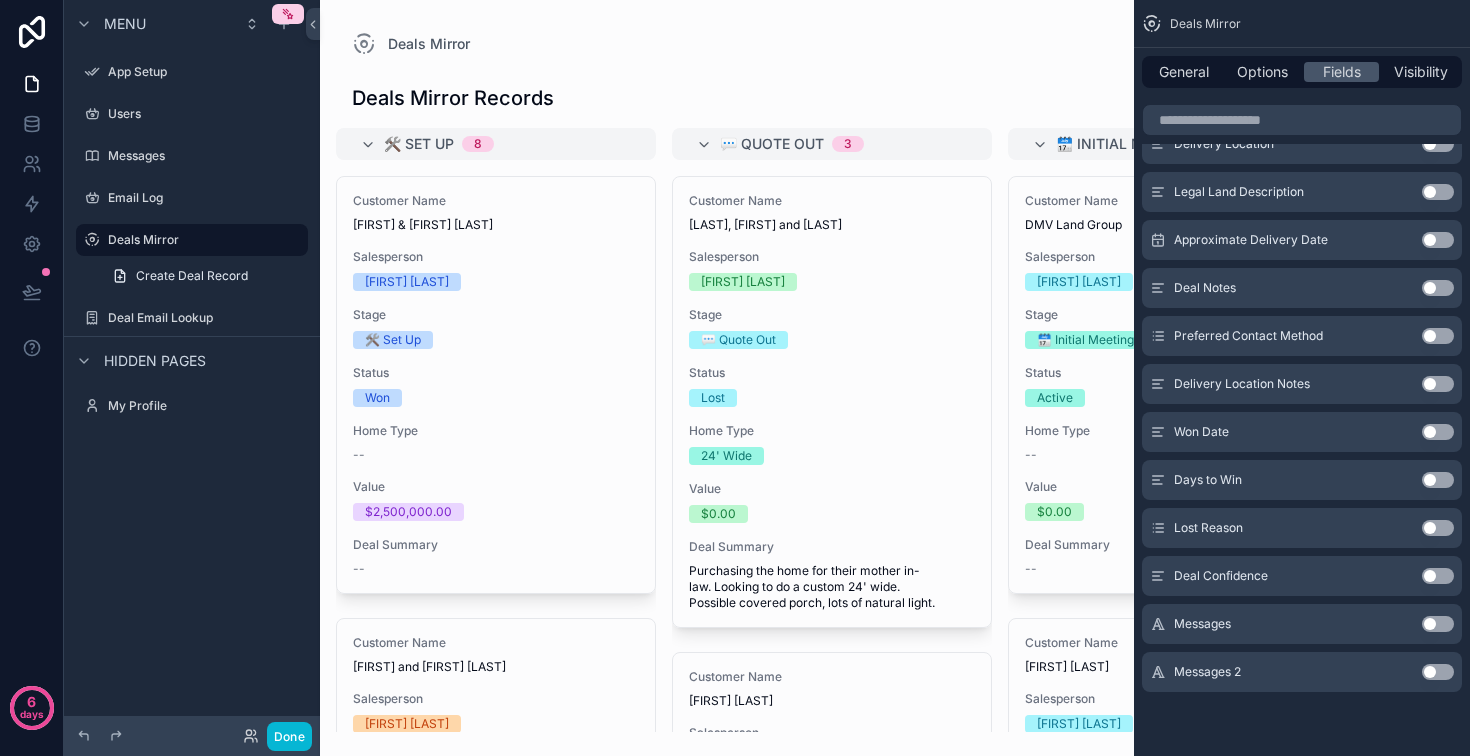 click on "Use setting" at bounding box center (1438, 576) 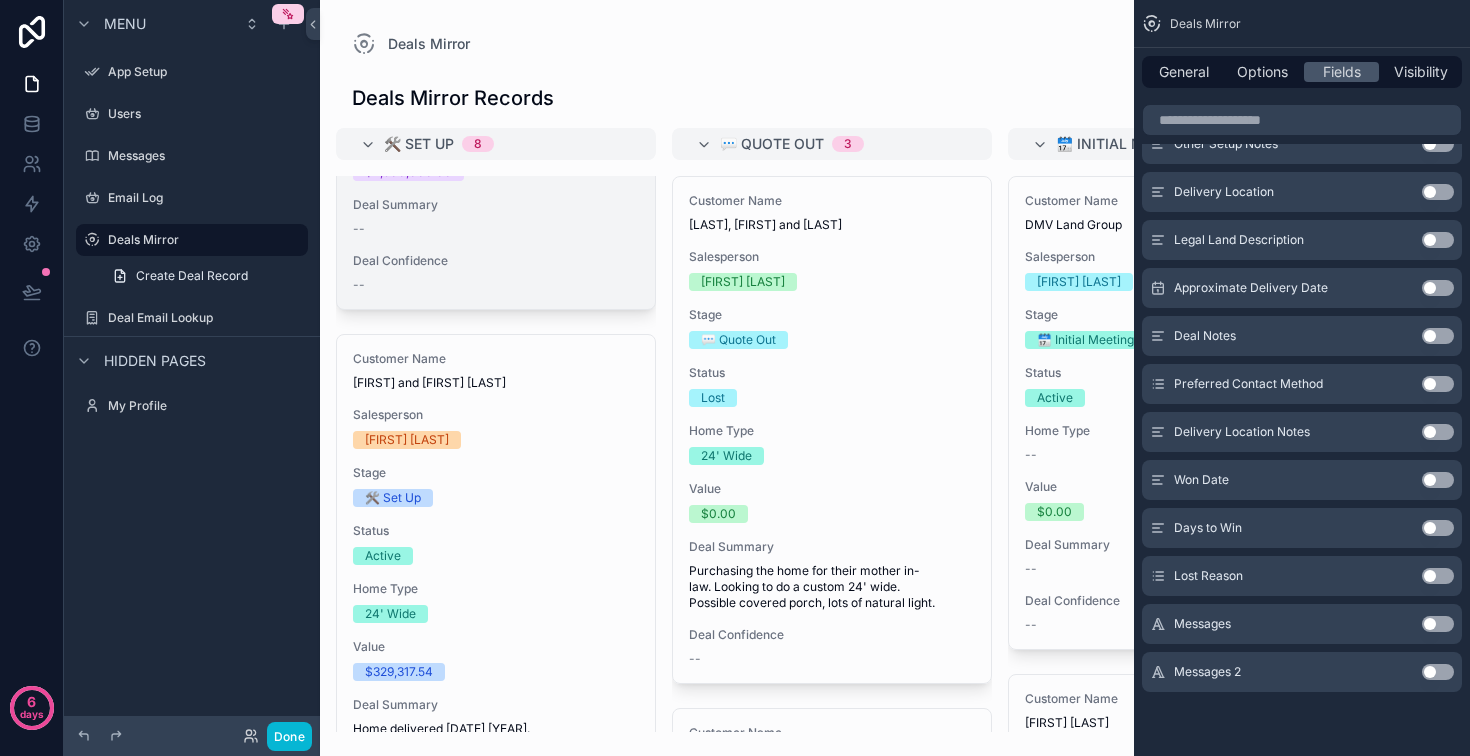 scroll, scrollTop: 314, scrollLeft: 0, axis: vertical 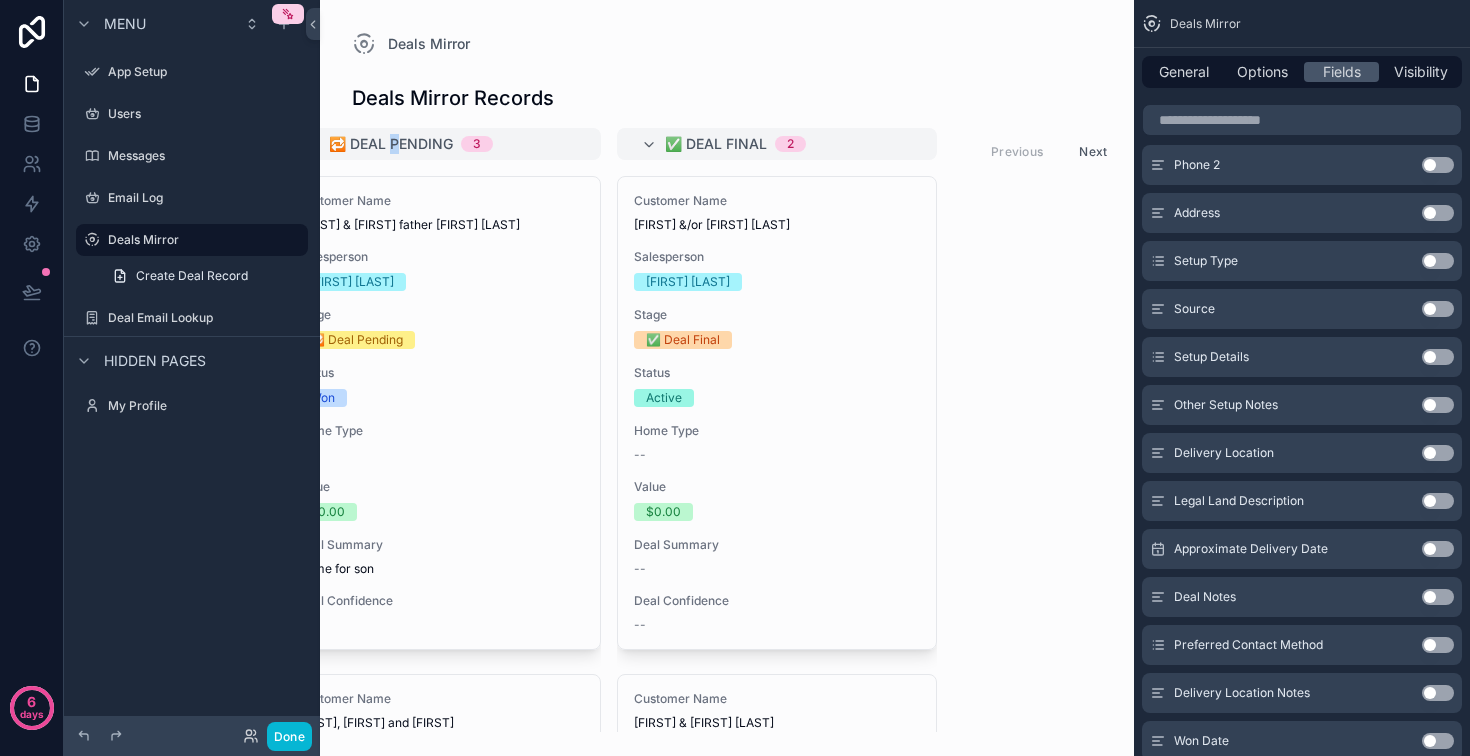 click on "🔁 Deal Pending" at bounding box center [391, 144] 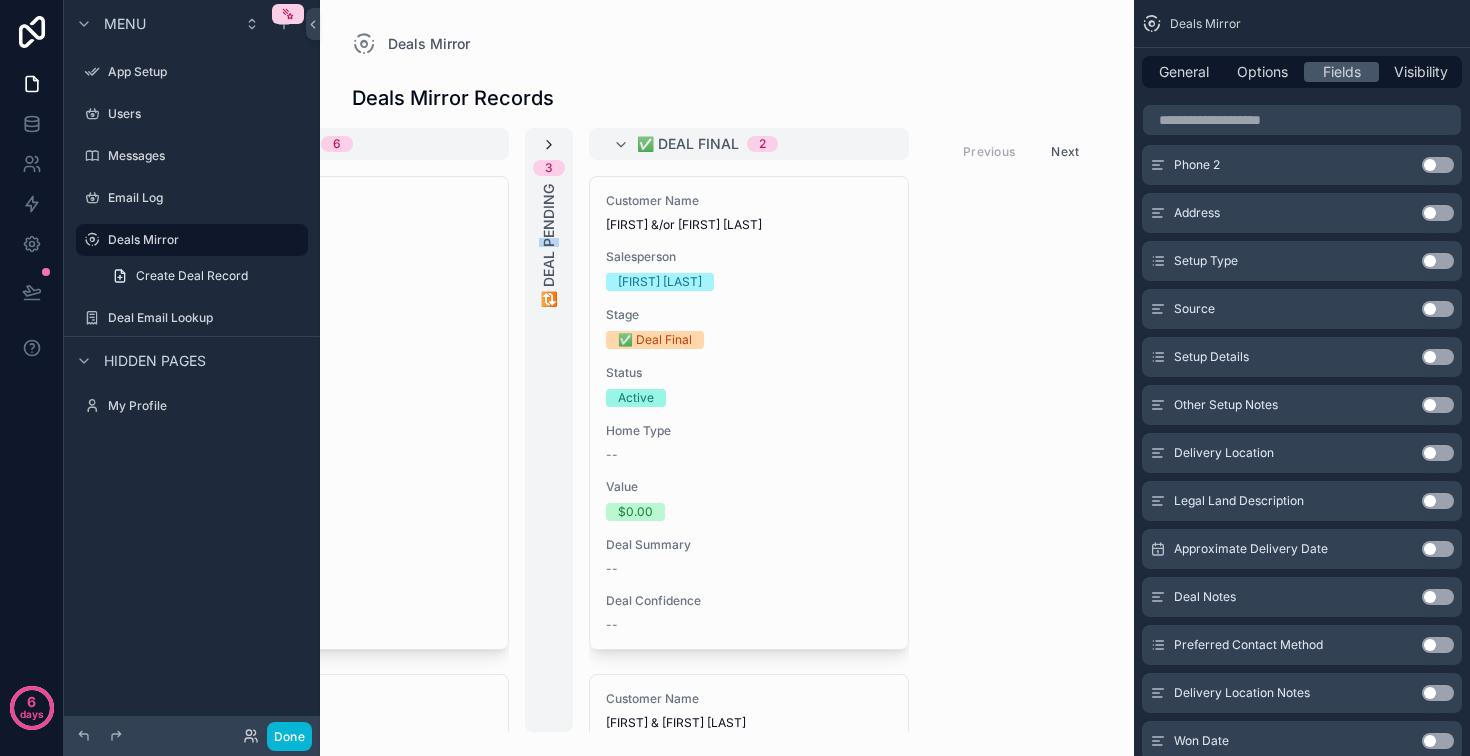 click at bounding box center (549, 145) 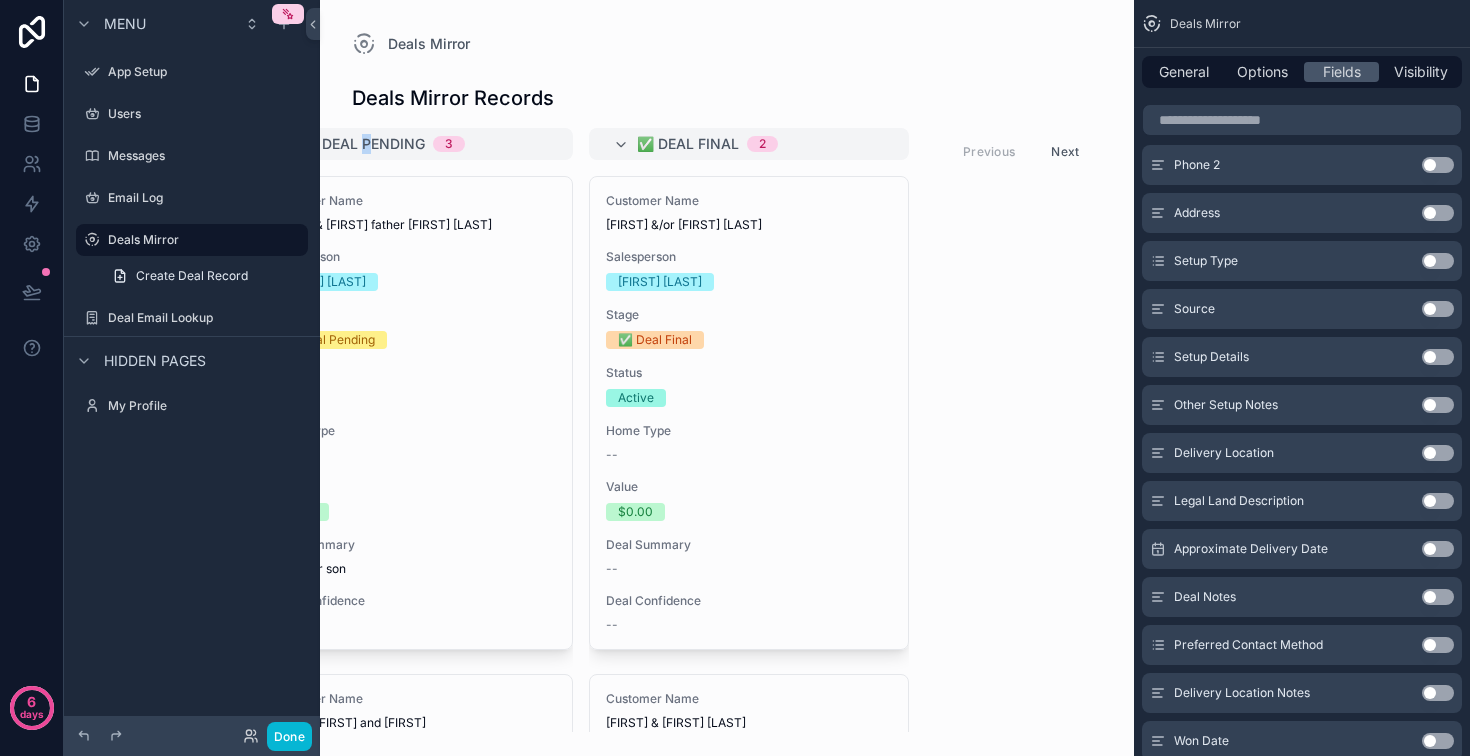 scroll, scrollTop: 0, scrollLeft: 2148, axis: horizontal 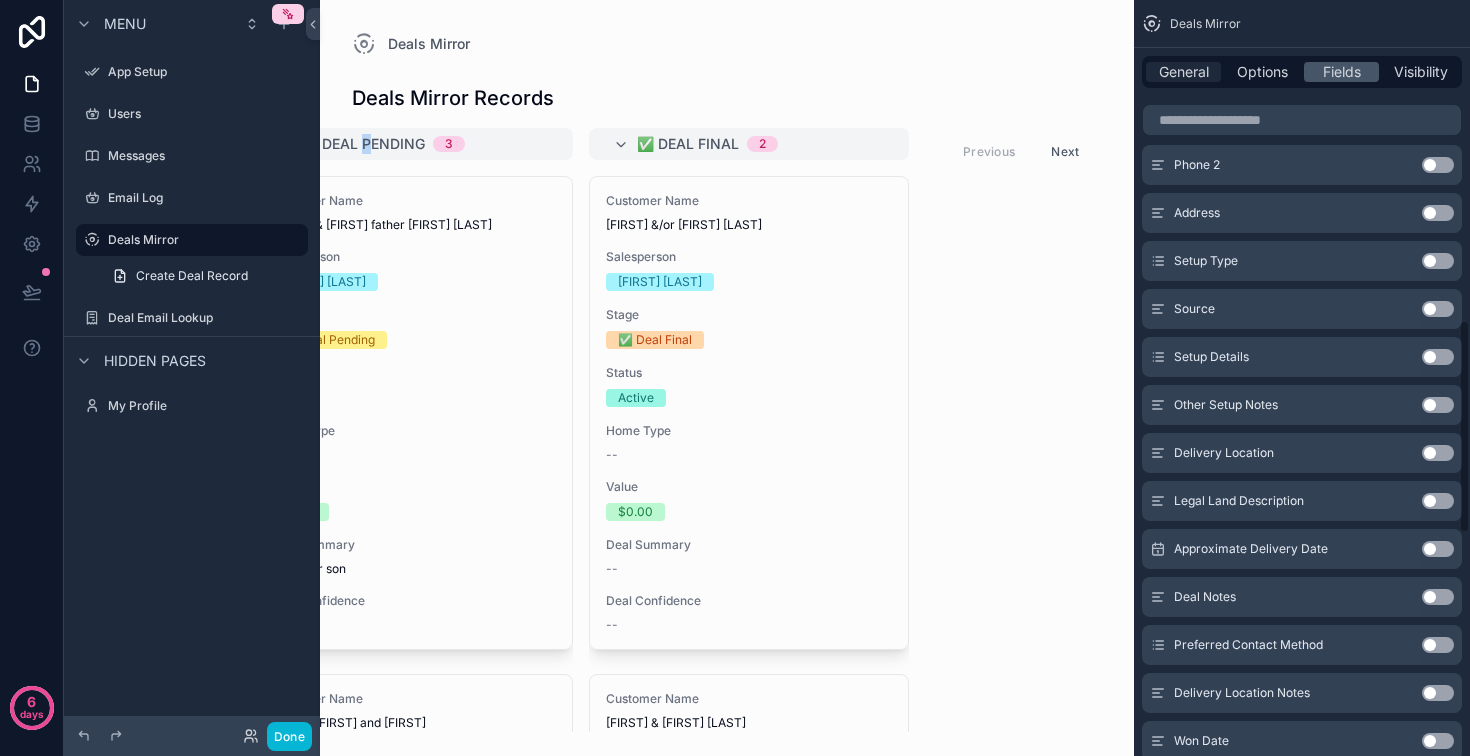 click on "General" at bounding box center [1184, 72] 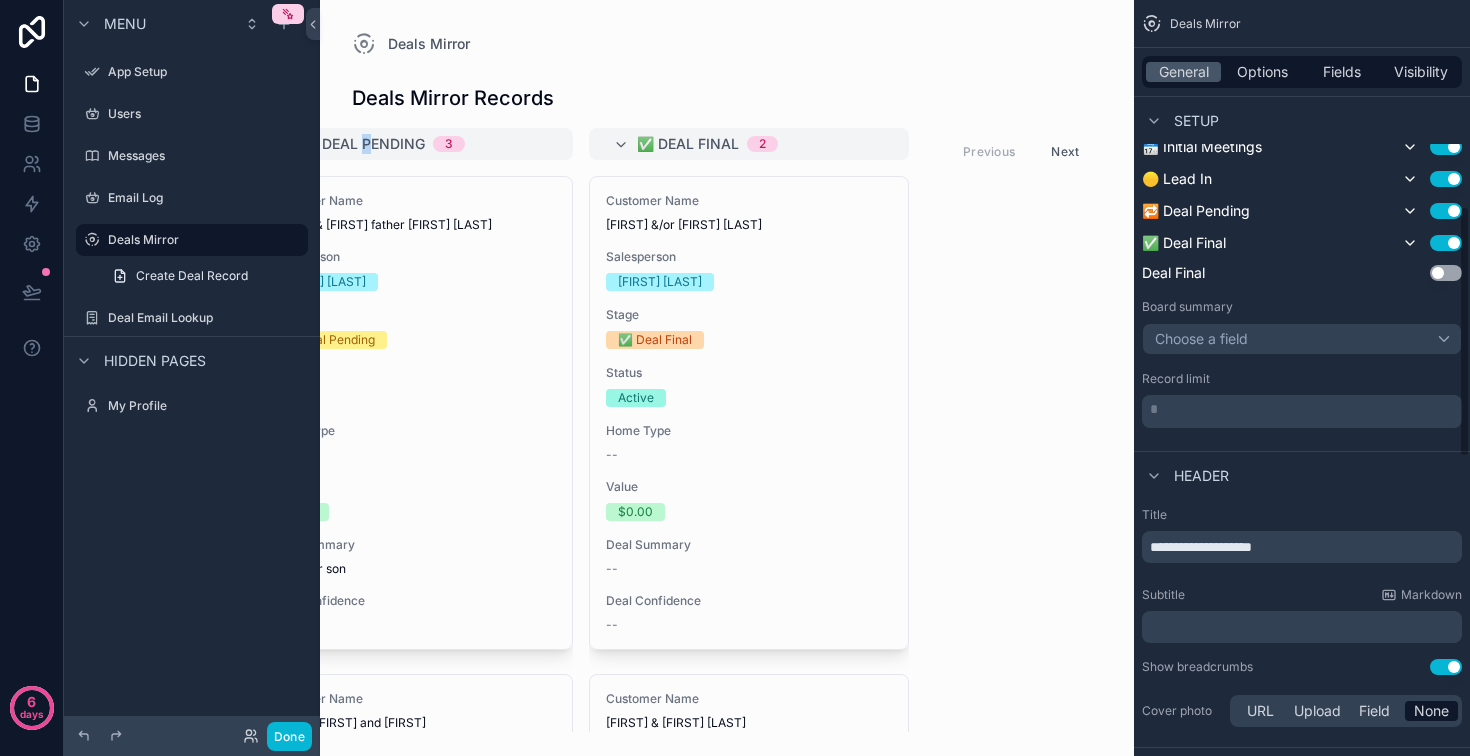 scroll, scrollTop: 619, scrollLeft: 0, axis: vertical 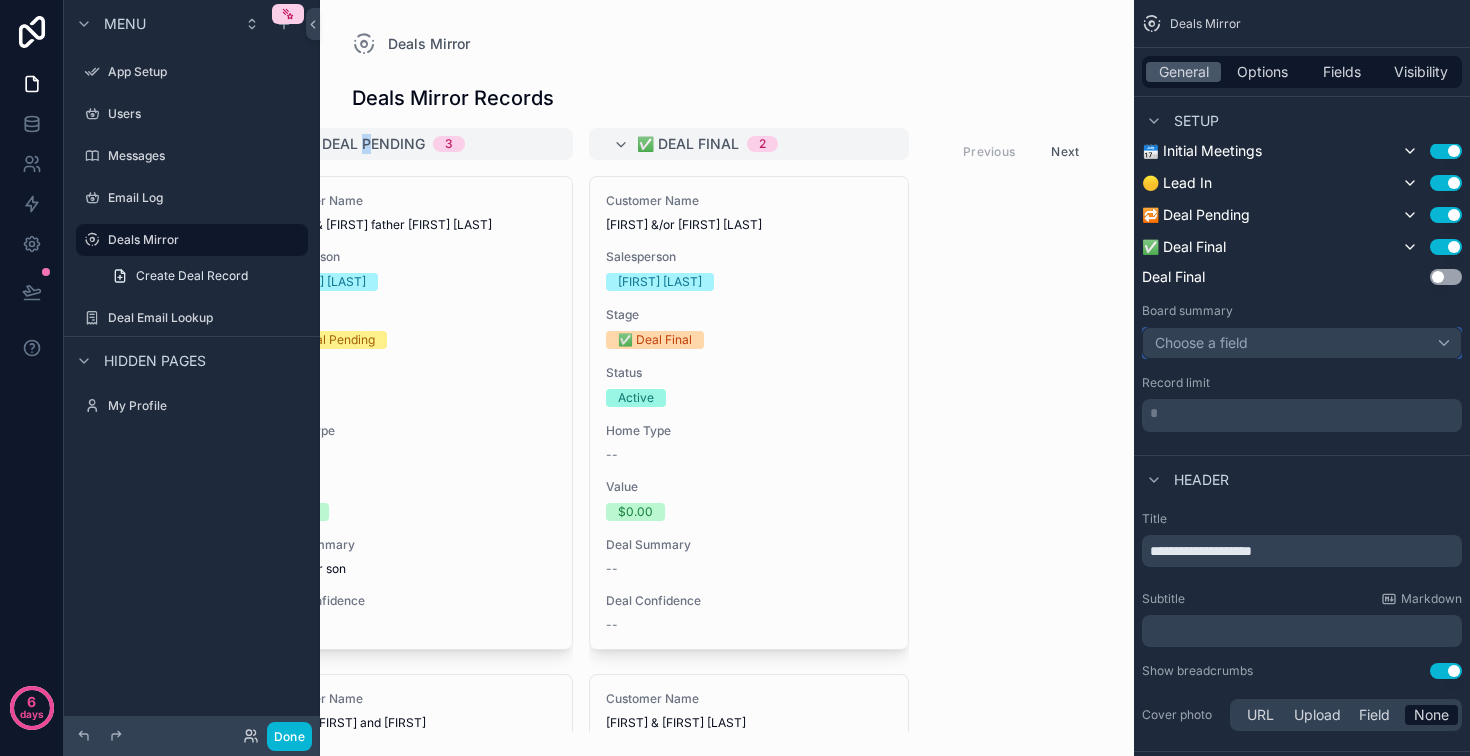 click on "Choose a field" at bounding box center [1302, 343] 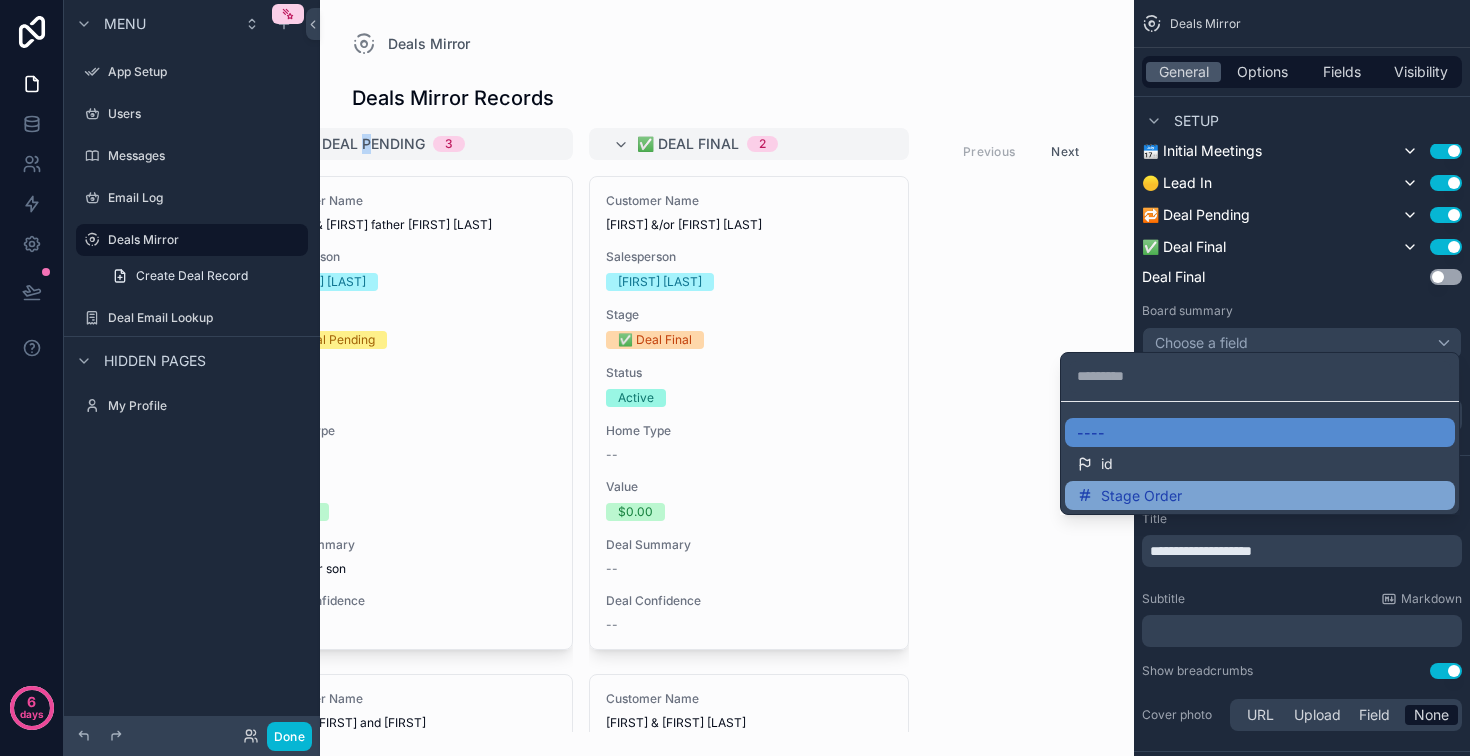 click on "Stage Order" at bounding box center [1141, 496] 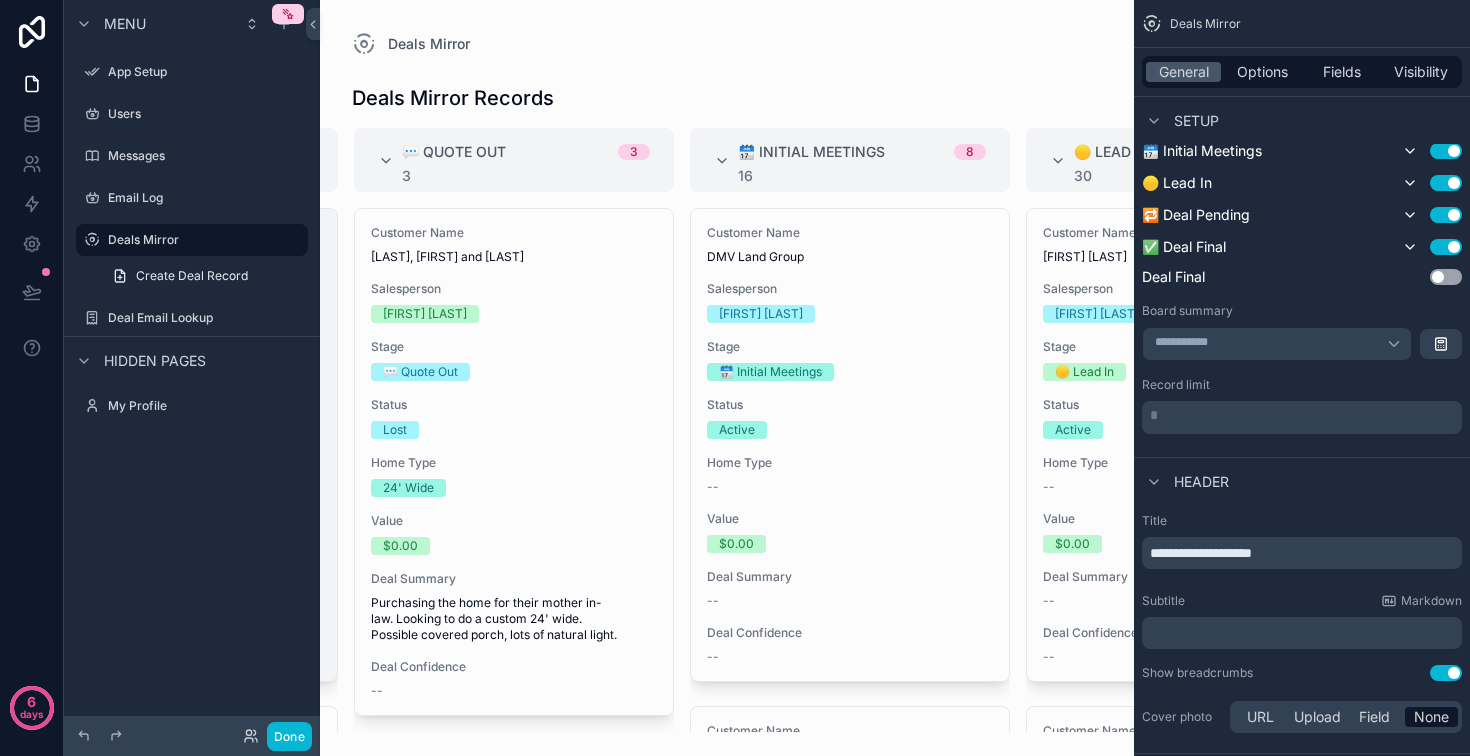 scroll, scrollTop: 0, scrollLeft: 0, axis: both 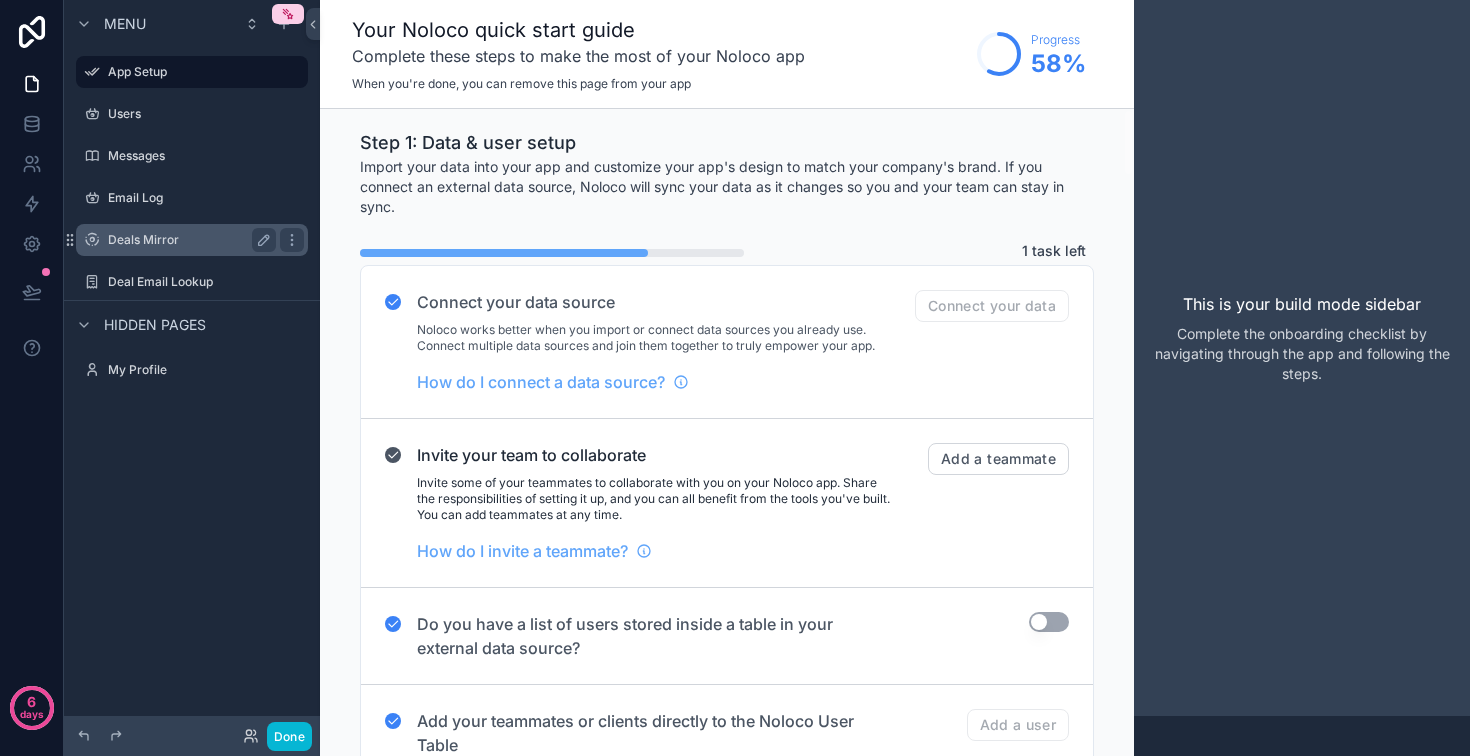 click on "Deals Mirror" at bounding box center [188, 240] 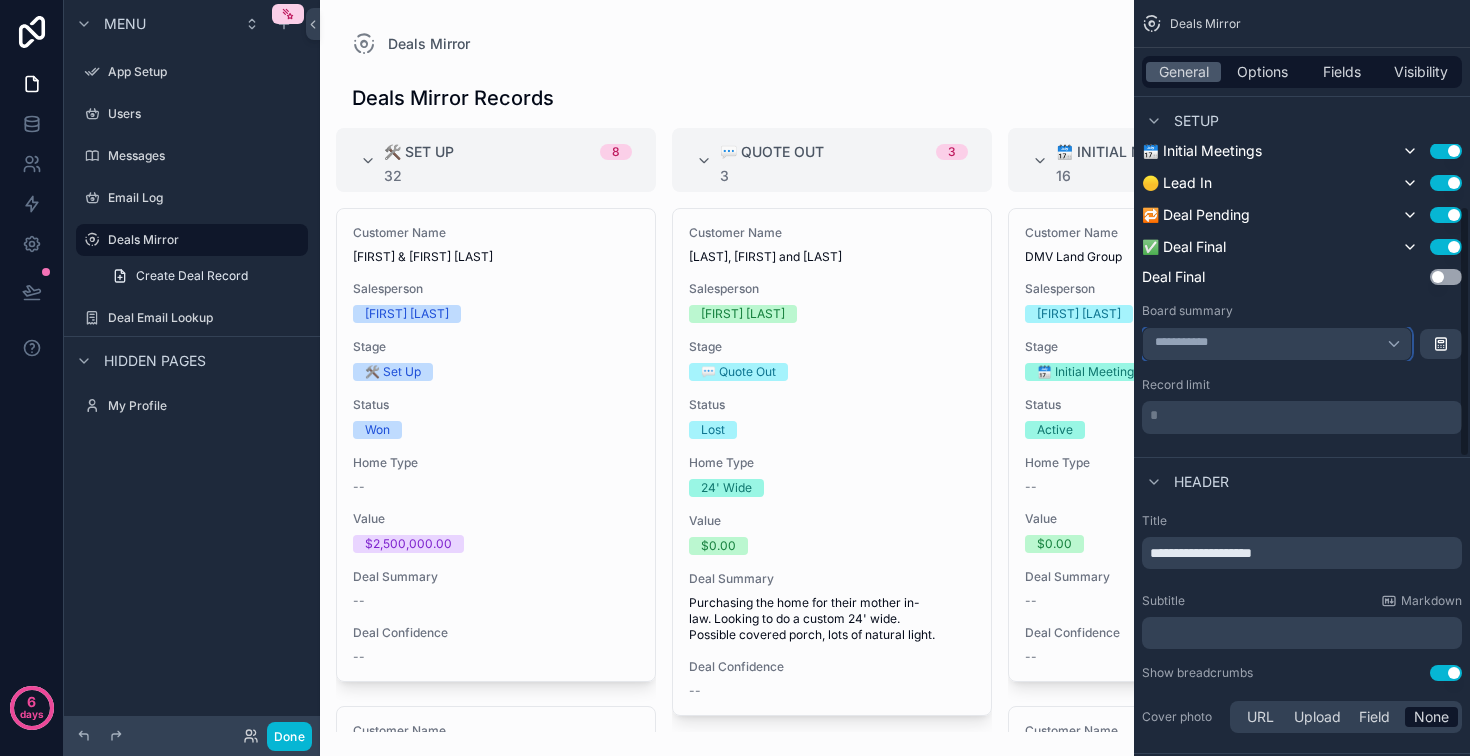 click on "**********" at bounding box center [1277, 344] 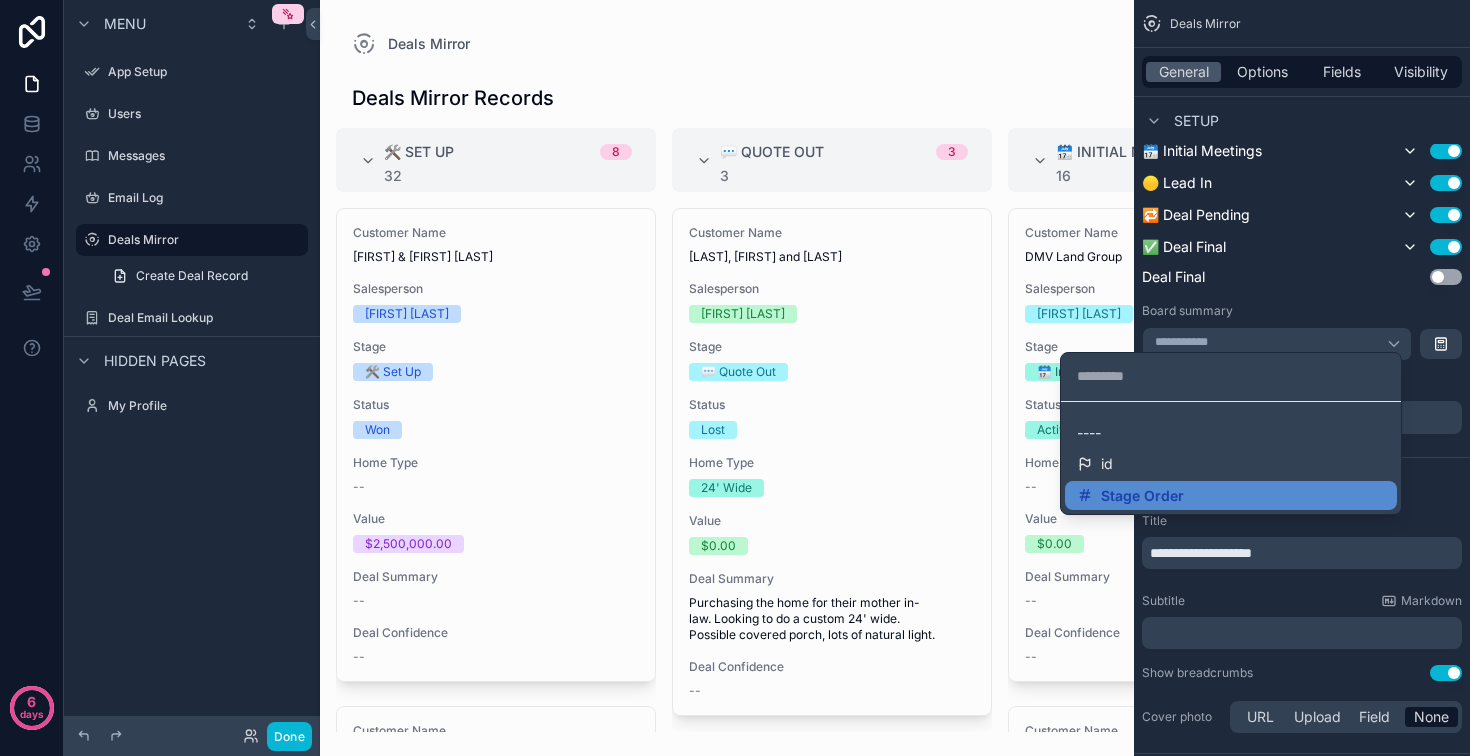 click at bounding box center (735, 378) 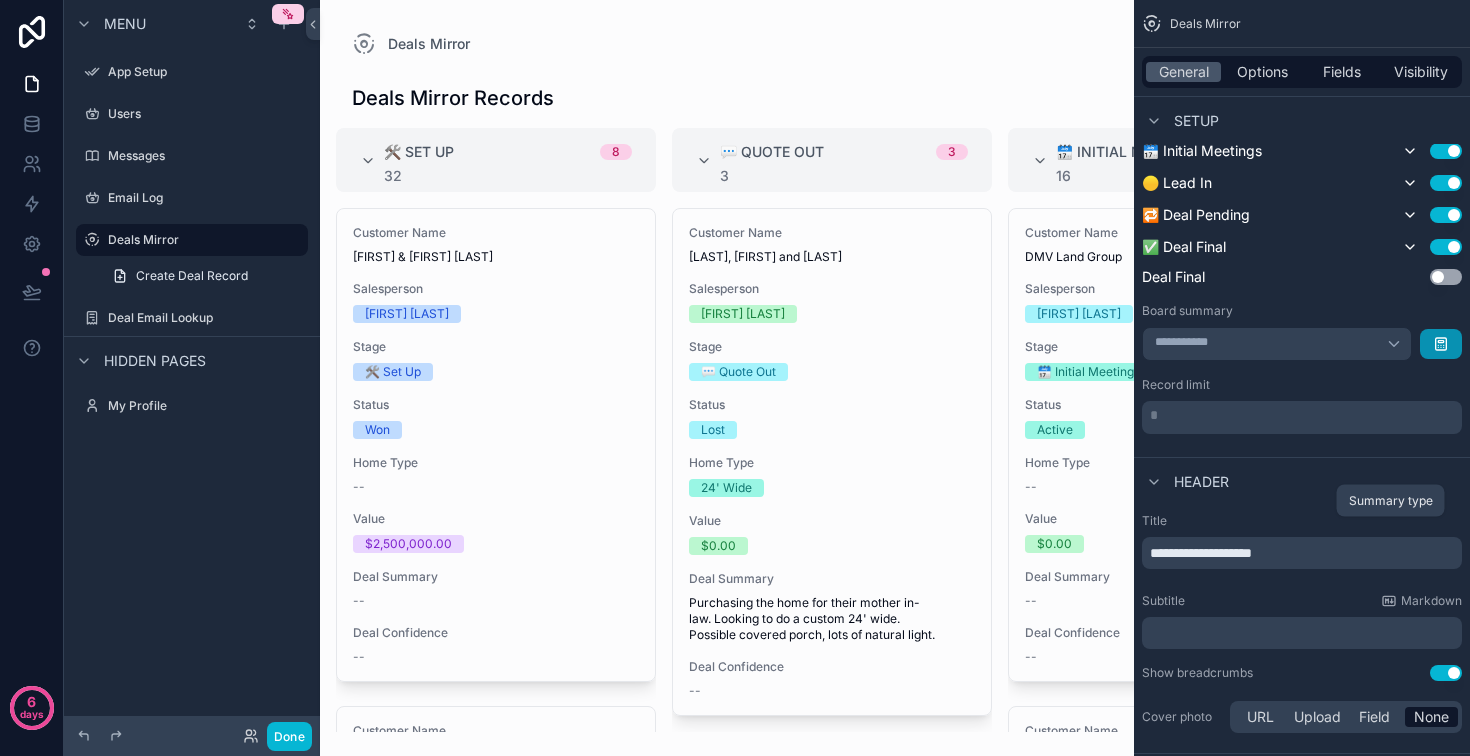 click 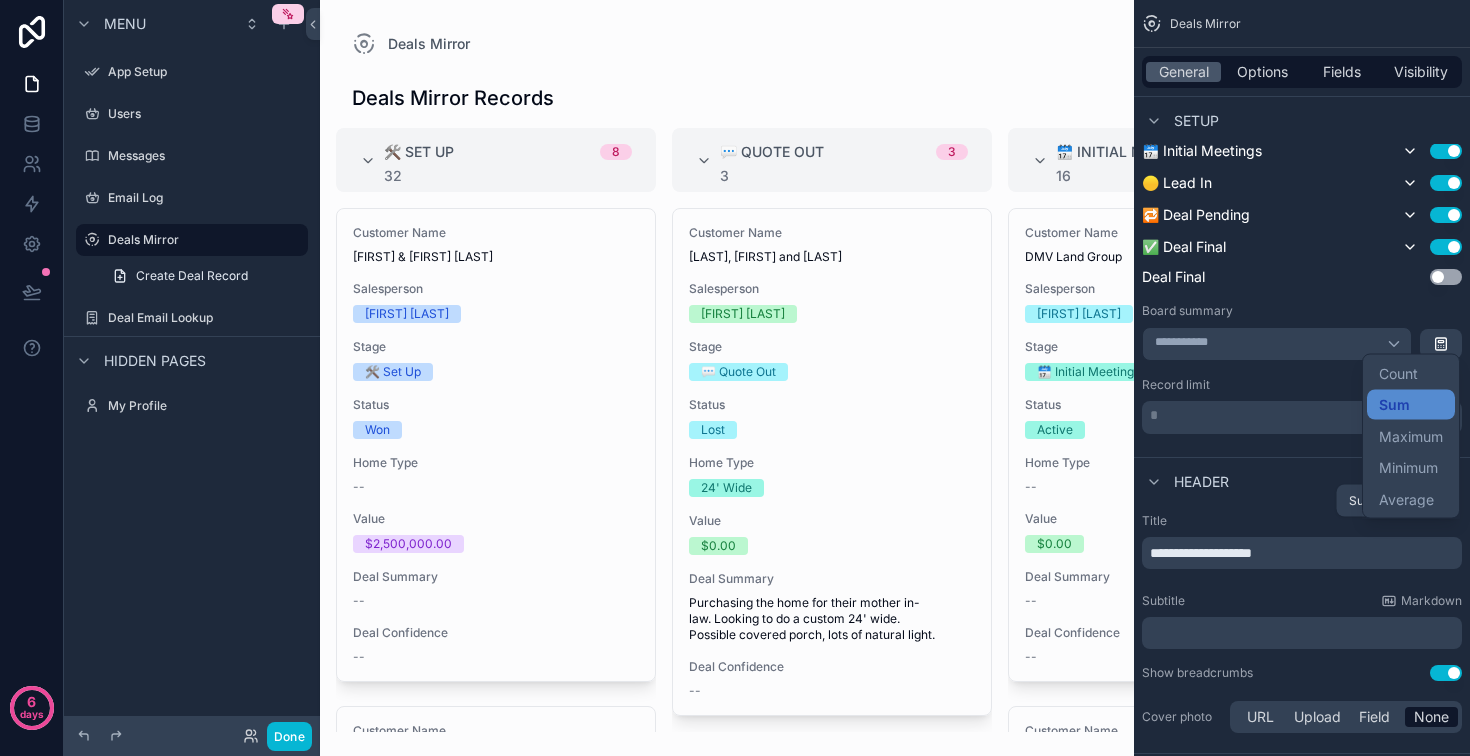 click at bounding box center [735, 378] 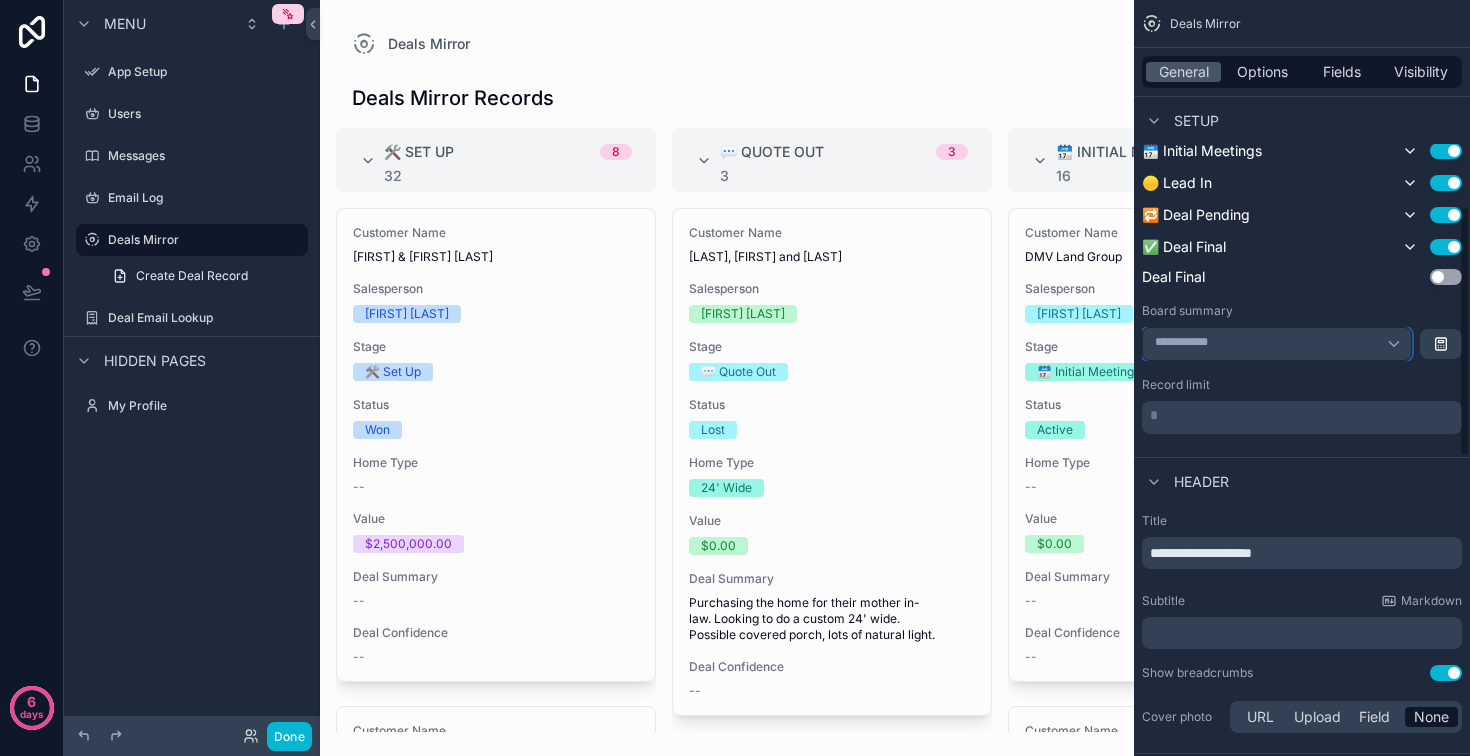 click on "**********" at bounding box center (1277, 344) 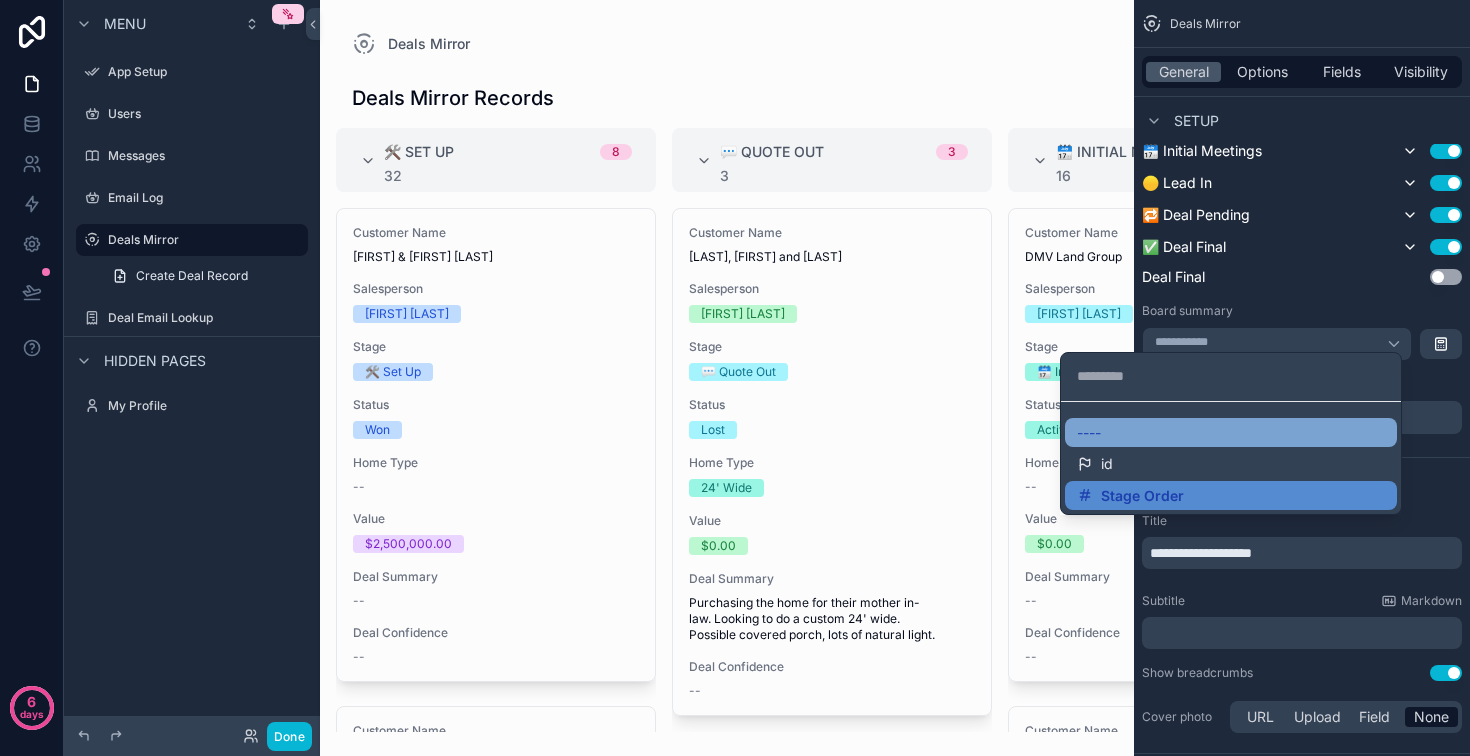 click on "----" at bounding box center (1231, 433) 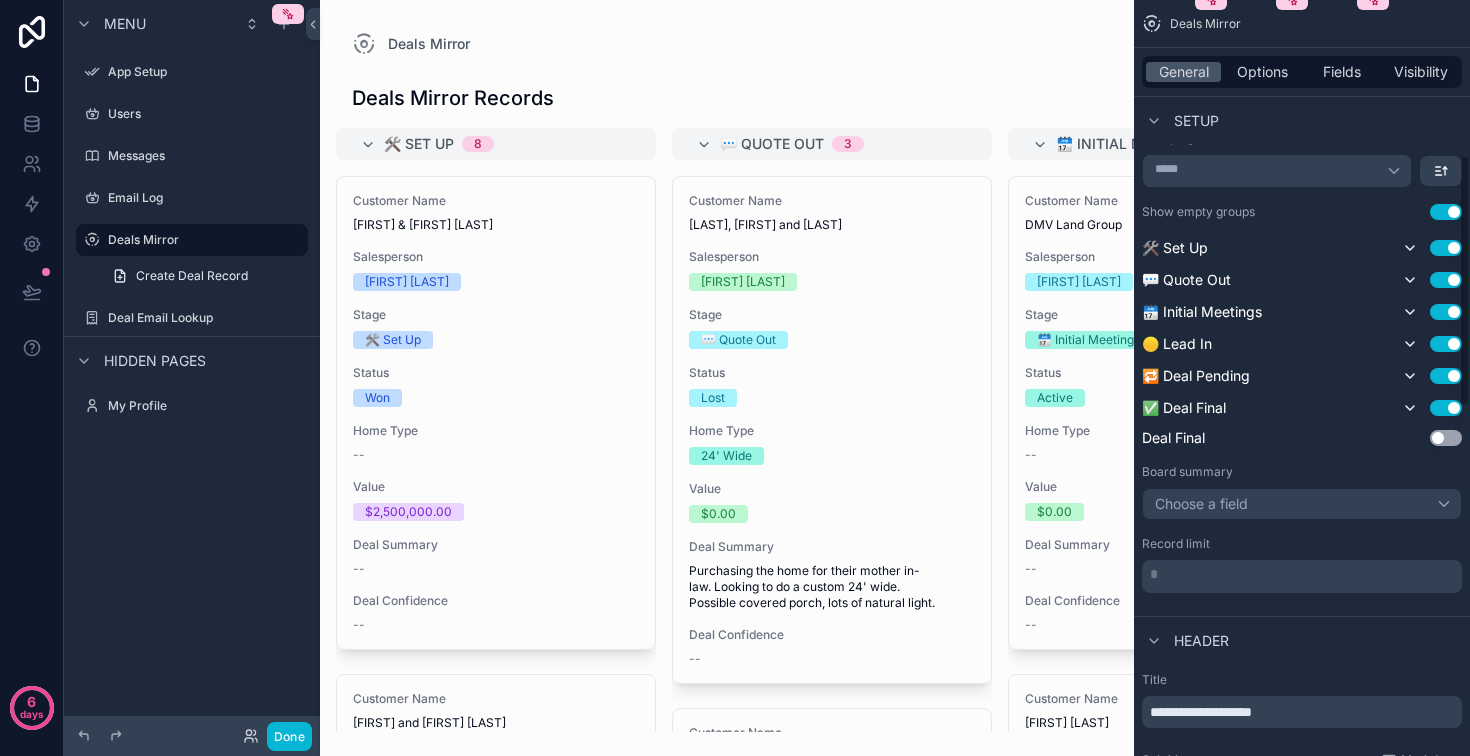 scroll, scrollTop: 475, scrollLeft: 0, axis: vertical 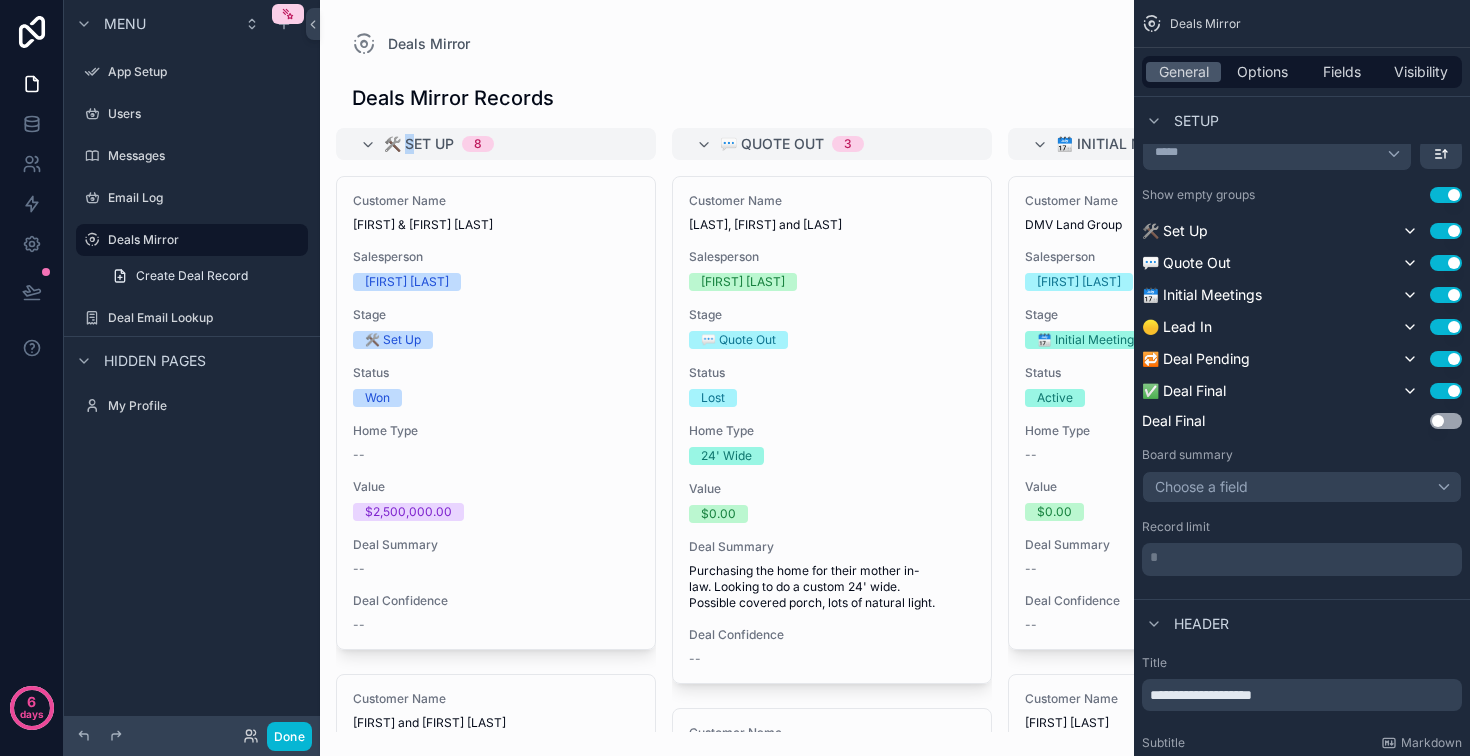 drag, startPoint x: 496, startPoint y: 170, endPoint x: 512, endPoint y: 164, distance: 17.088007 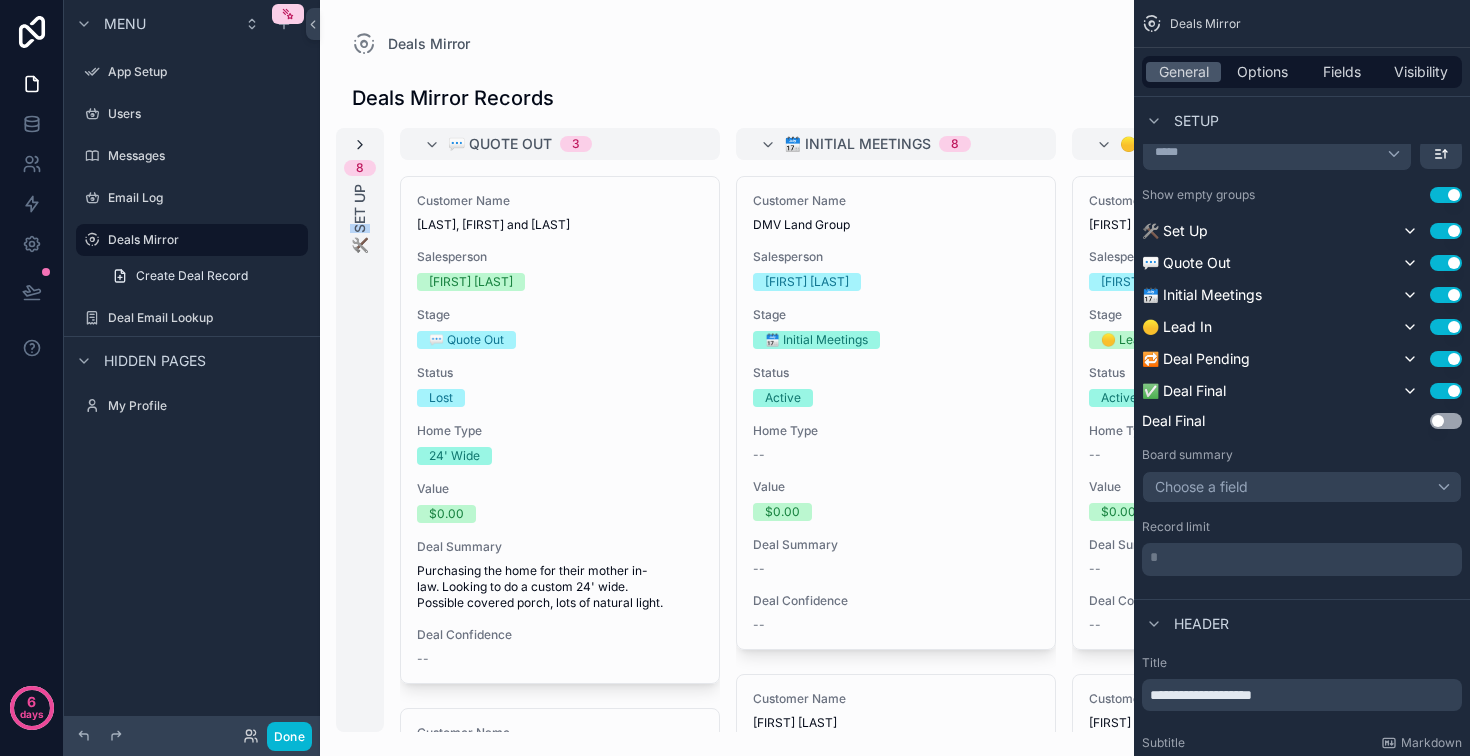 click at bounding box center [360, 144] 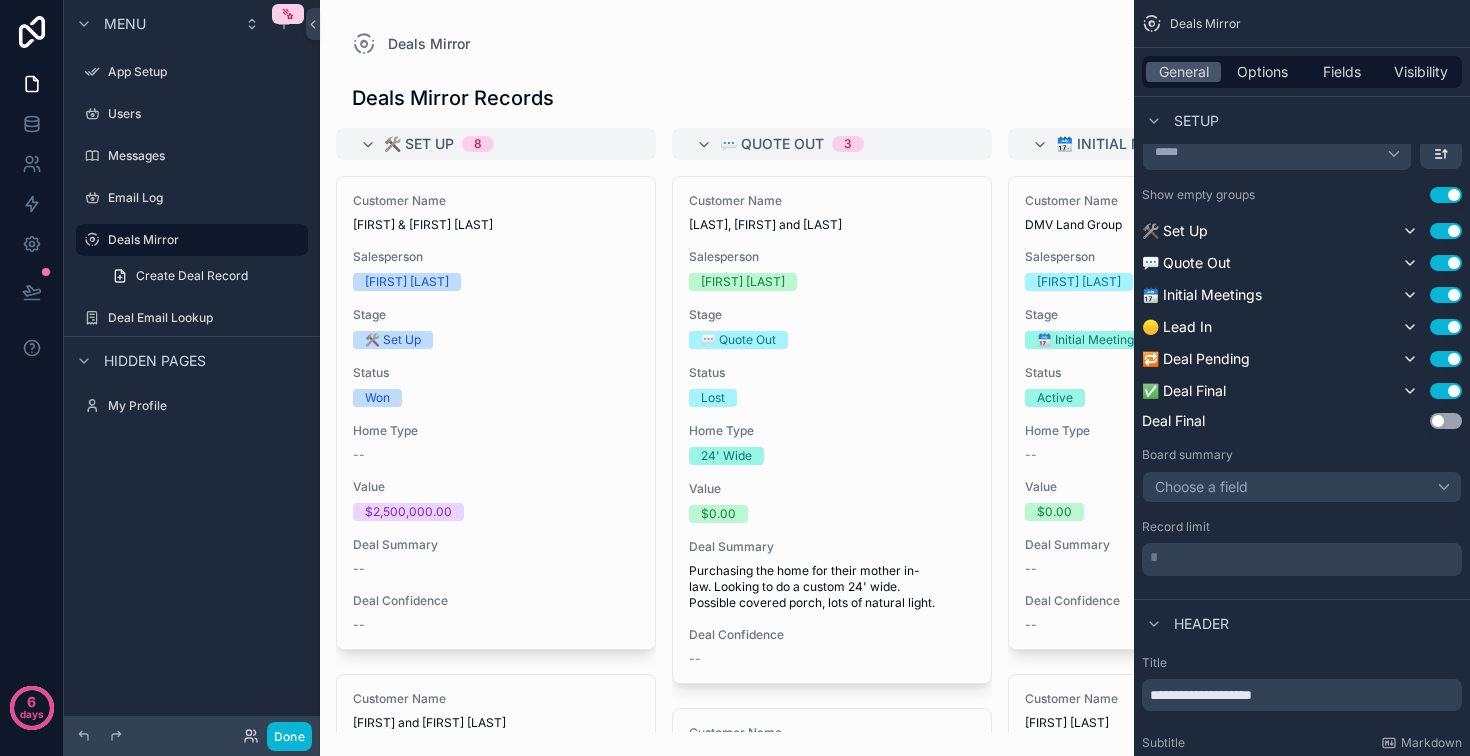 drag, startPoint x: 729, startPoint y: 168, endPoint x: 705, endPoint y: 177, distance: 25.632011 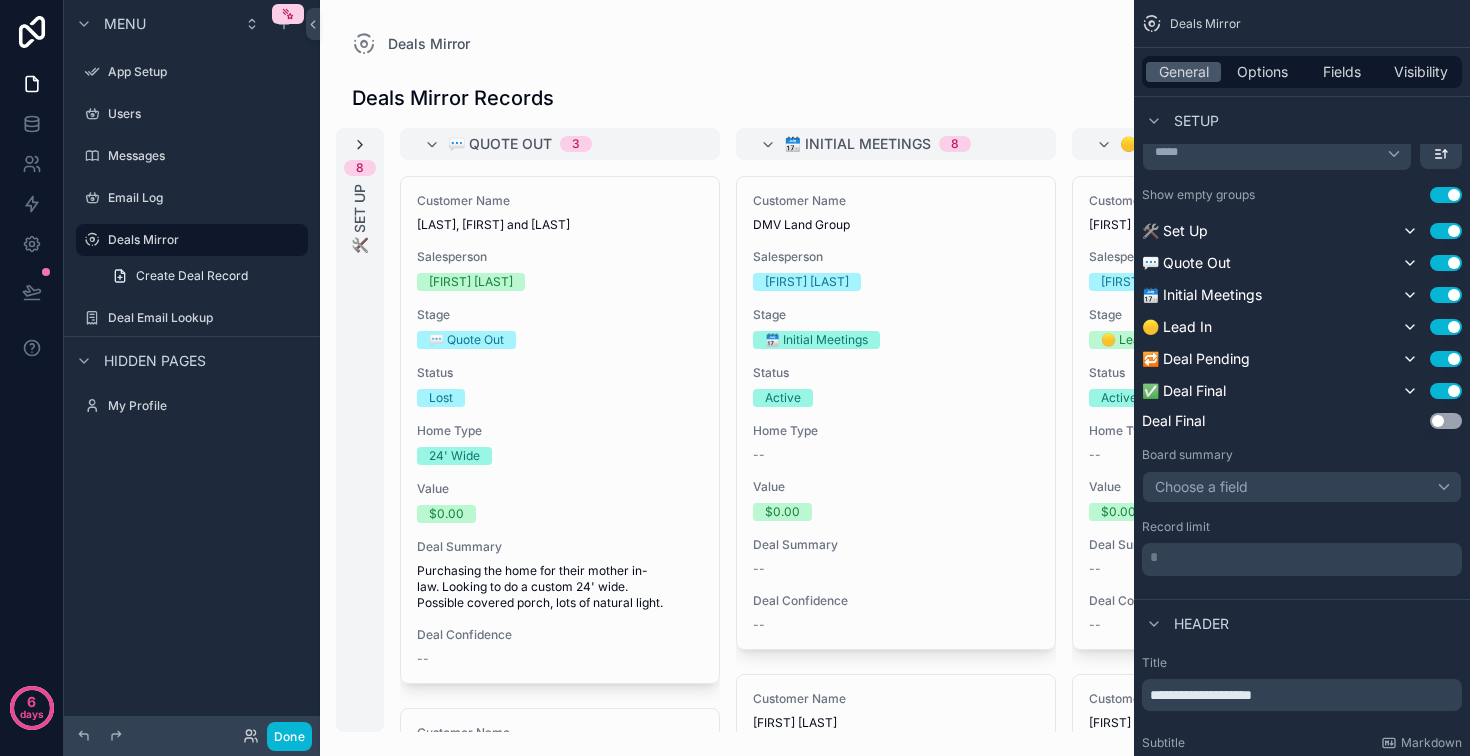 click at bounding box center (360, 145) 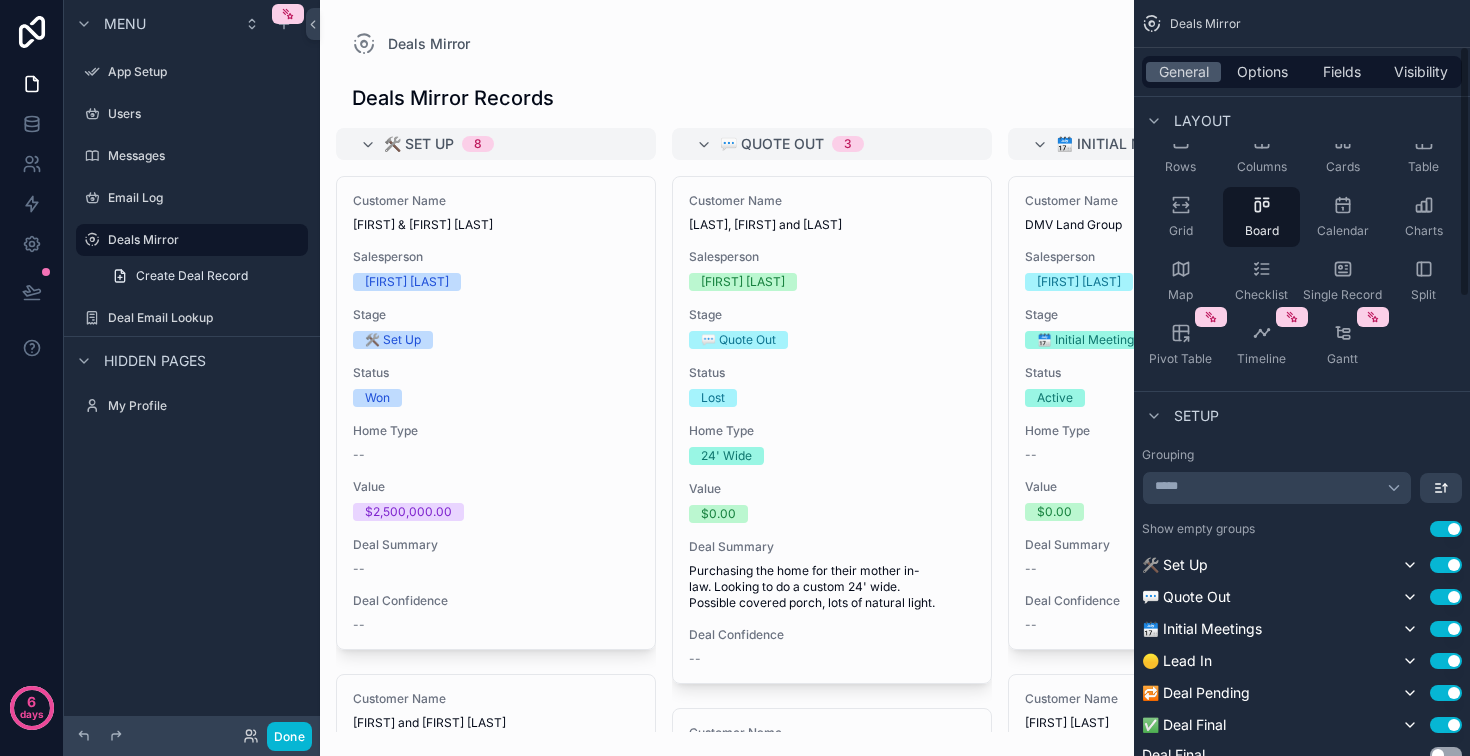 scroll, scrollTop: 138, scrollLeft: 0, axis: vertical 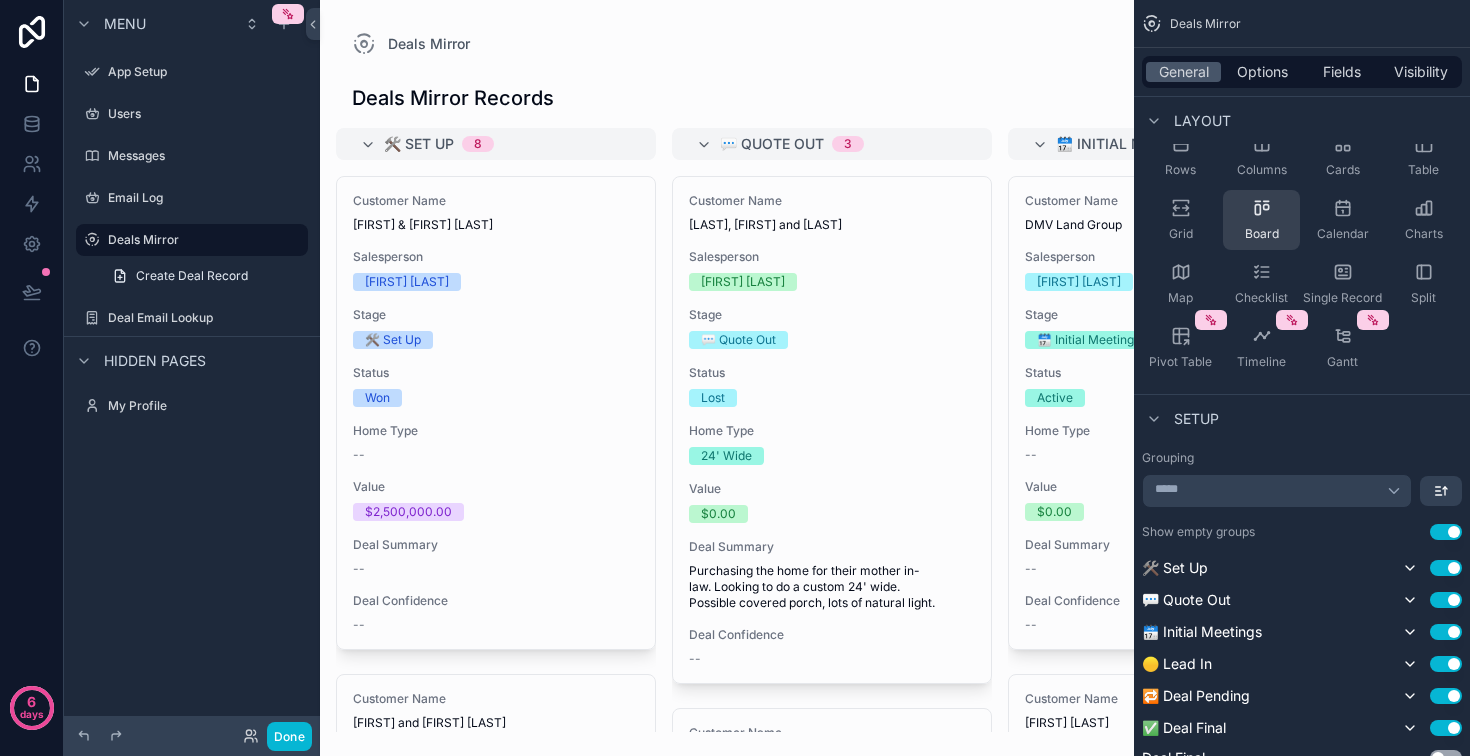 click 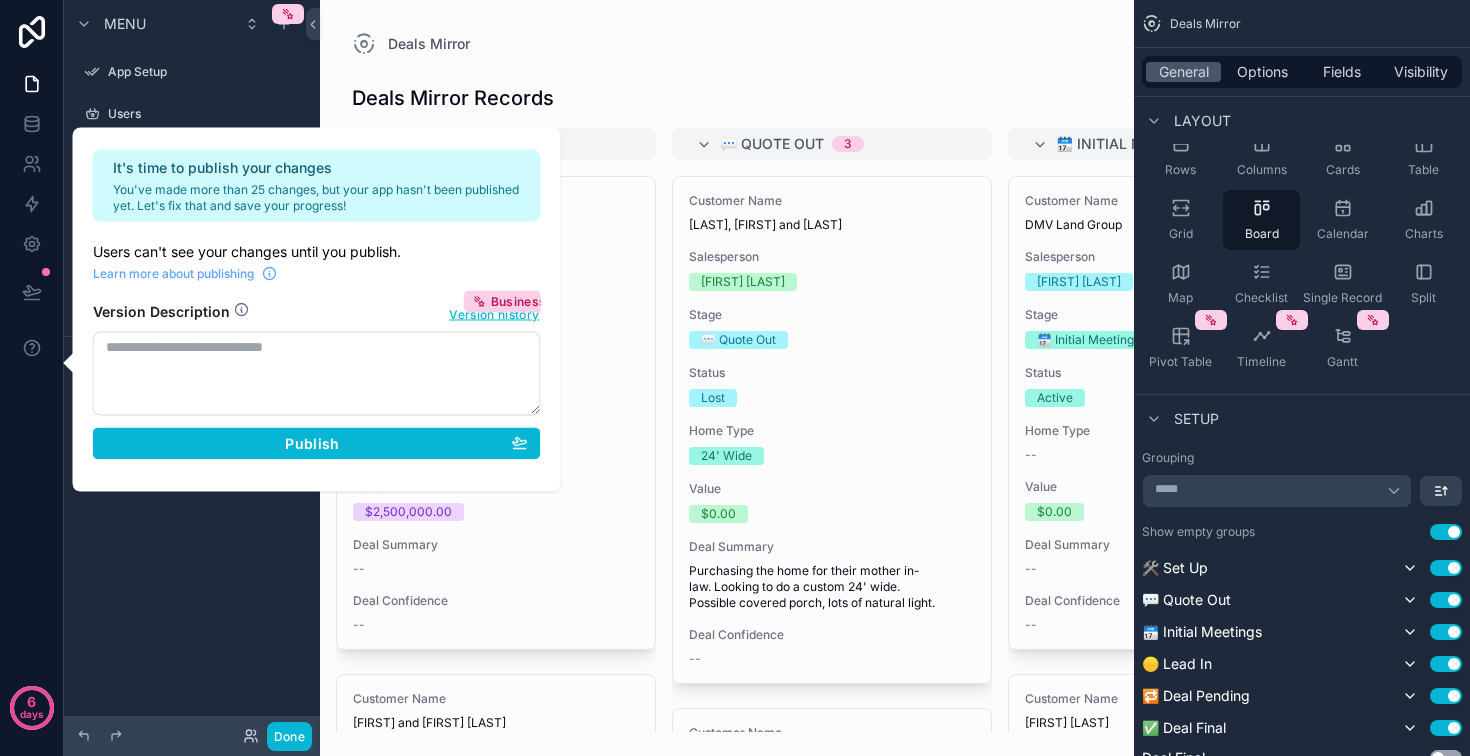 click on "Version Description Version history Business Publish" at bounding box center [317, 375] 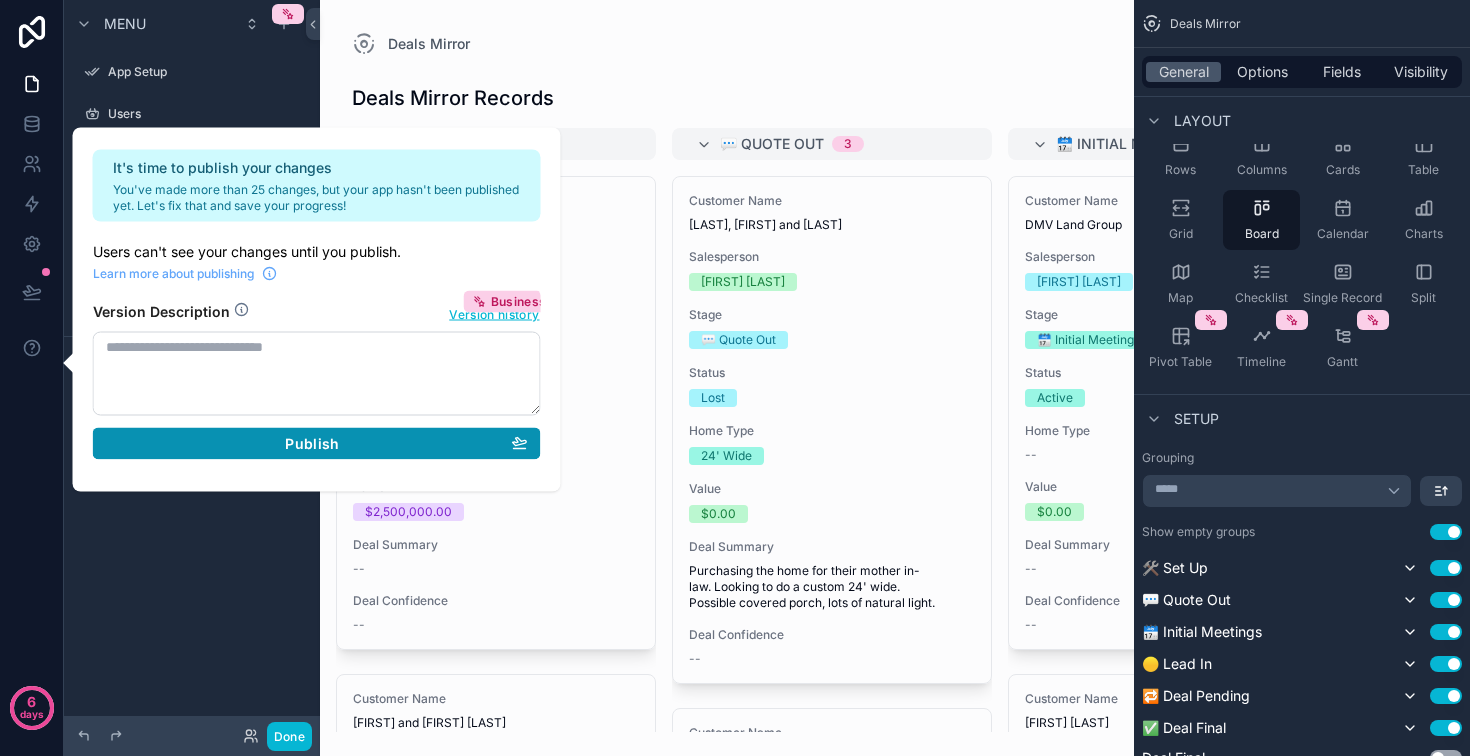 click on "Publish" at bounding box center (317, 444) 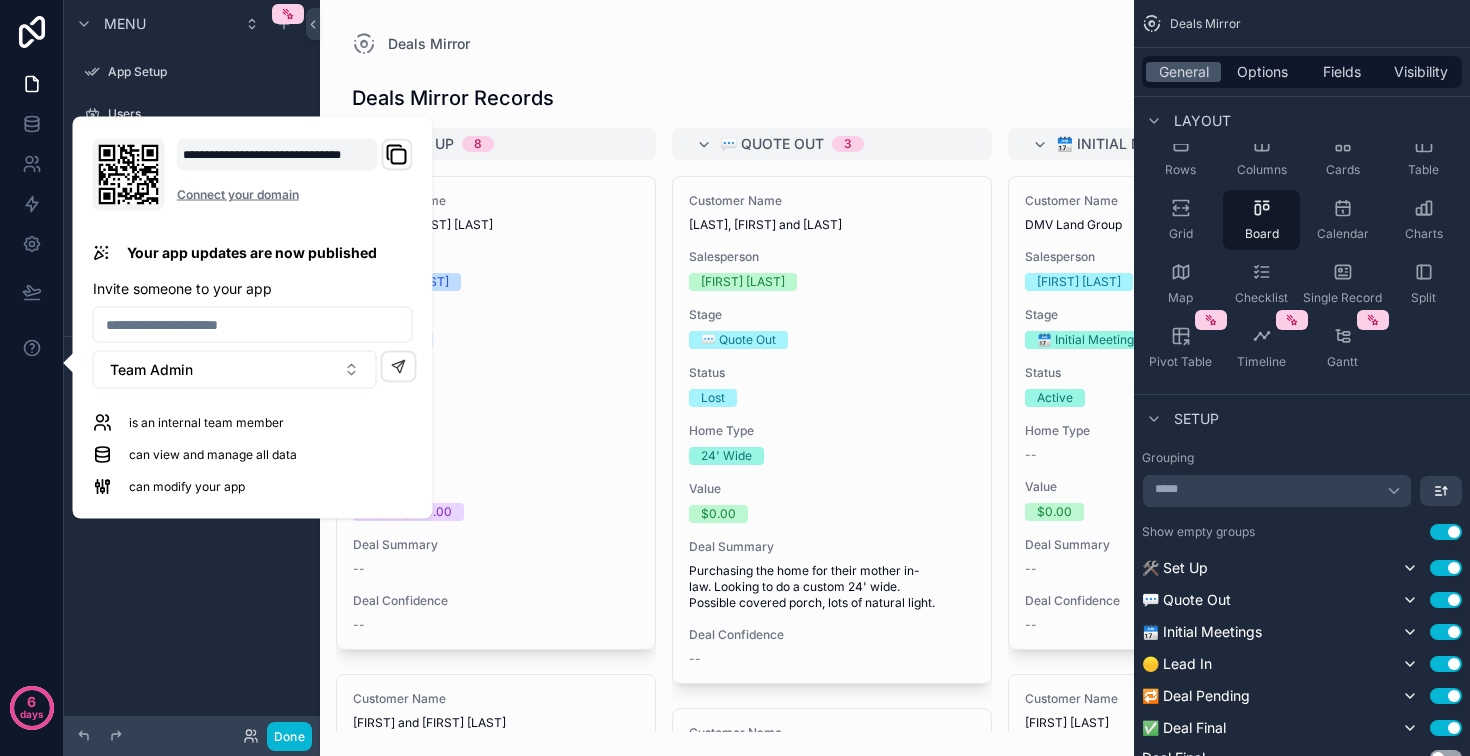 click 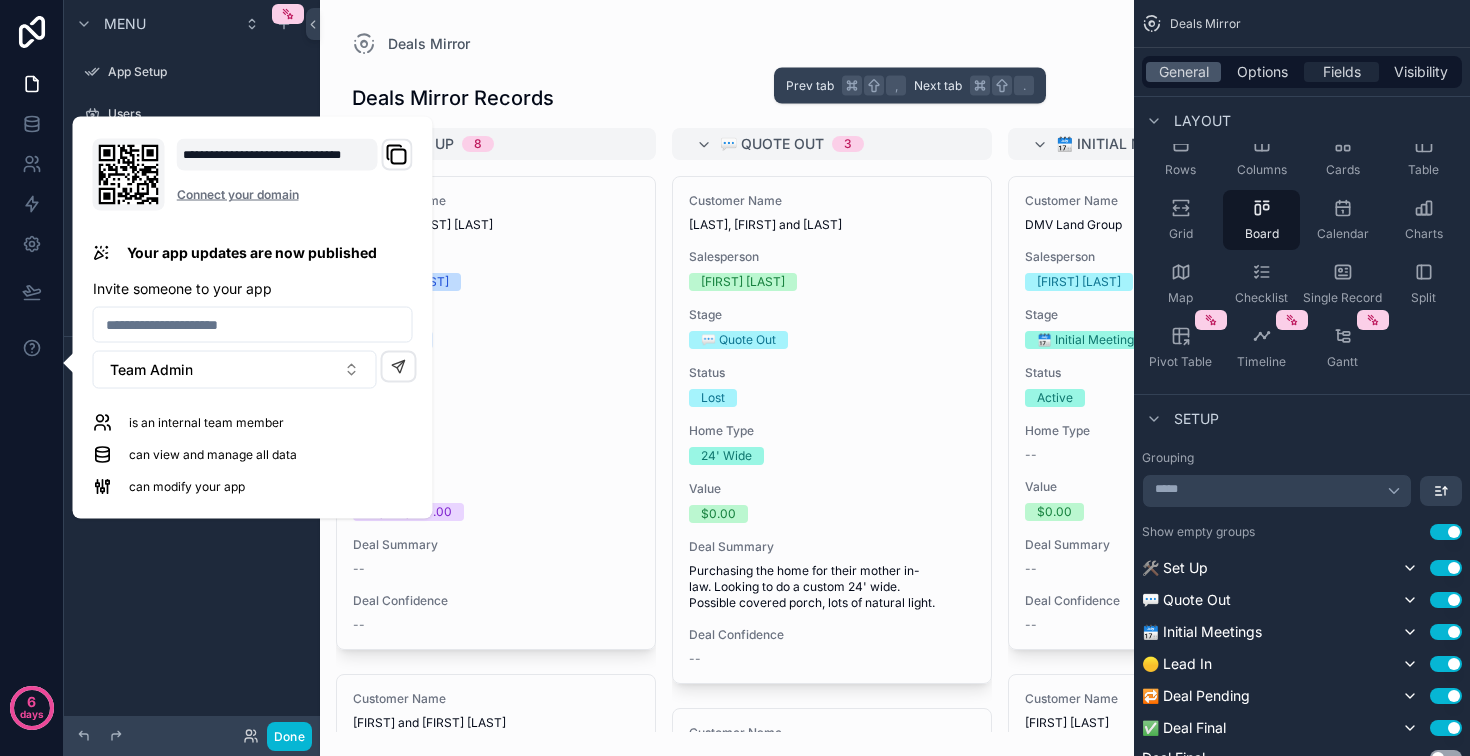 click on "Fields" at bounding box center [1342, 72] 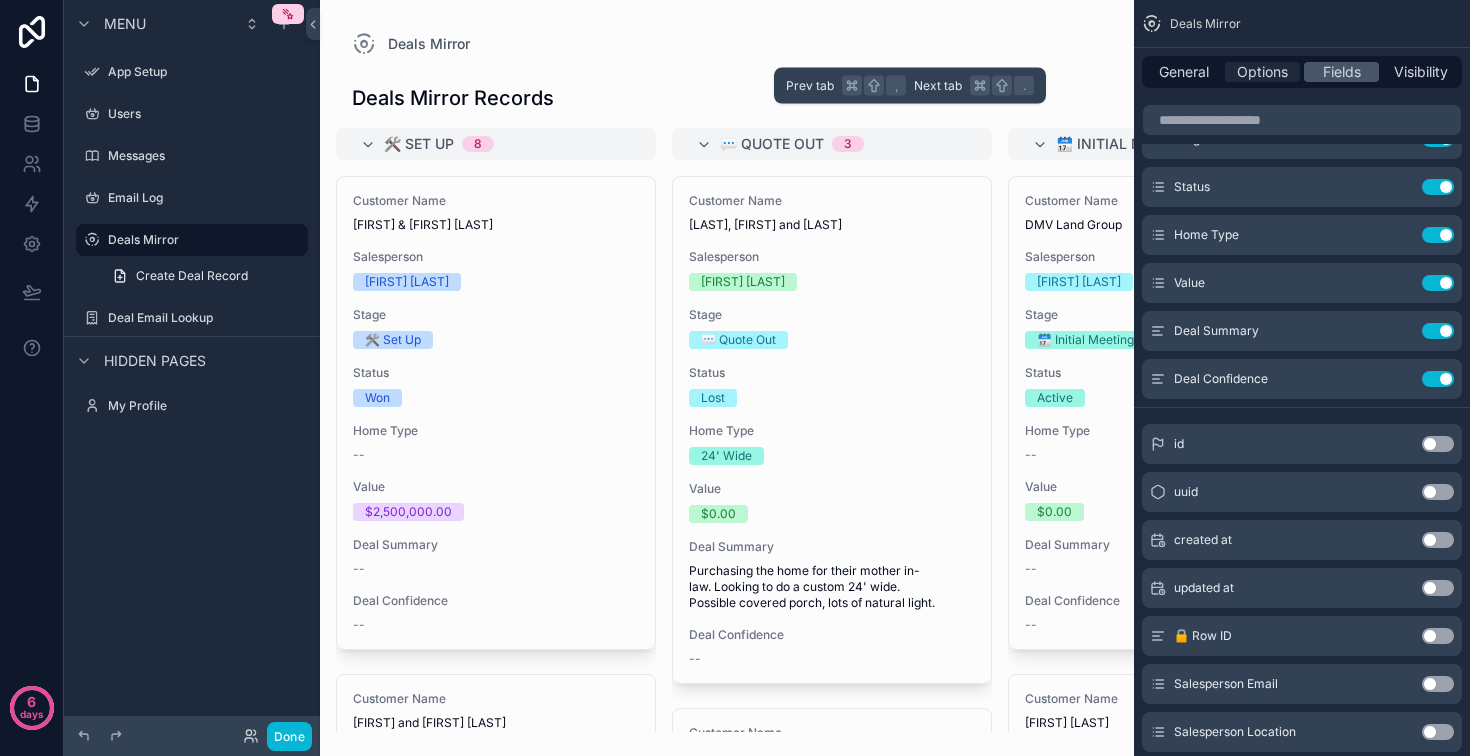 click on "Options" at bounding box center [1262, 72] 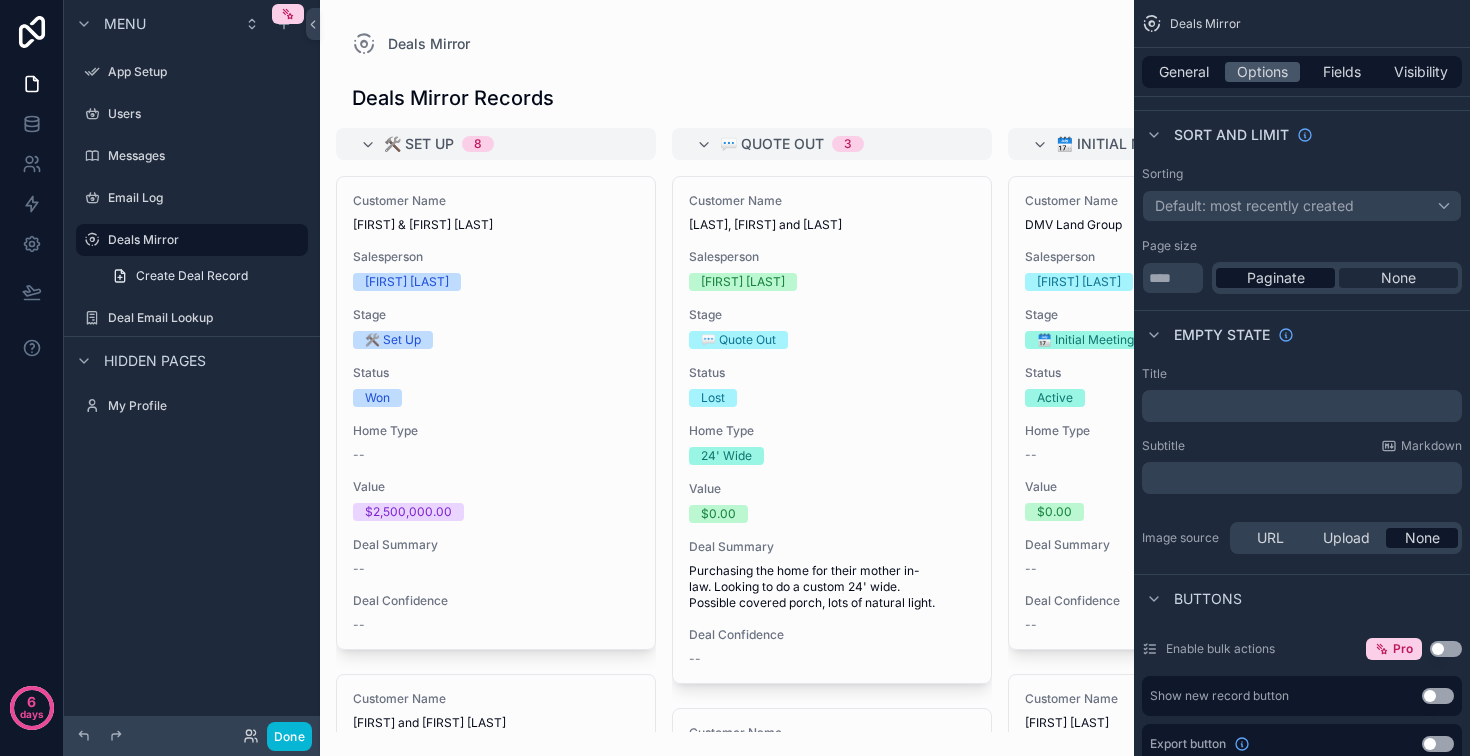 click on "None" at bounding box center (1398, 278) 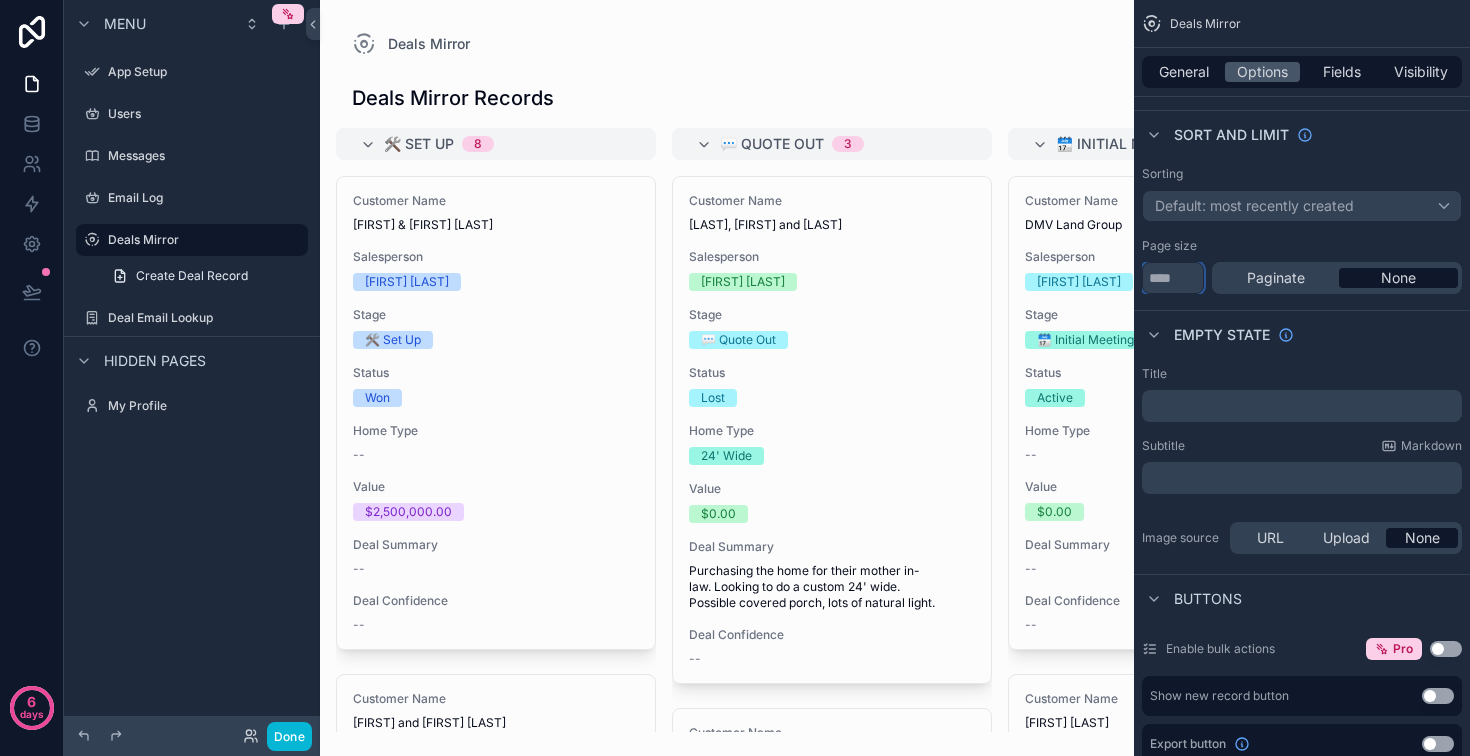 click on "**" at bounding box center [1173, 278] 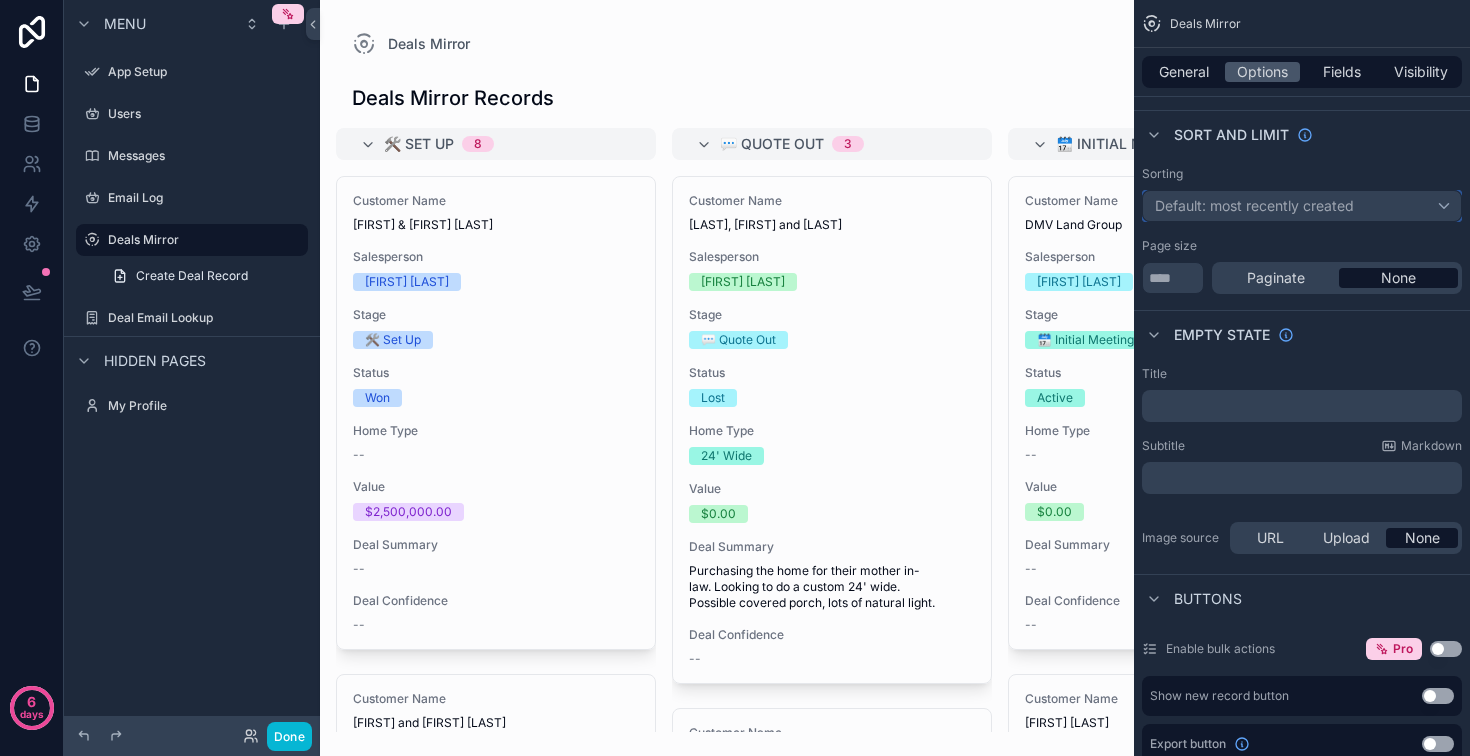 click on "Default: most recently created" at bounding box center (1302, 206) 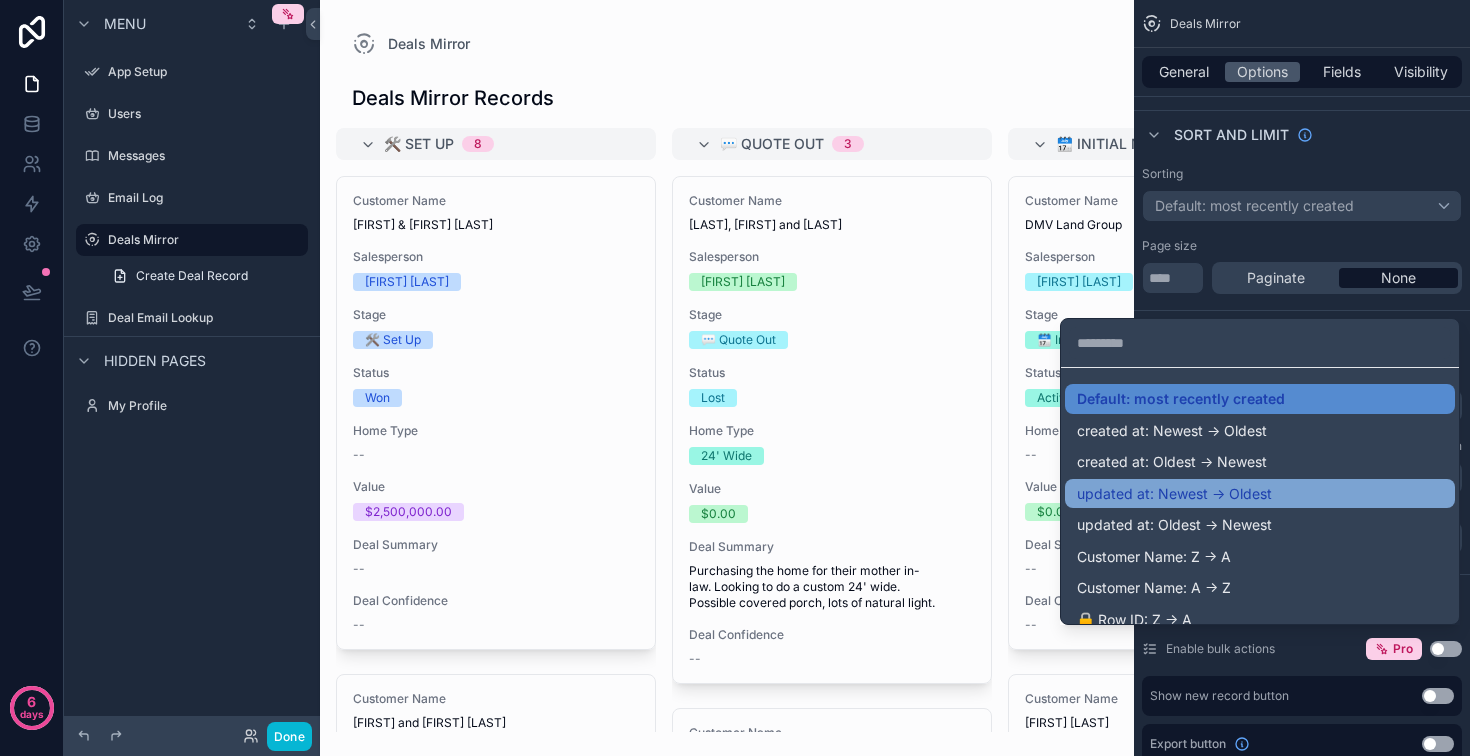 click on "updated at: Newest -> Oldest" at bounding box center (1260, 494) 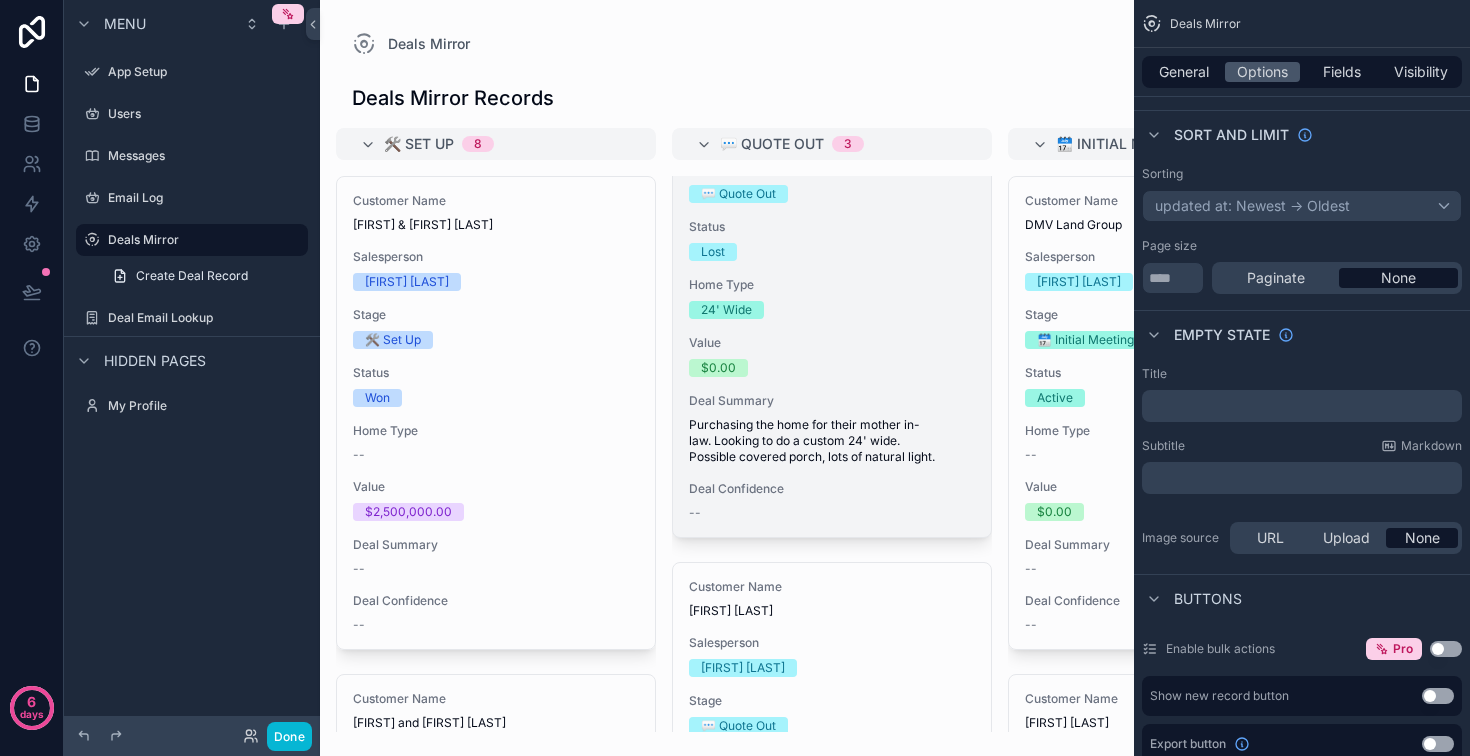scroll, scrollTop: 0, scrollLeft: 0, axis: both 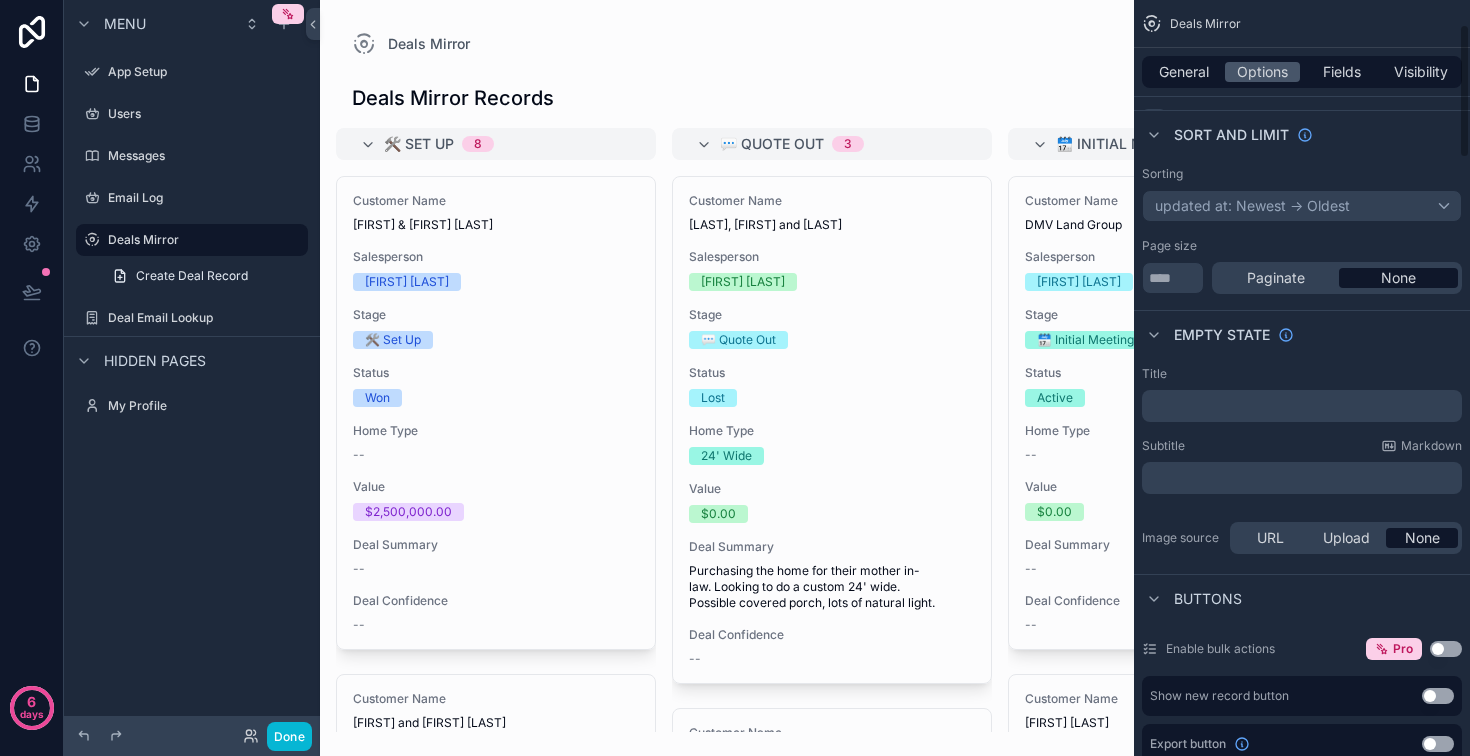click 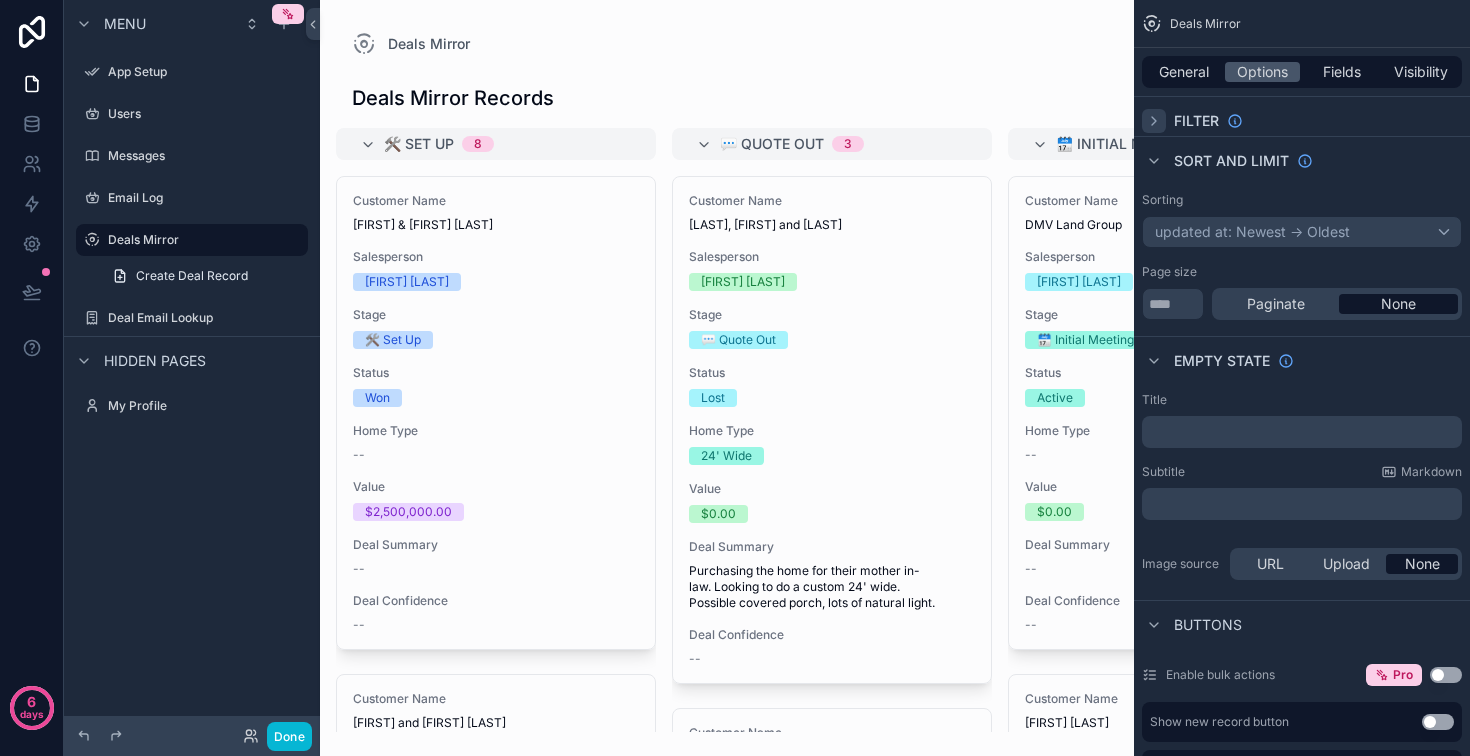 click 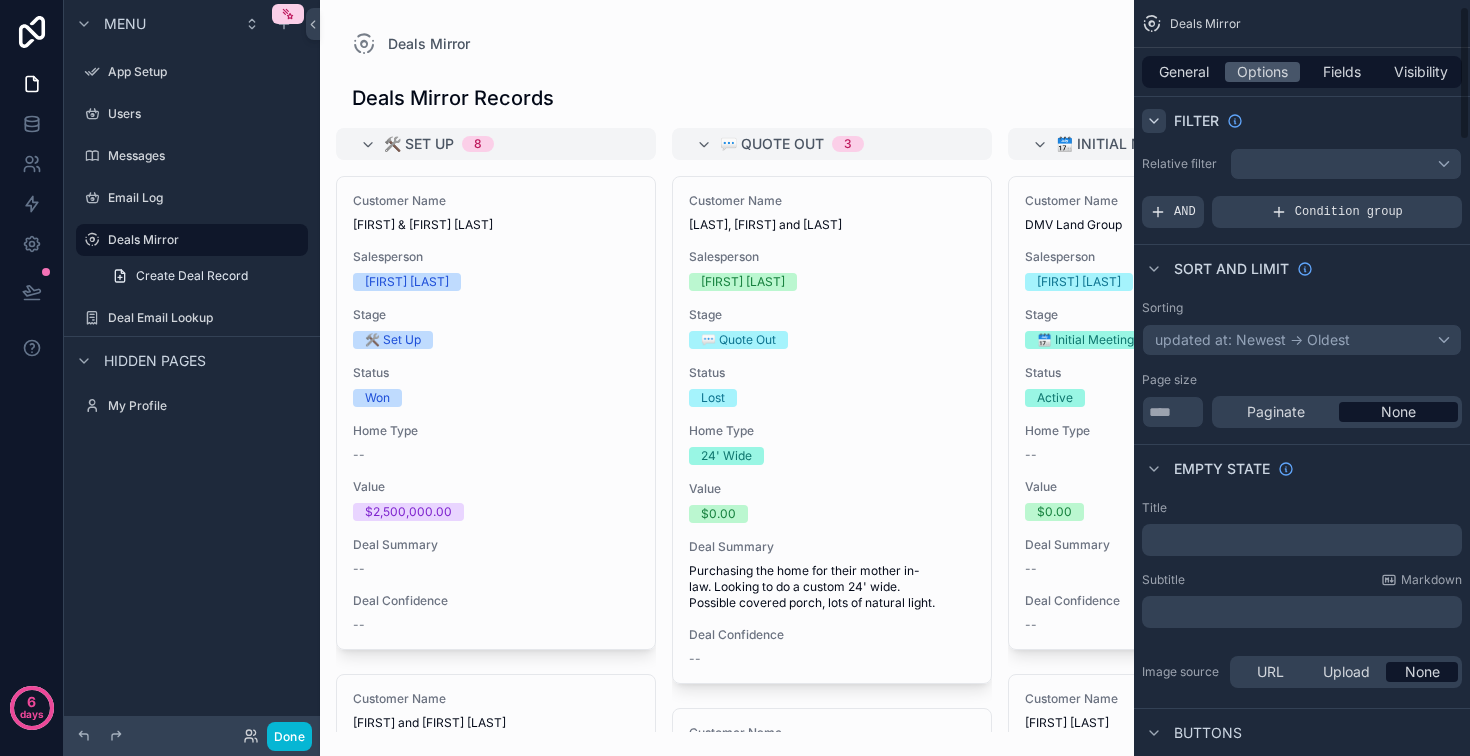 scroll, scrollTop: 0, scrollLeft: 0, axis: both 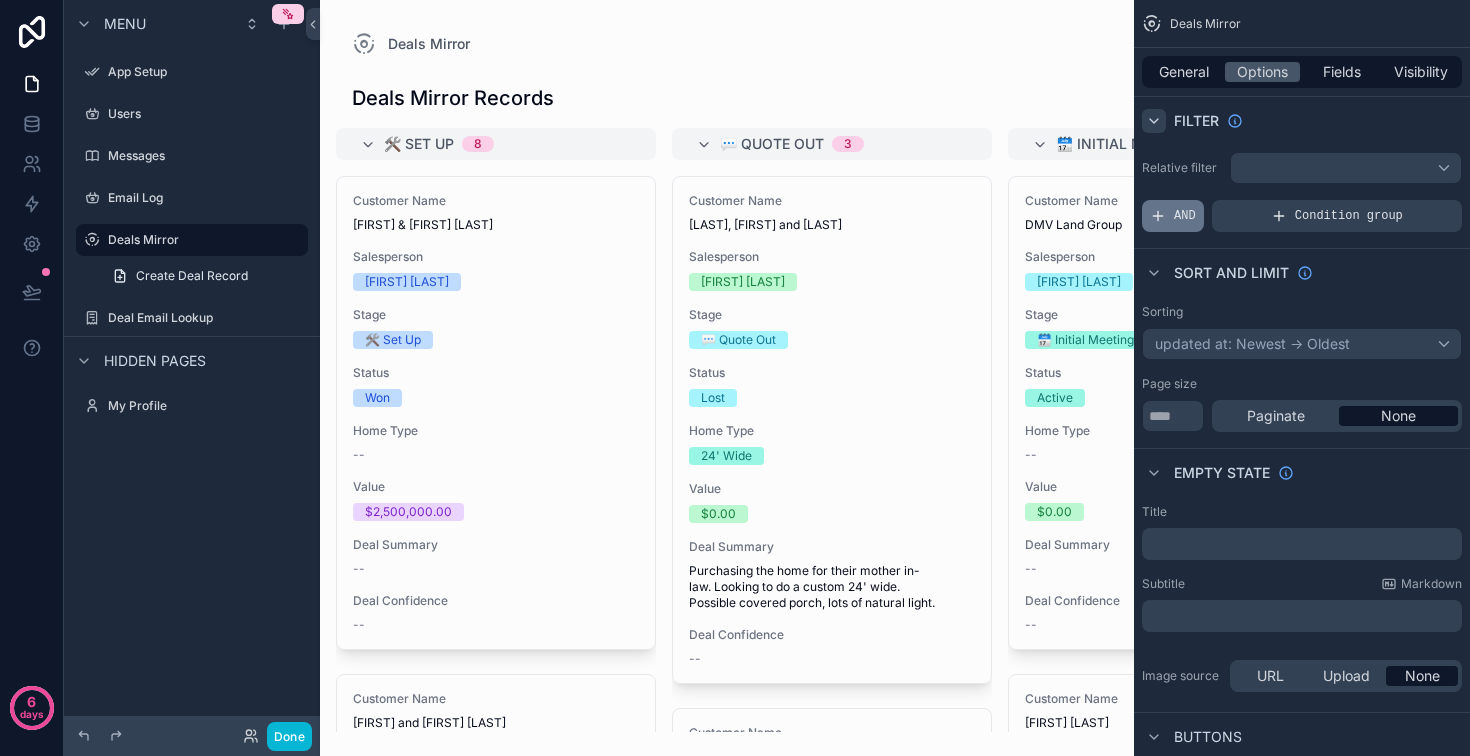 click on "AND" at bounding box center [1185, 216] 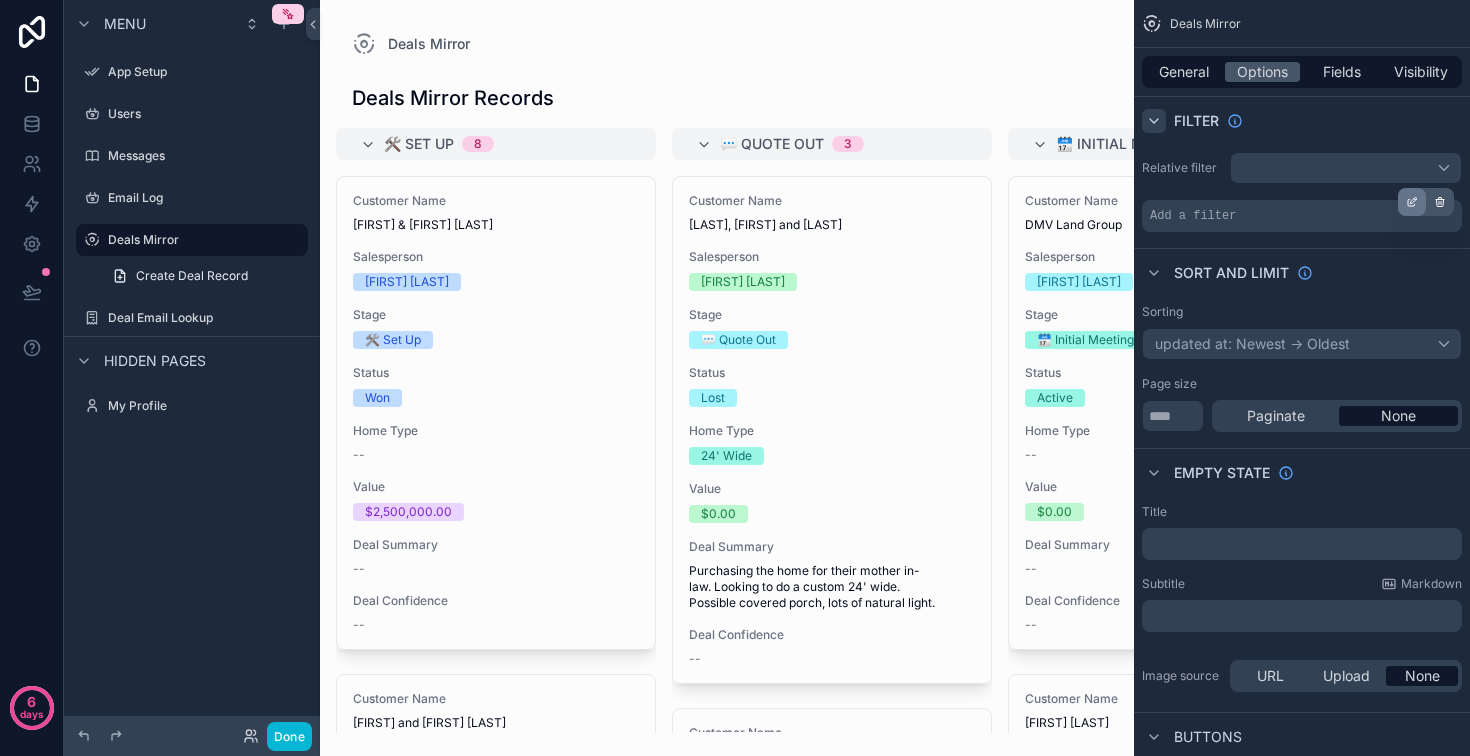 click 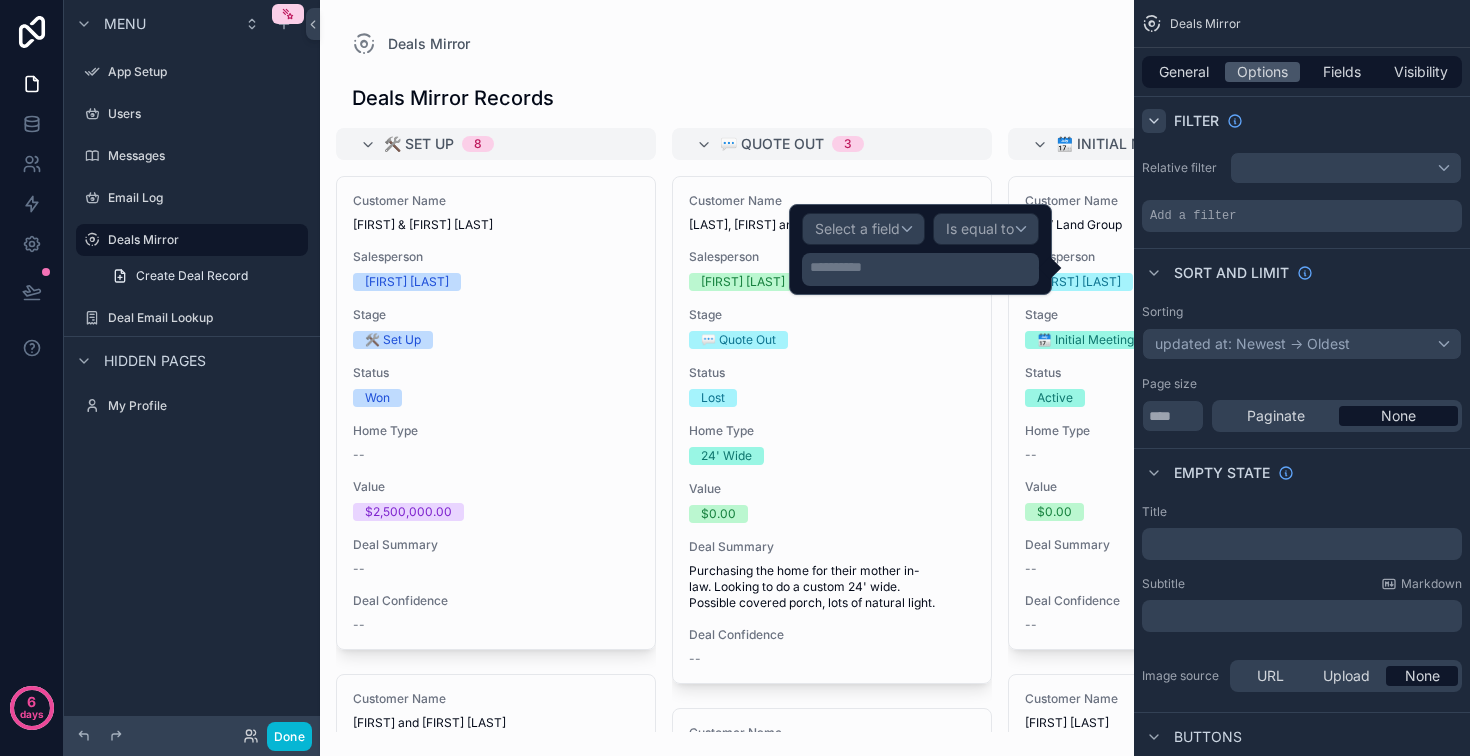 click on "Select a field" at bounding box center (857, 228) 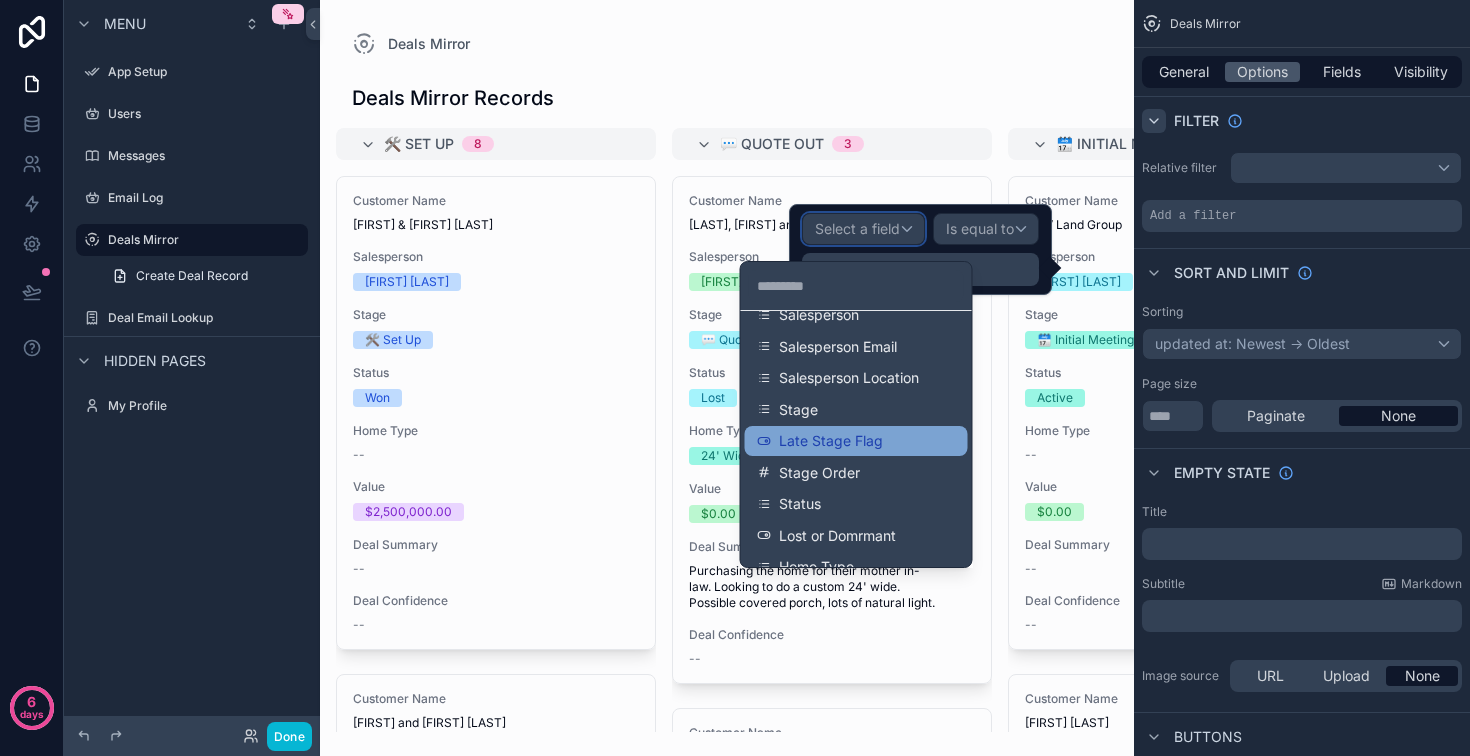 scroll, scrollTop: 217, scrollLeft: 0, axis: vertical 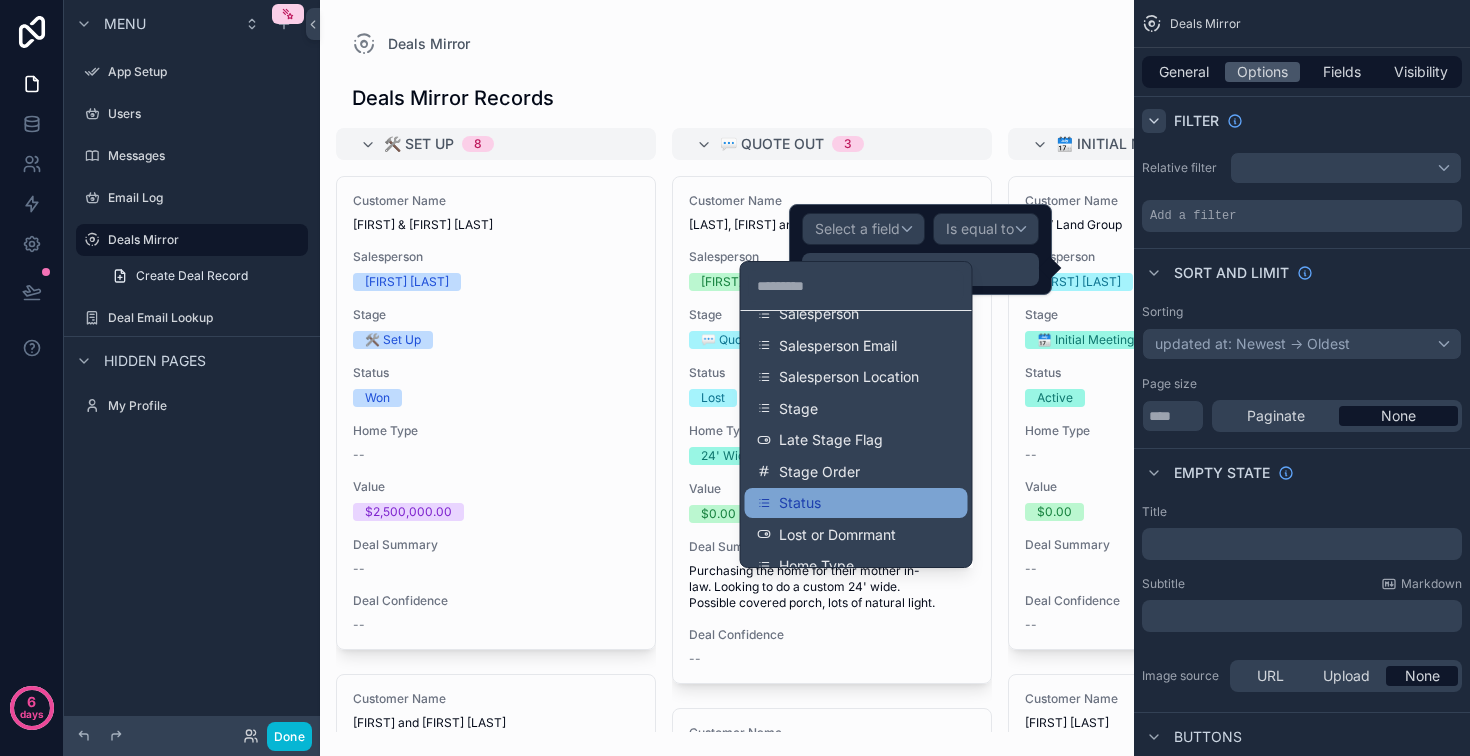 click on "Status" at bounding box center [856, 503] 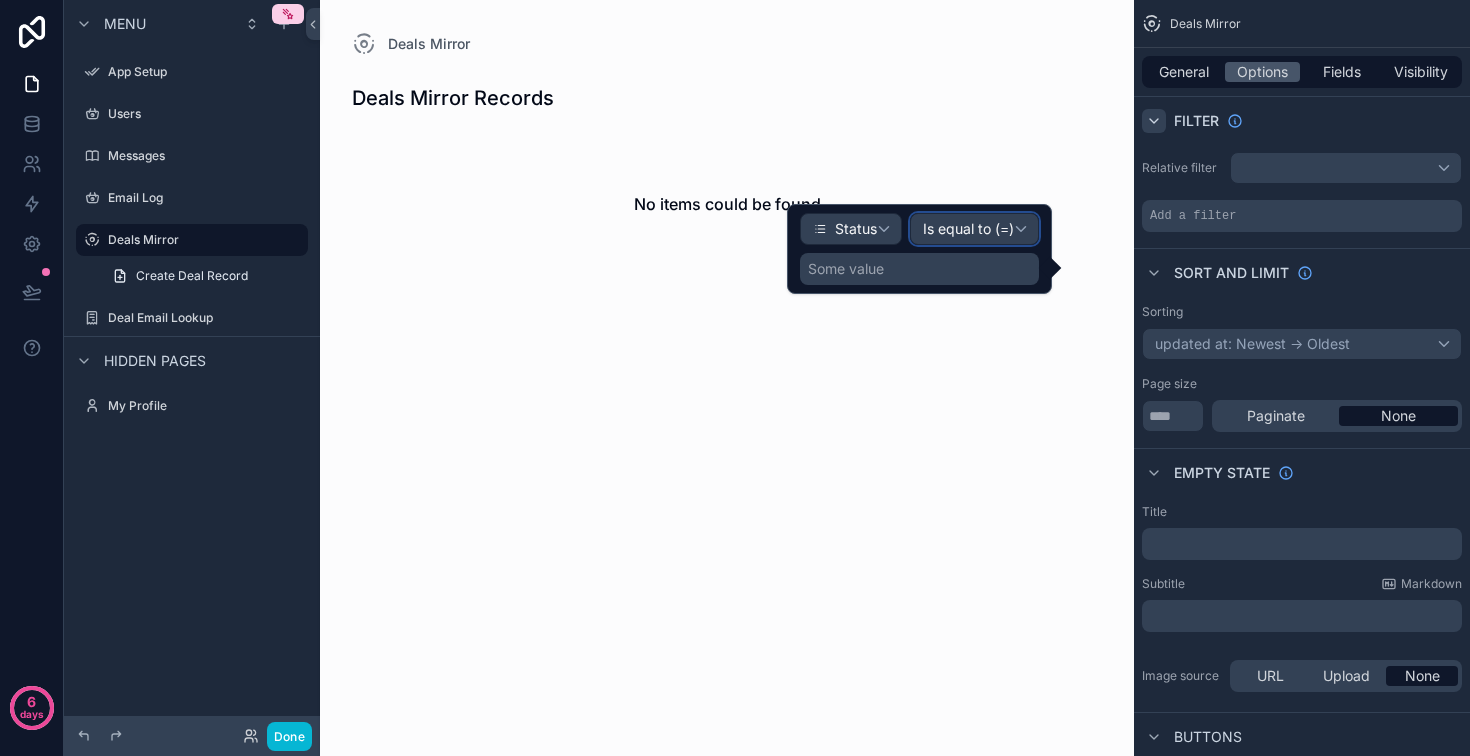 click on "Is equal to (=)" at bounding box center (968, 229) 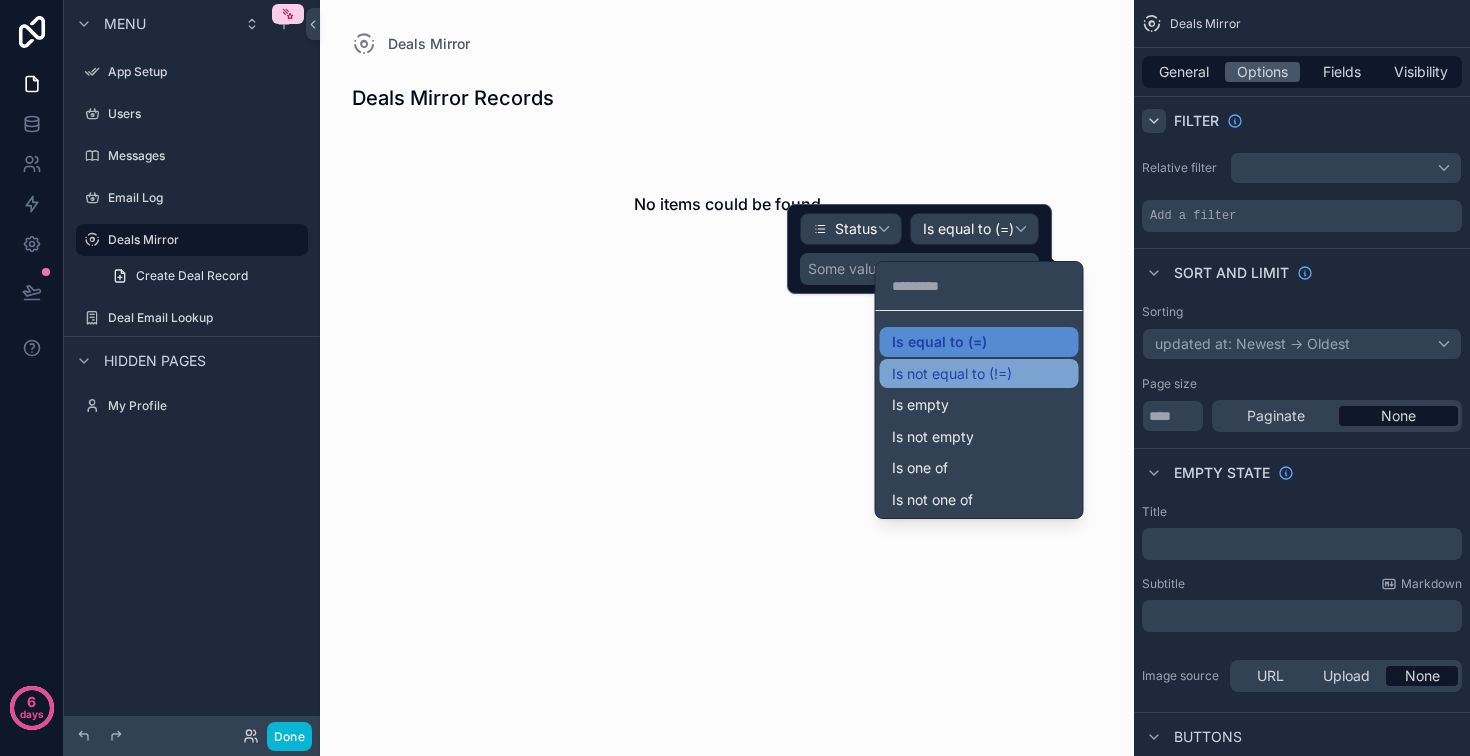 click on "Is not equal to (!=)" at bounding box center [952, 374] 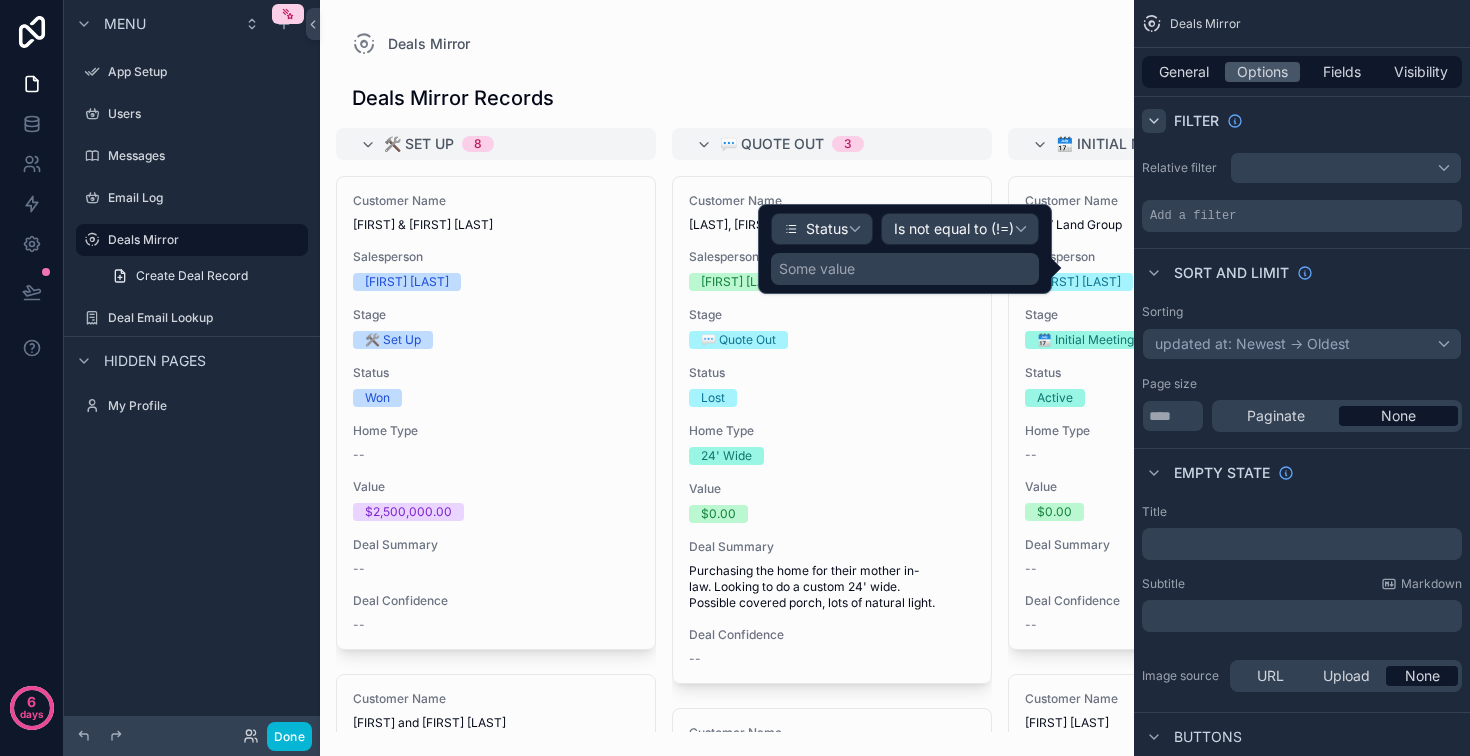 click on "Some value" at bounding box center (905, 269) 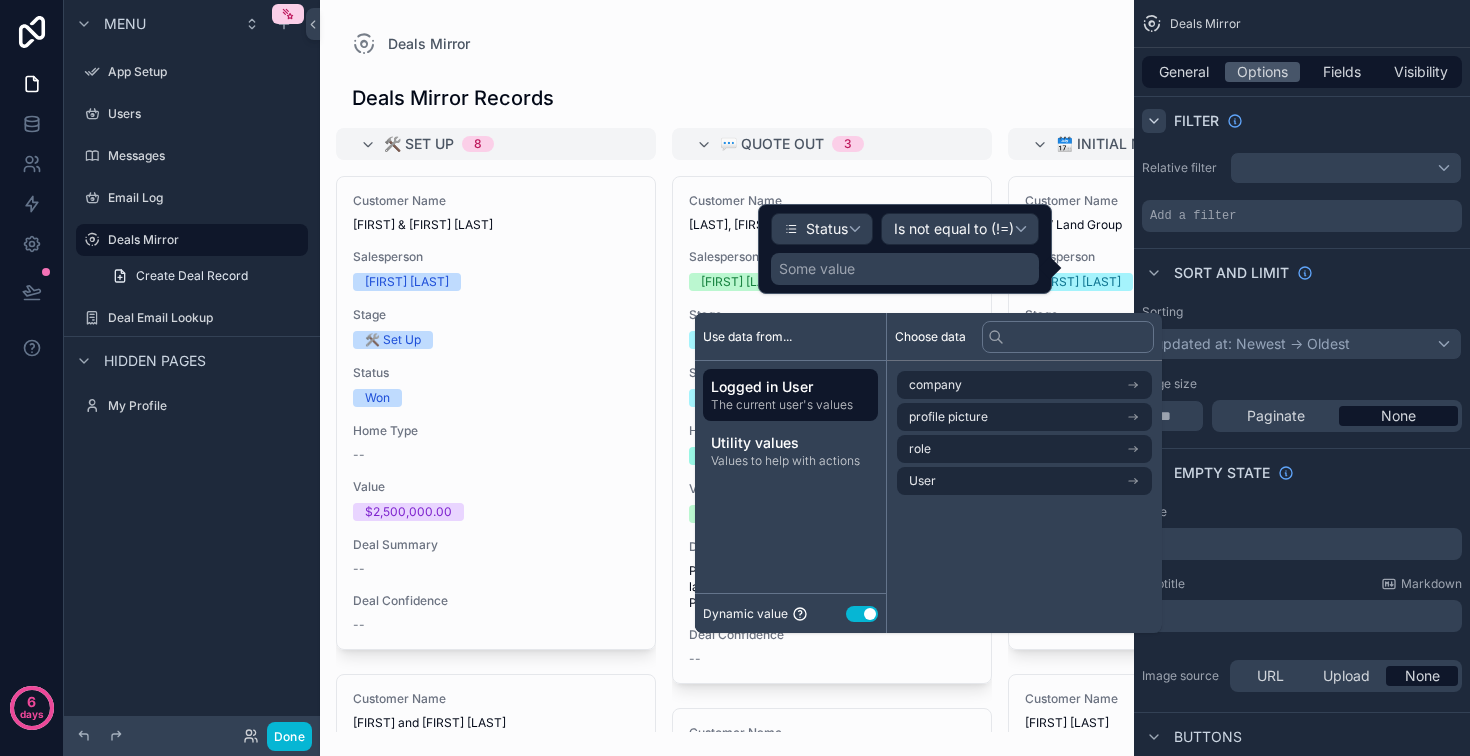 click on "Use setting" at bounding box center [862, 614] 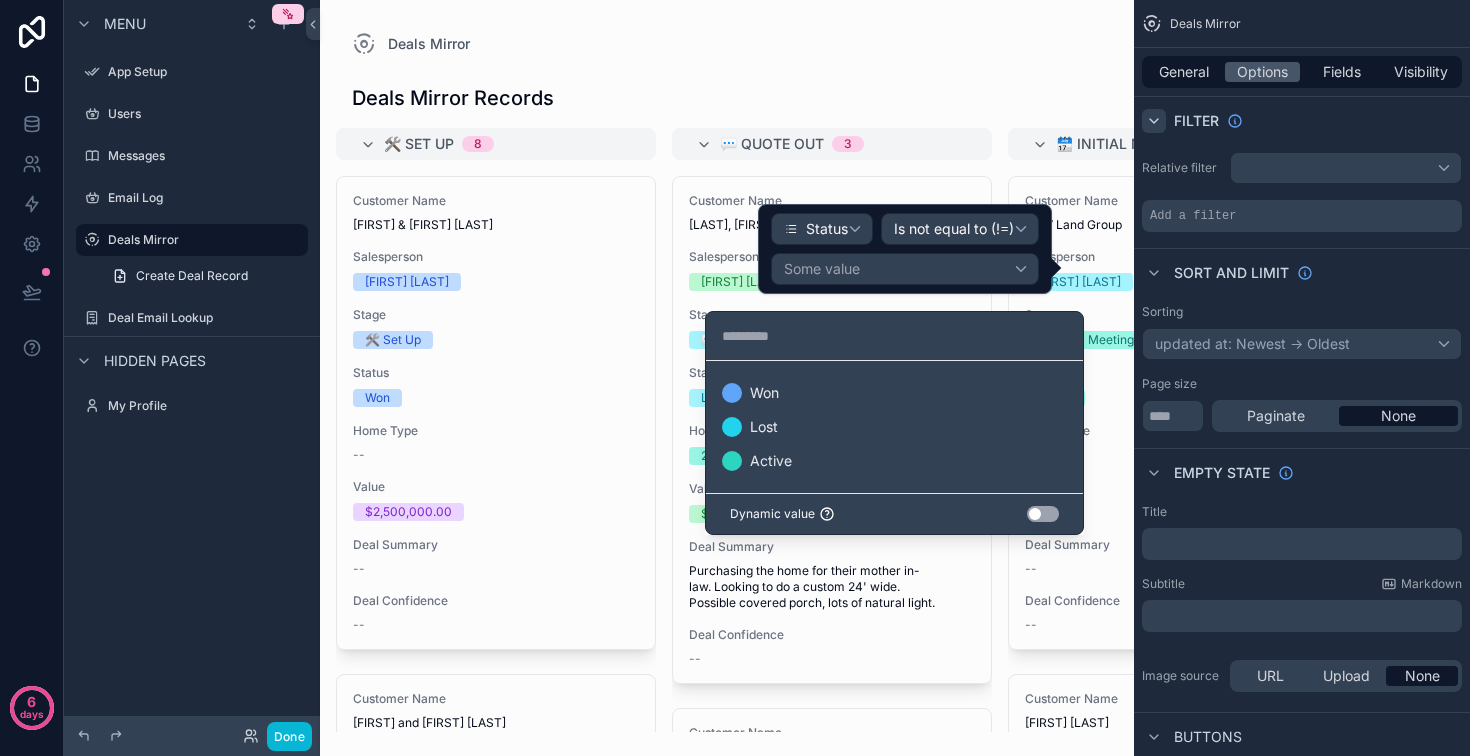 click at bounding box center (905, 249) 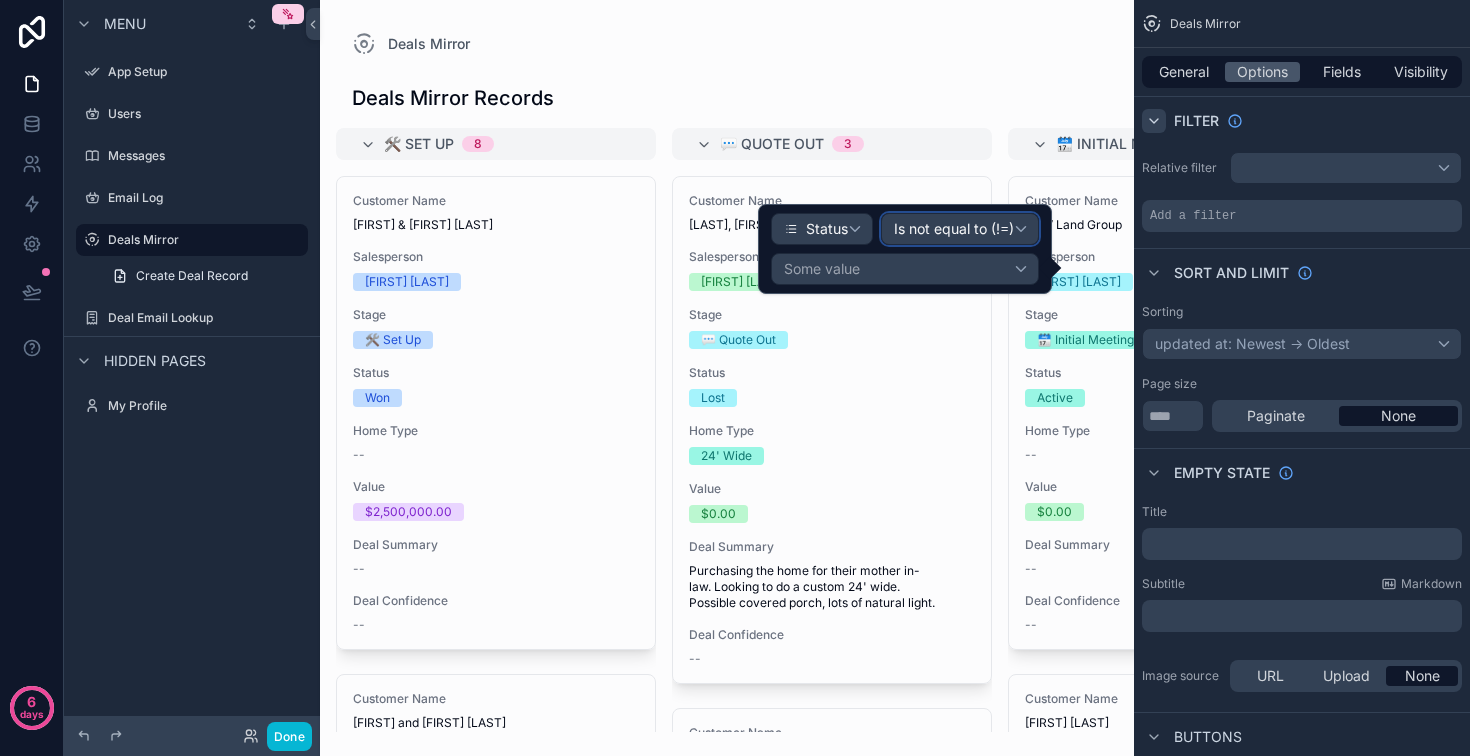click on "Is not equal to (!=)" at bounding box center (954, 229) 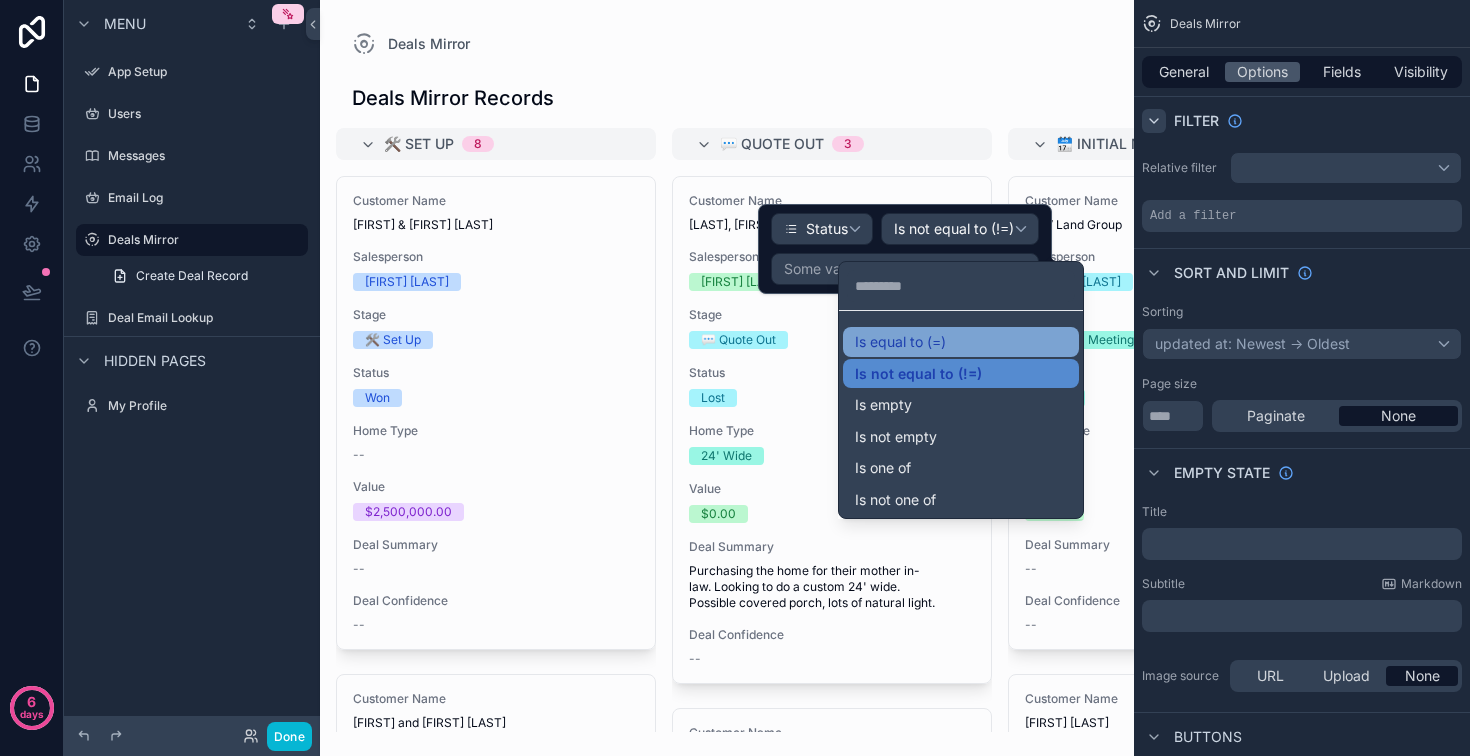 click on "Is equal to (=)" at bounding box center (961, 342) 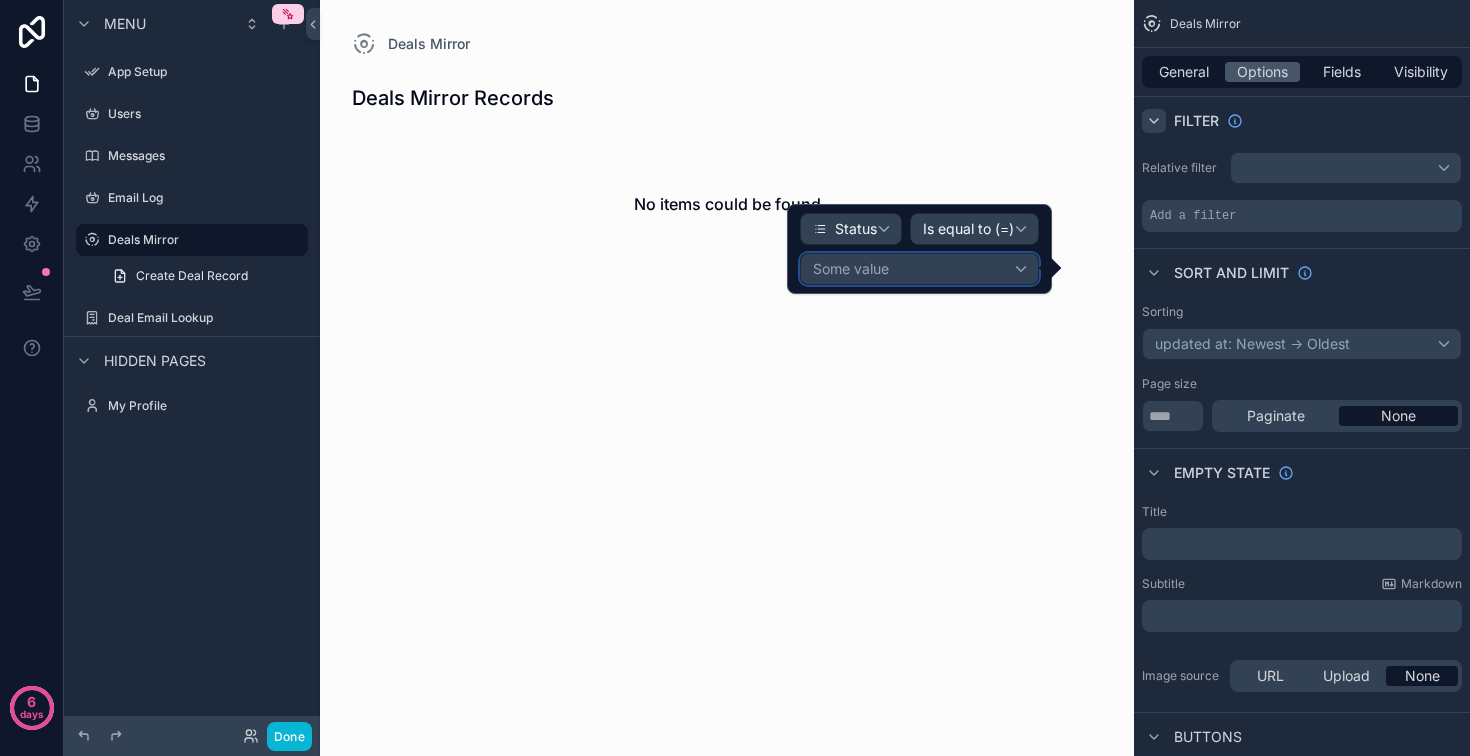 click on "Some value" at bounding box center (919, 269) 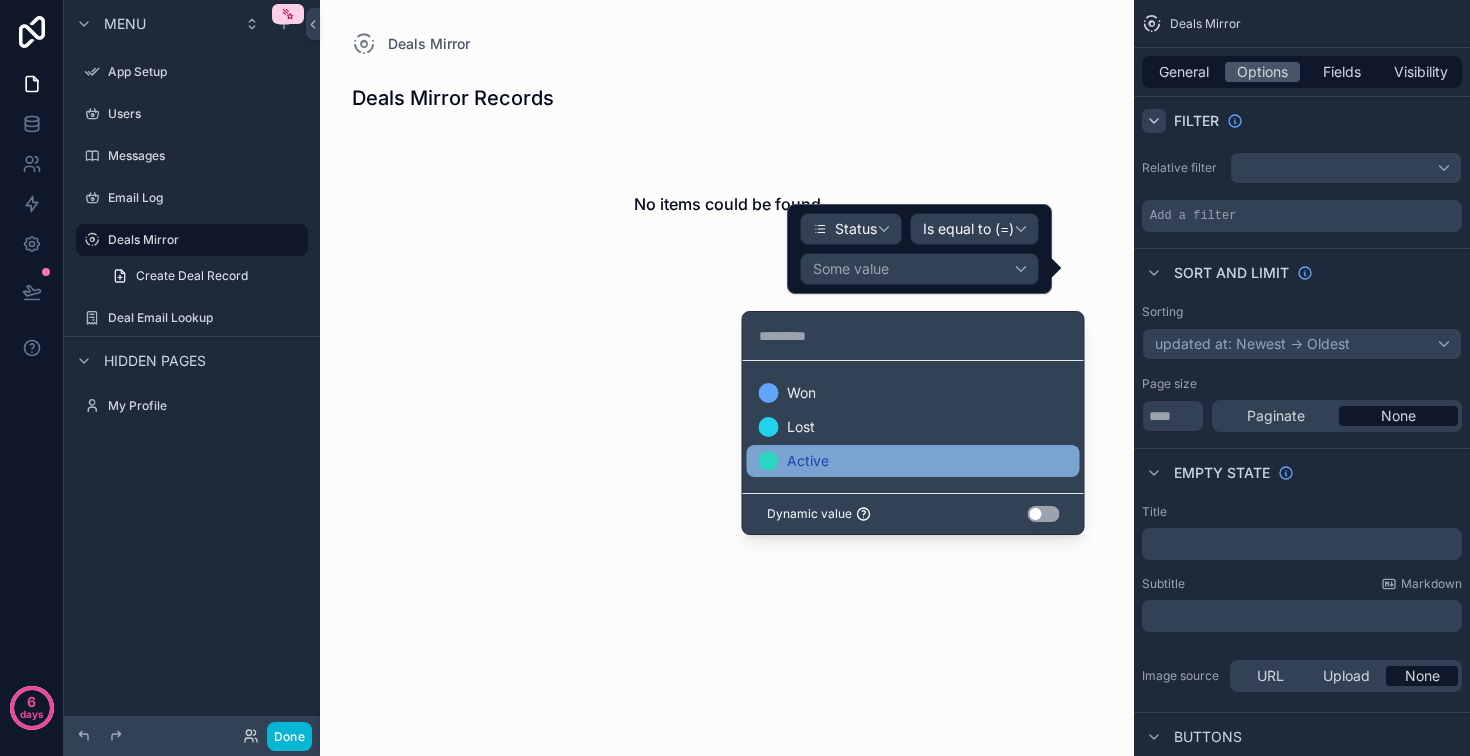 click on "Active" at bounding box center (808, 461) 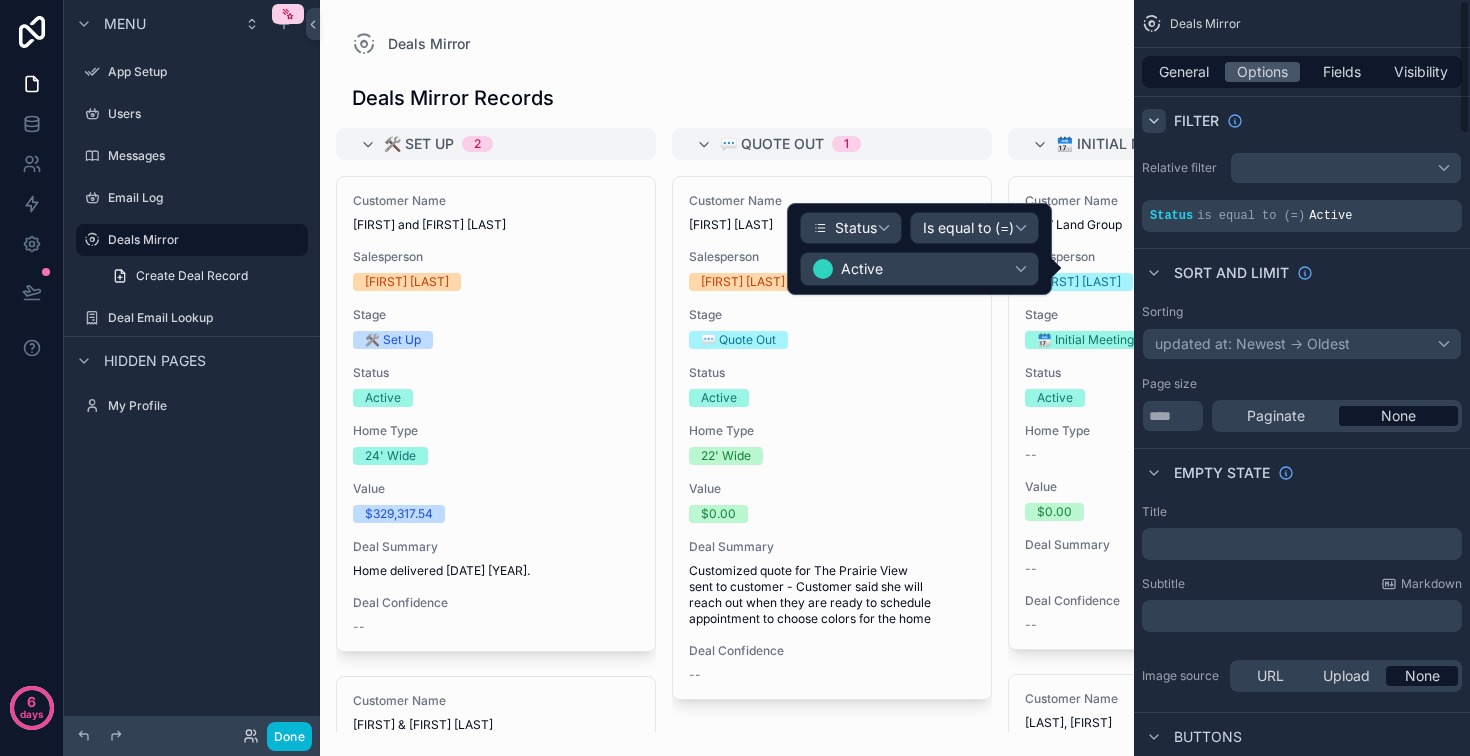 click on "Relative filter   Status is equal to (=) Active" at bounding box center [1302, 192] 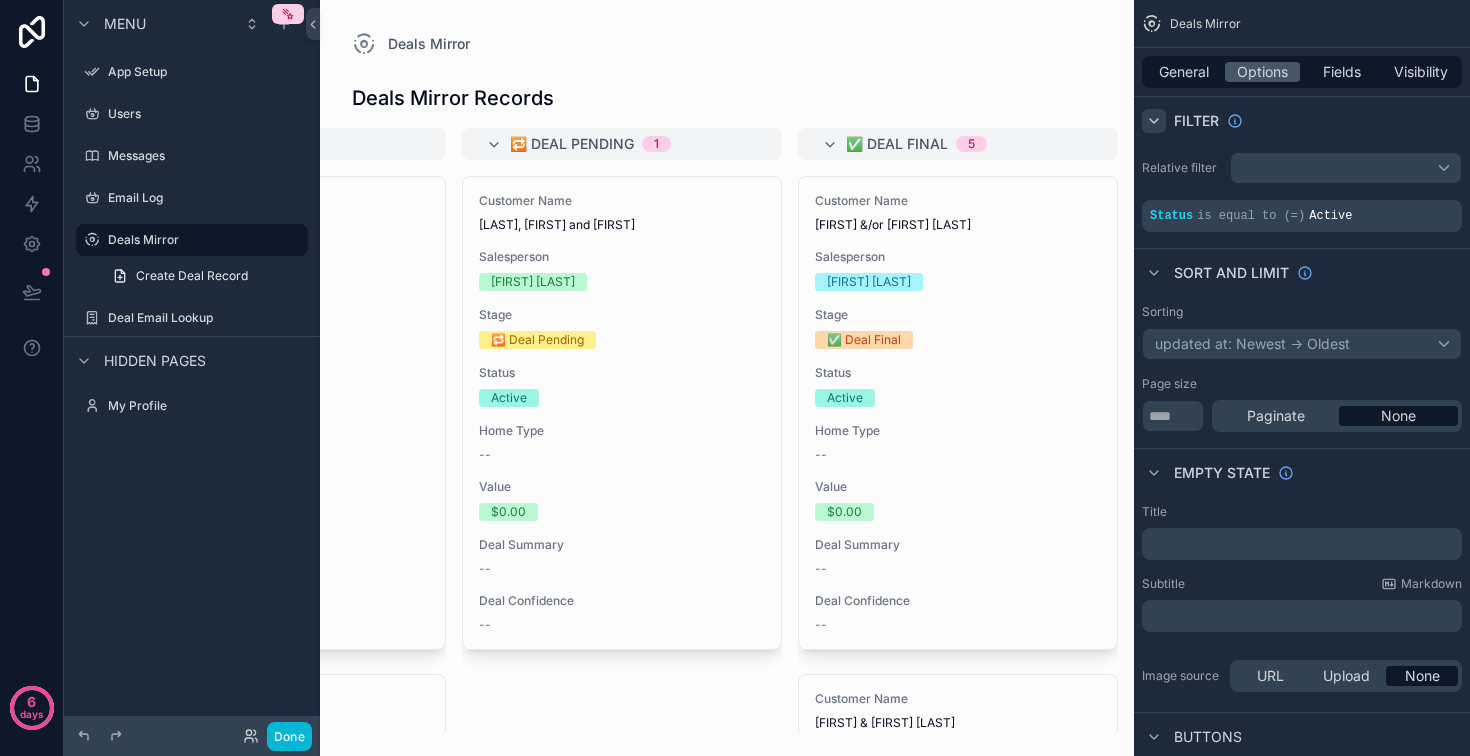 scroll, scrollTop: 0, scrollLeft: 1890, axis: horizontal 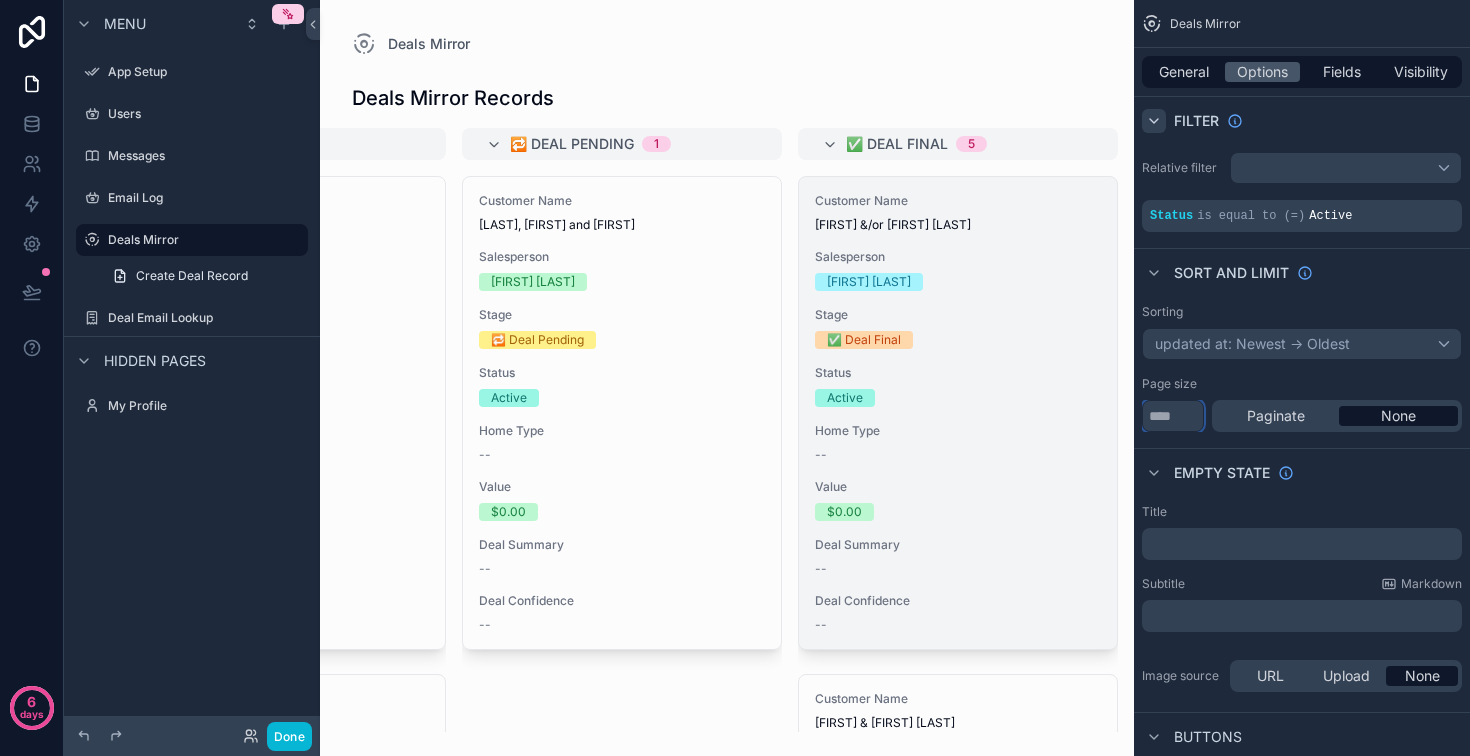 drag, startPoint x: 1110, startPoint y: 516, endPoint x: 976, endPoint y: 508, distance: 134.23859 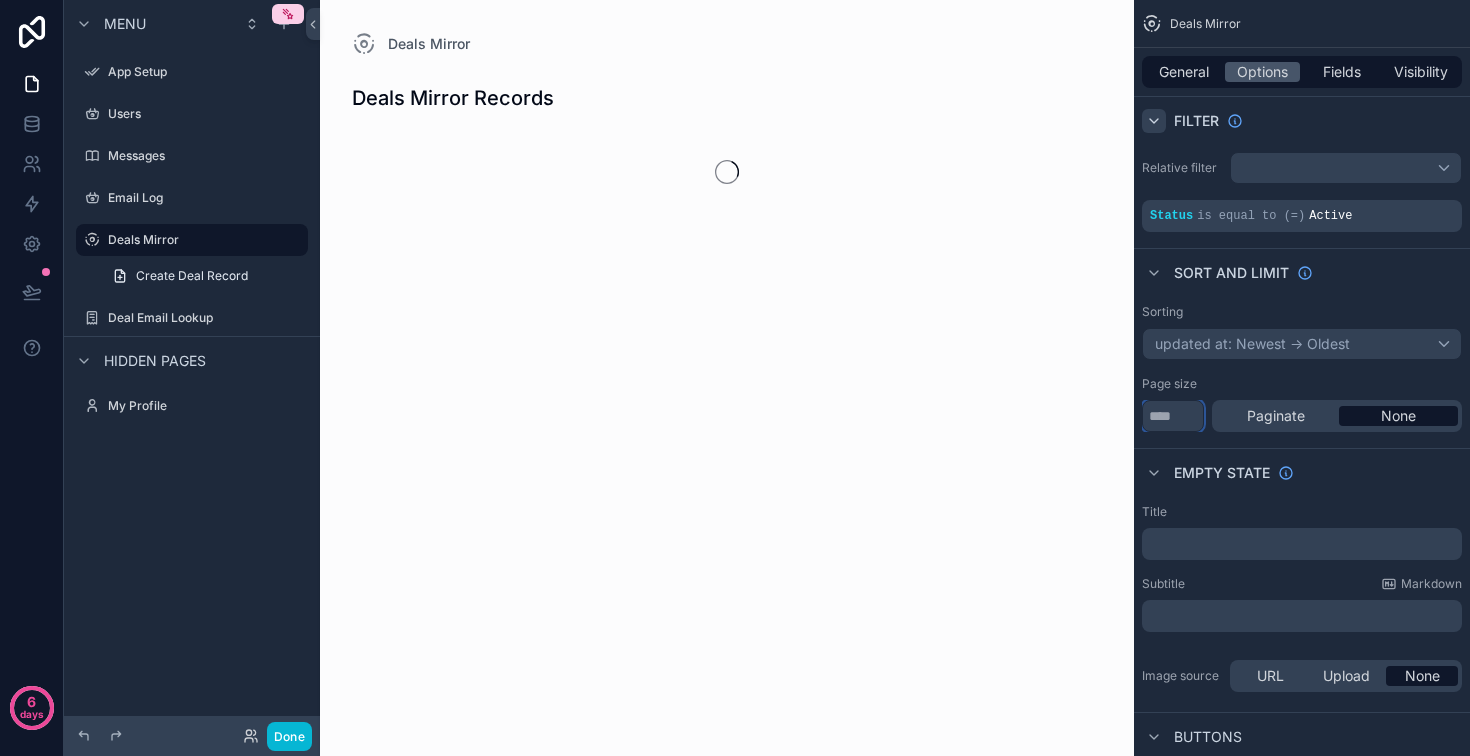 type on "***" 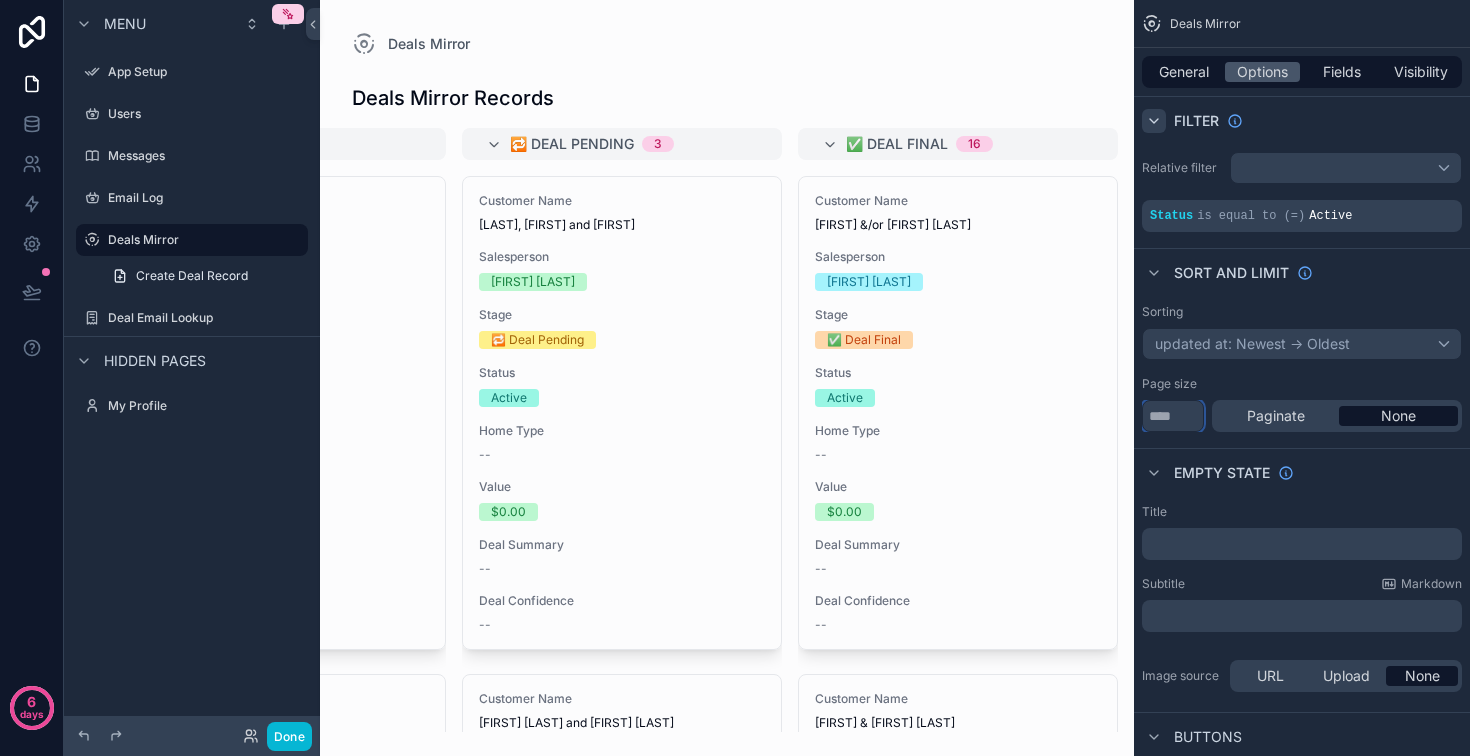 scroll, scrollTop: 0, scrollLeft: 1890, axis: horizontal 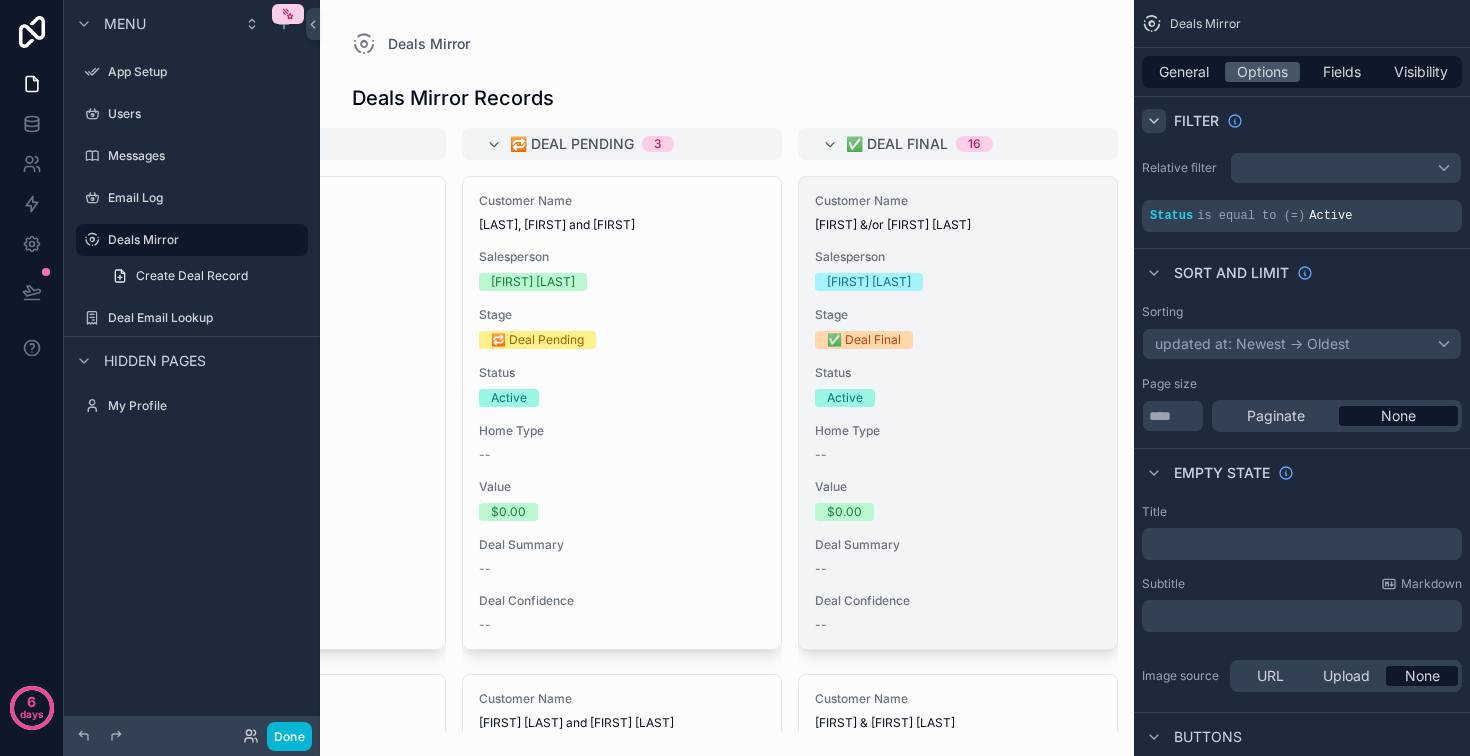 click on "Customer Name [FIRST] &/or [FIRST] [LAST]  Salesperson [FIRST] [LAST] Stage ✅ Deal Final Status Active Home Type -- Value $0.00  Deal Summary -- Deal Confidence --" at bounding box center (958, 413) 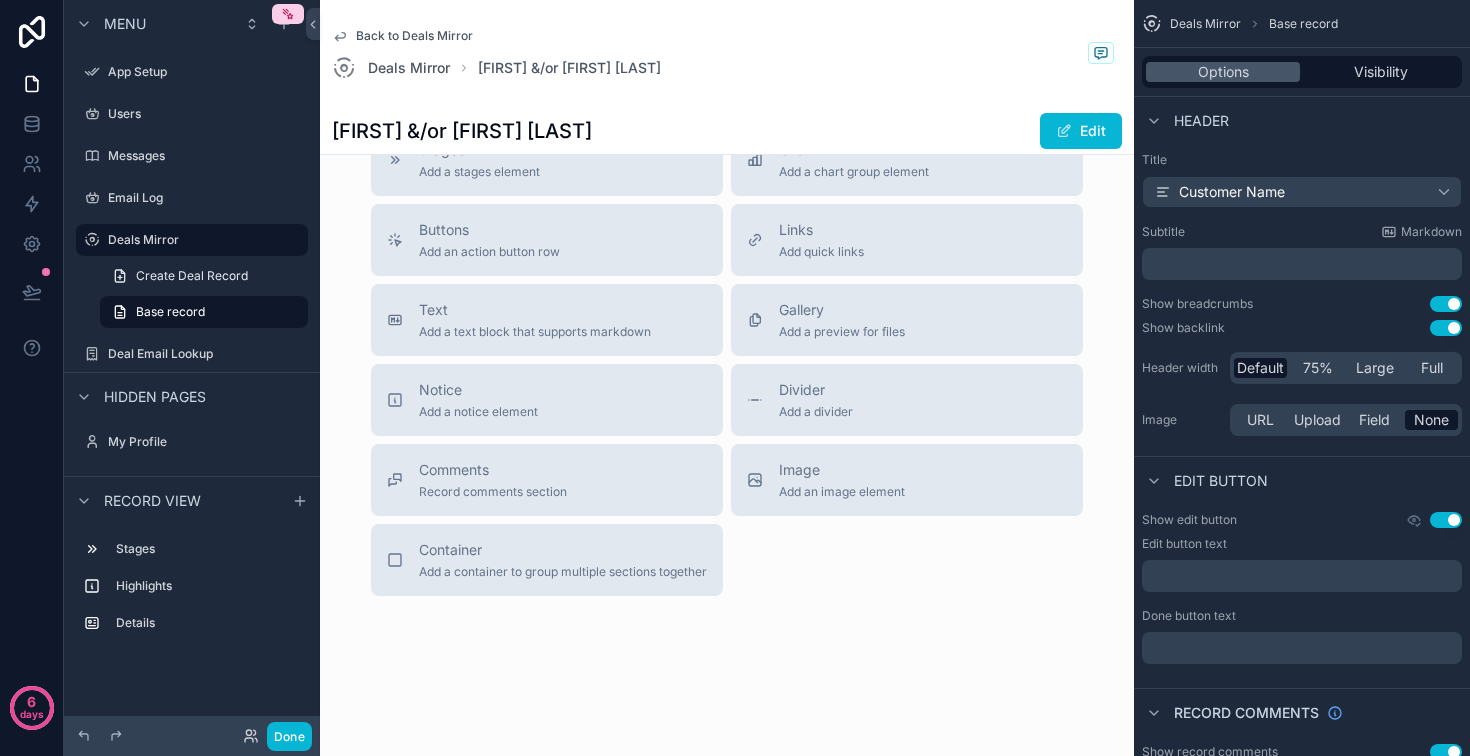 scroll, scrollTop: 0, scrollLeft: 0, axis: both 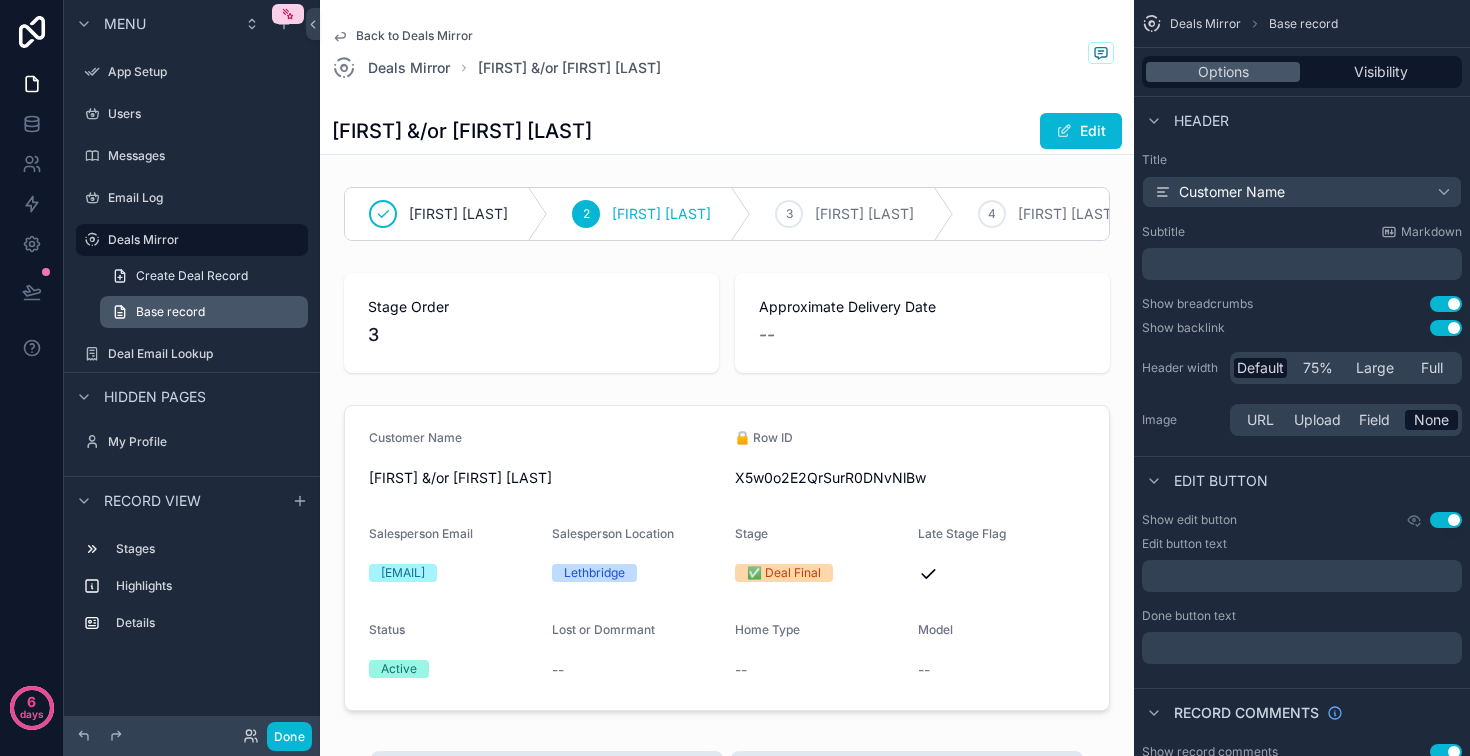 click on "Base record" at bounding box center (170, 312) 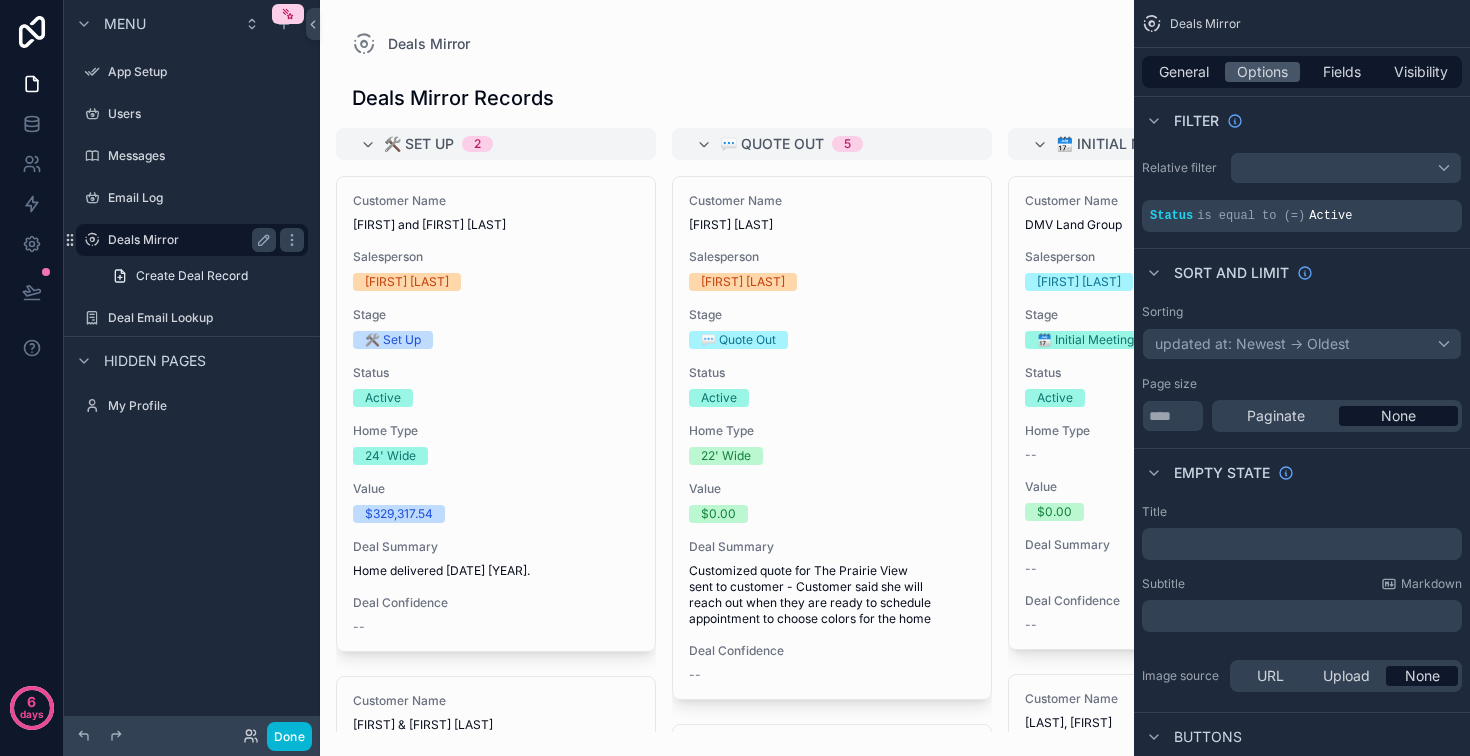 click on "Deals Mirror" at bounding box center [188, 240] 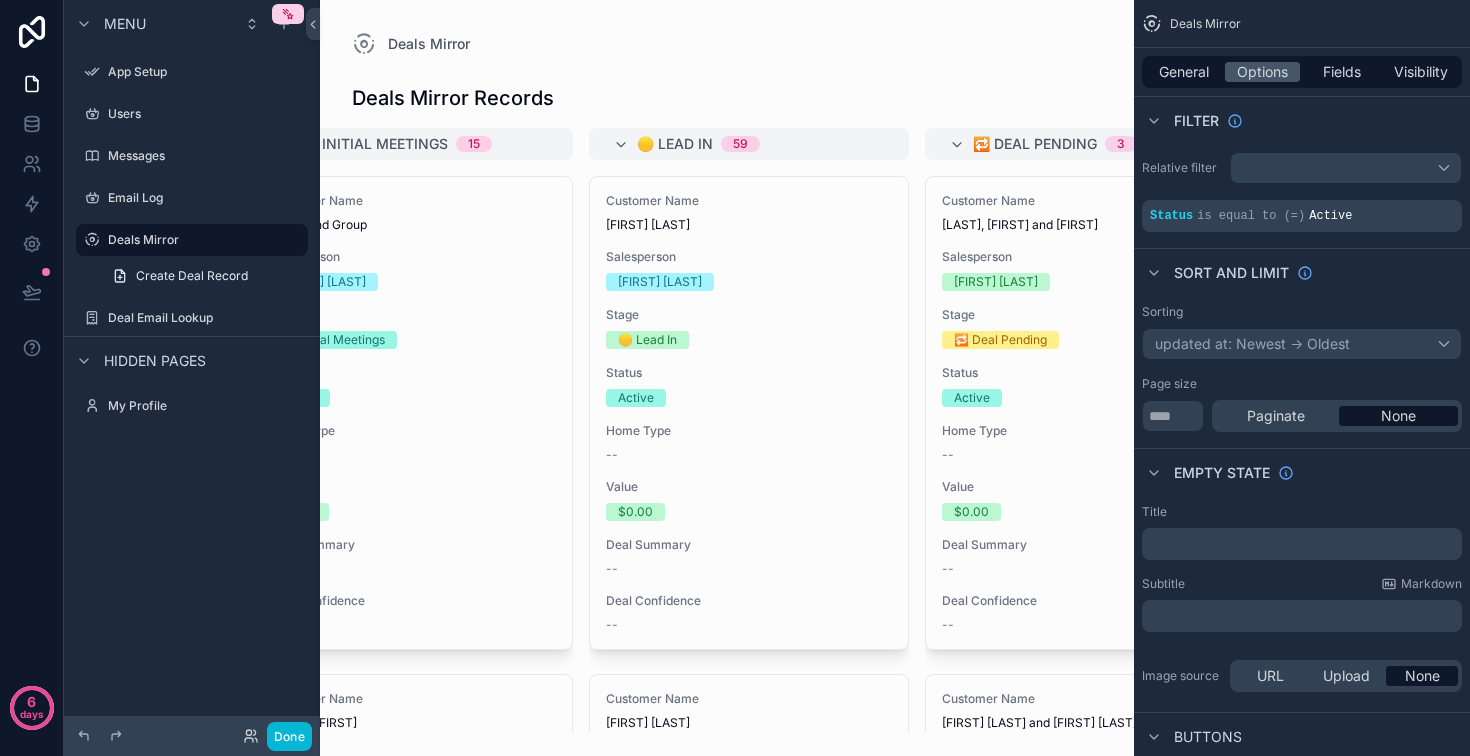 scroll, scrollTop: 0, scrollLeft: 759, axis: horizontal 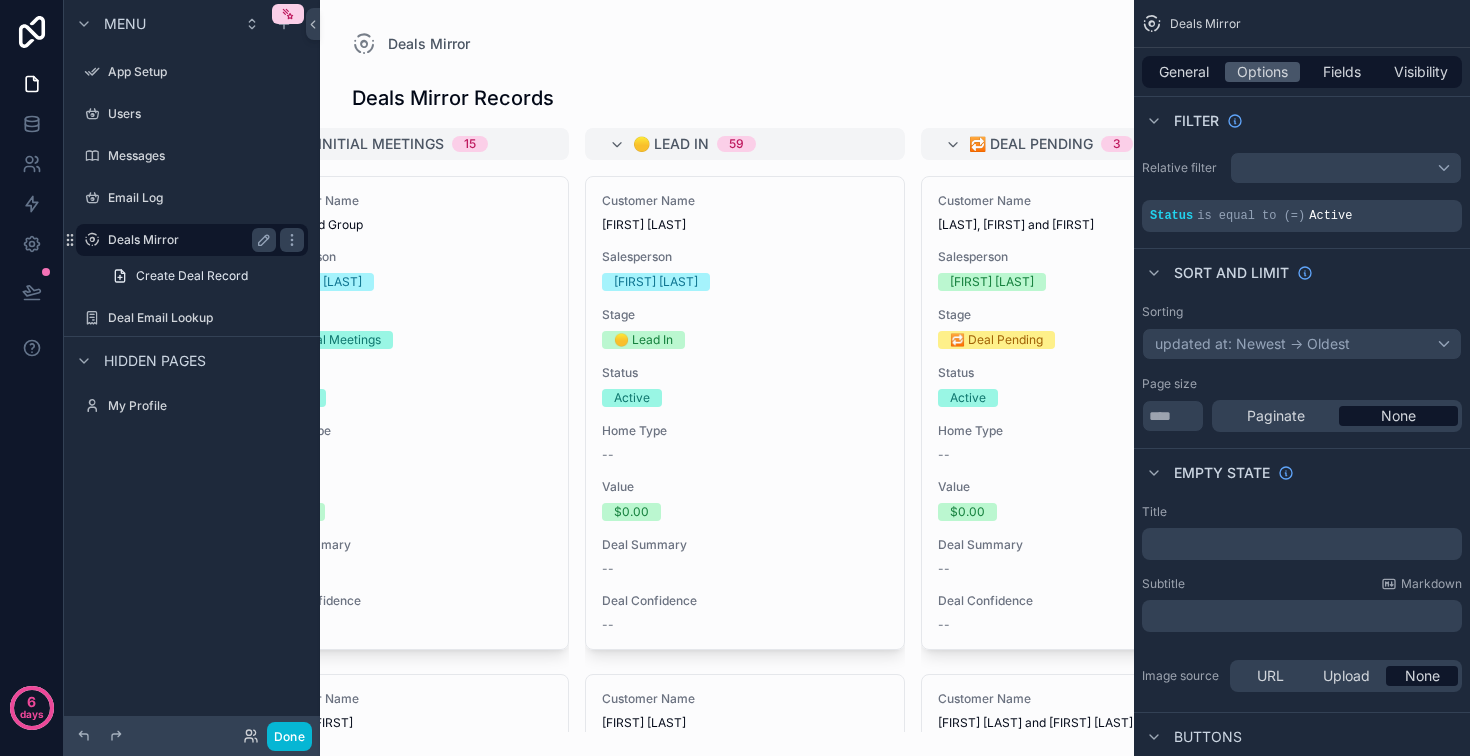 click on "Deals Mirror" at bounding box center (188, 240) 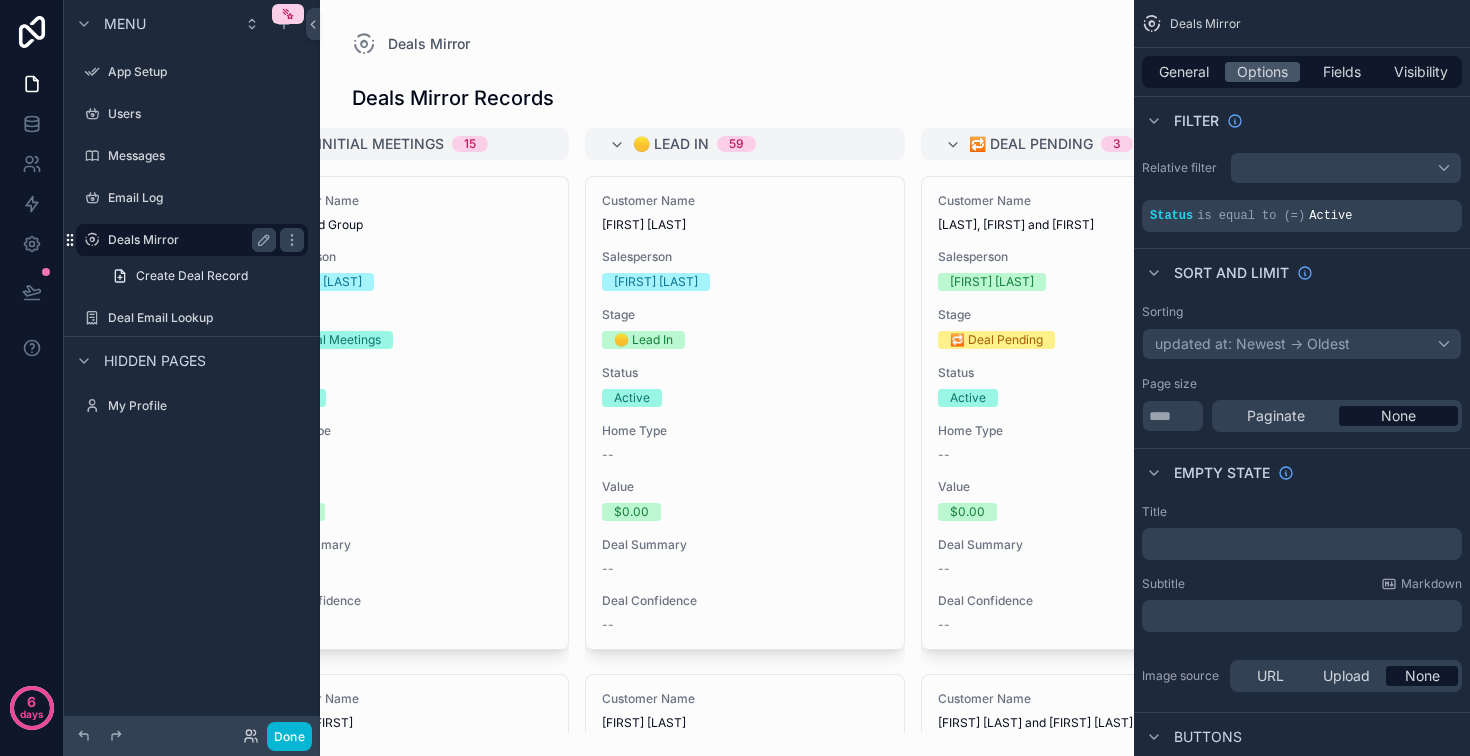 click 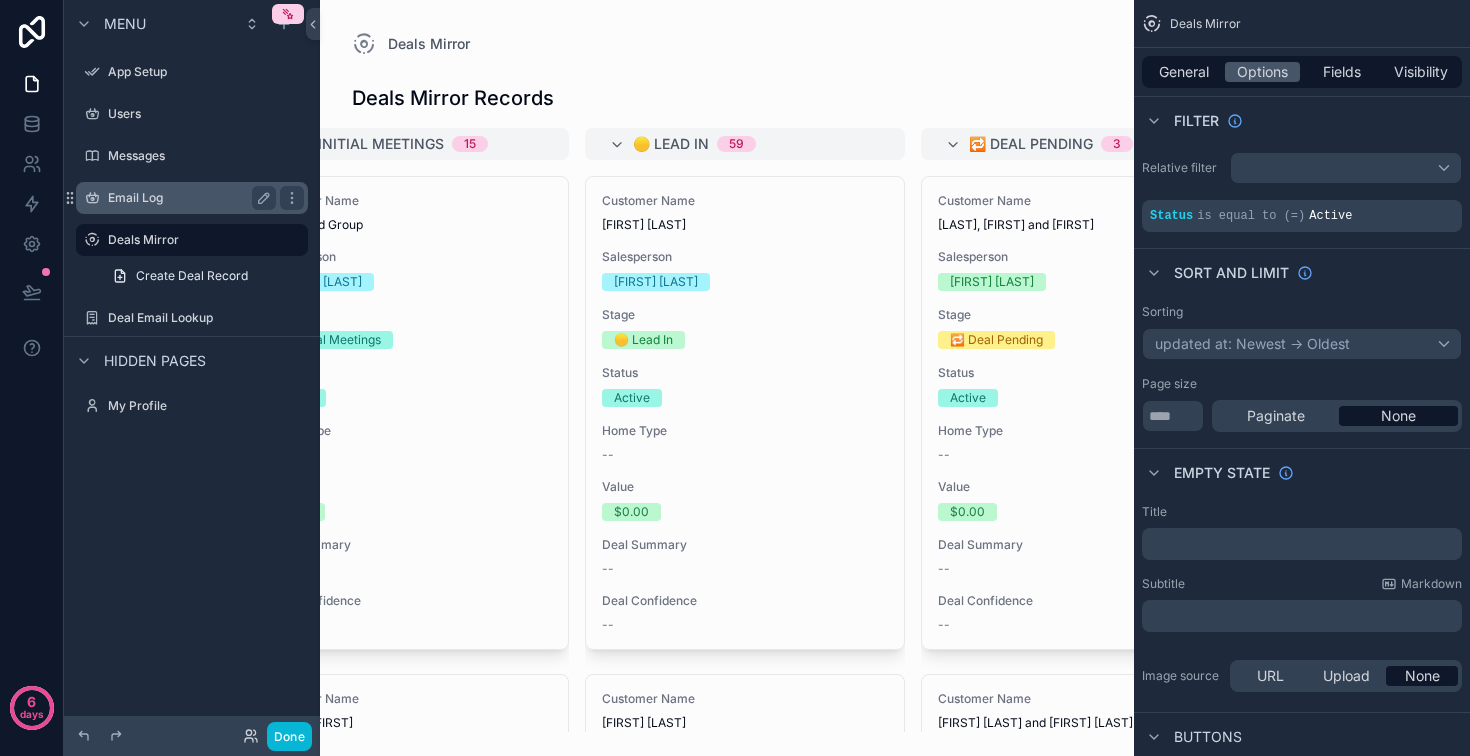click on "Email Log" at bounding box center [188, 198] 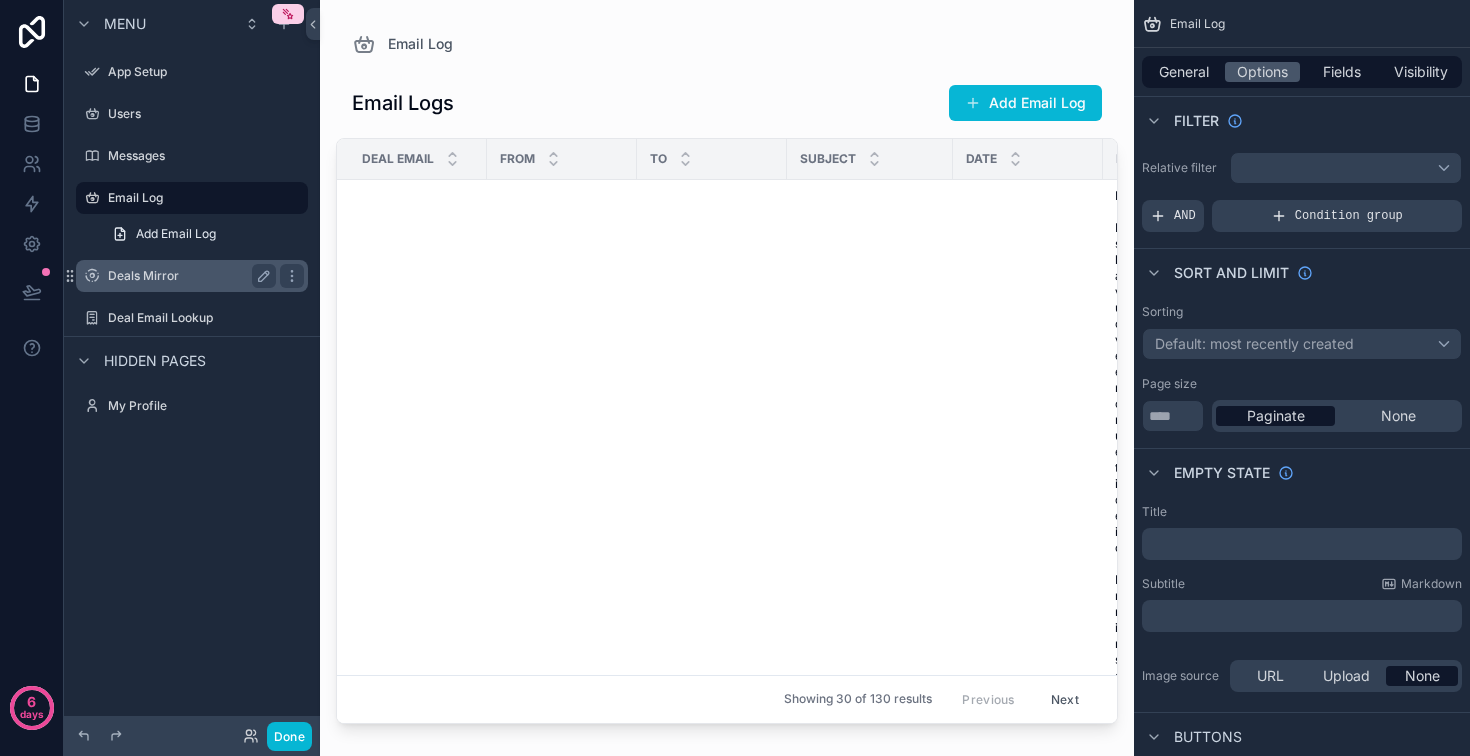click on "Deals Mirror" at bounding box center [188, 276] 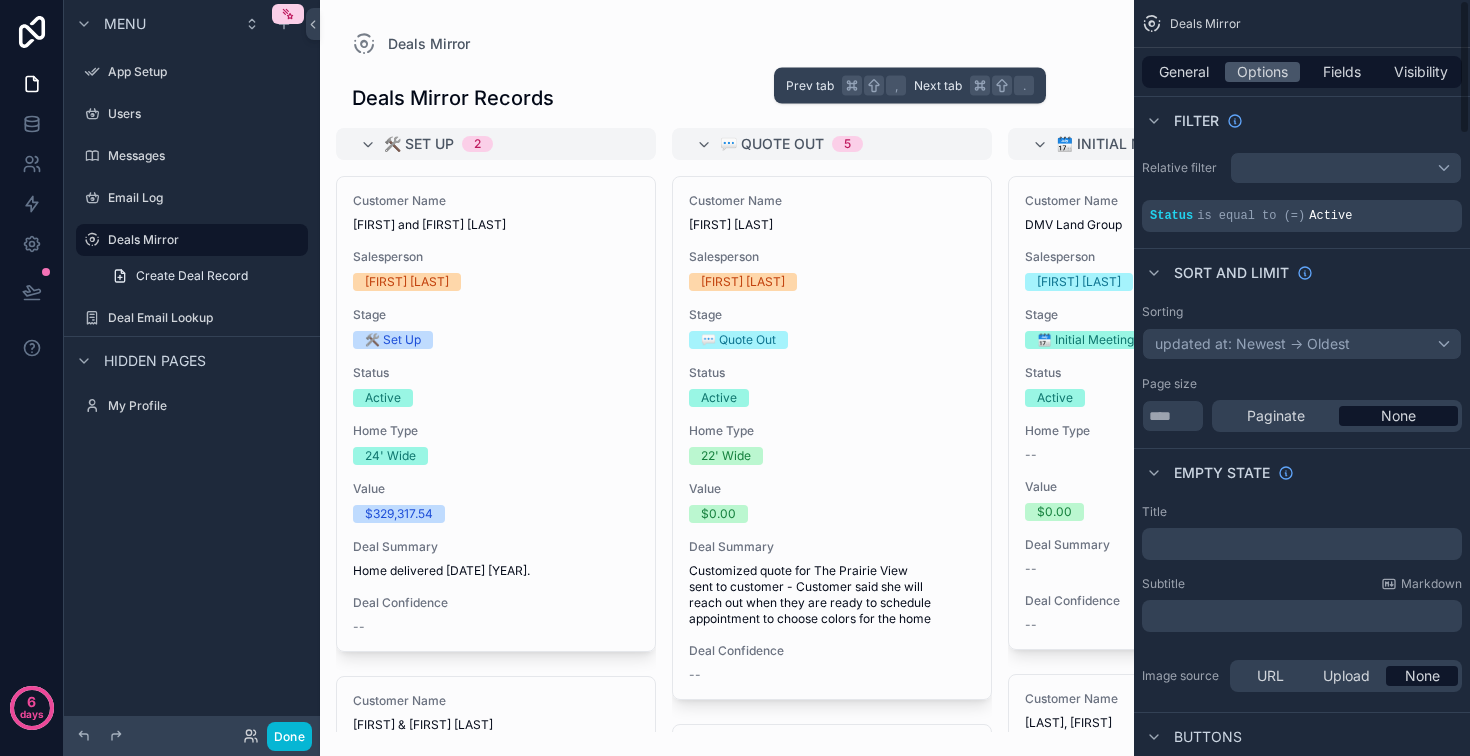 click on "General Options Fields Visibility" at bounding box center (1302, 72) 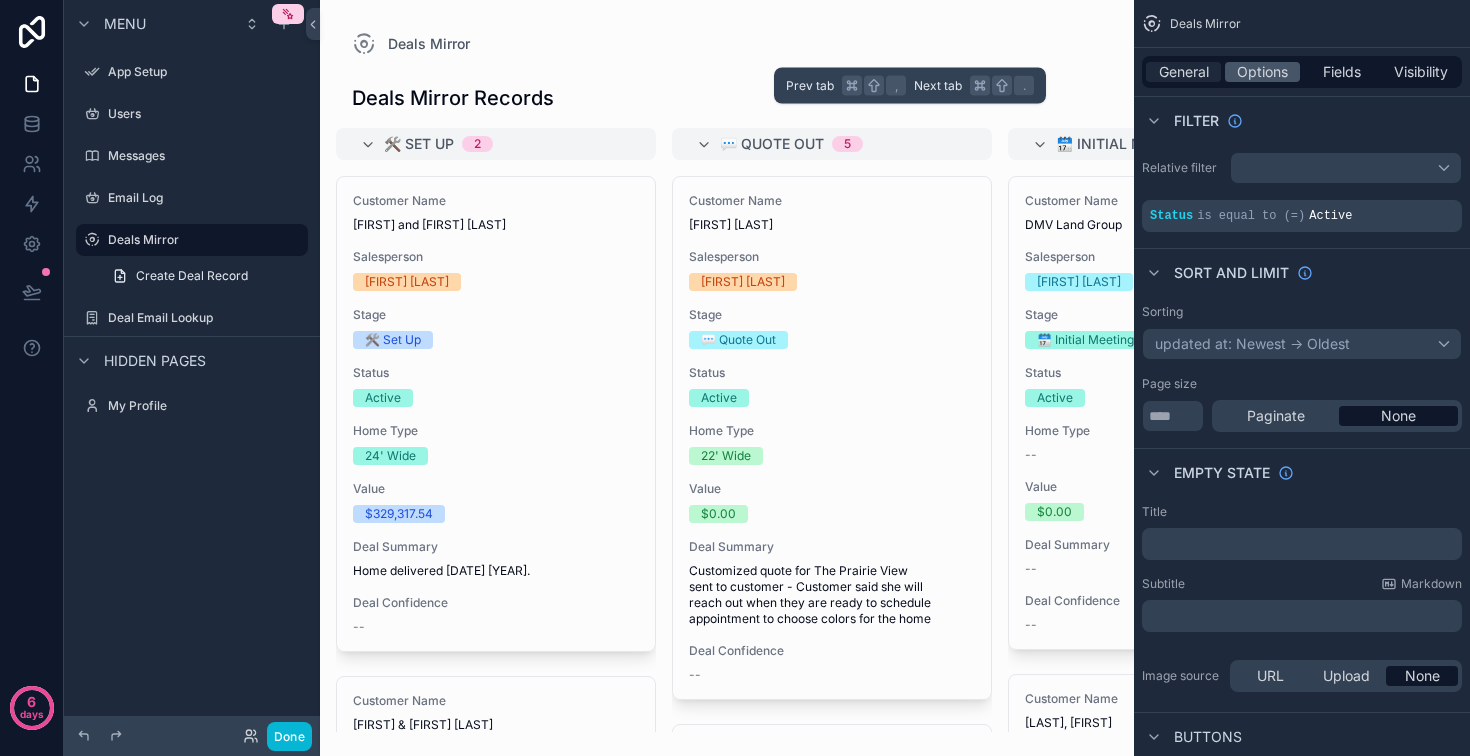 click on "General" at bounding box center (1184, 72) 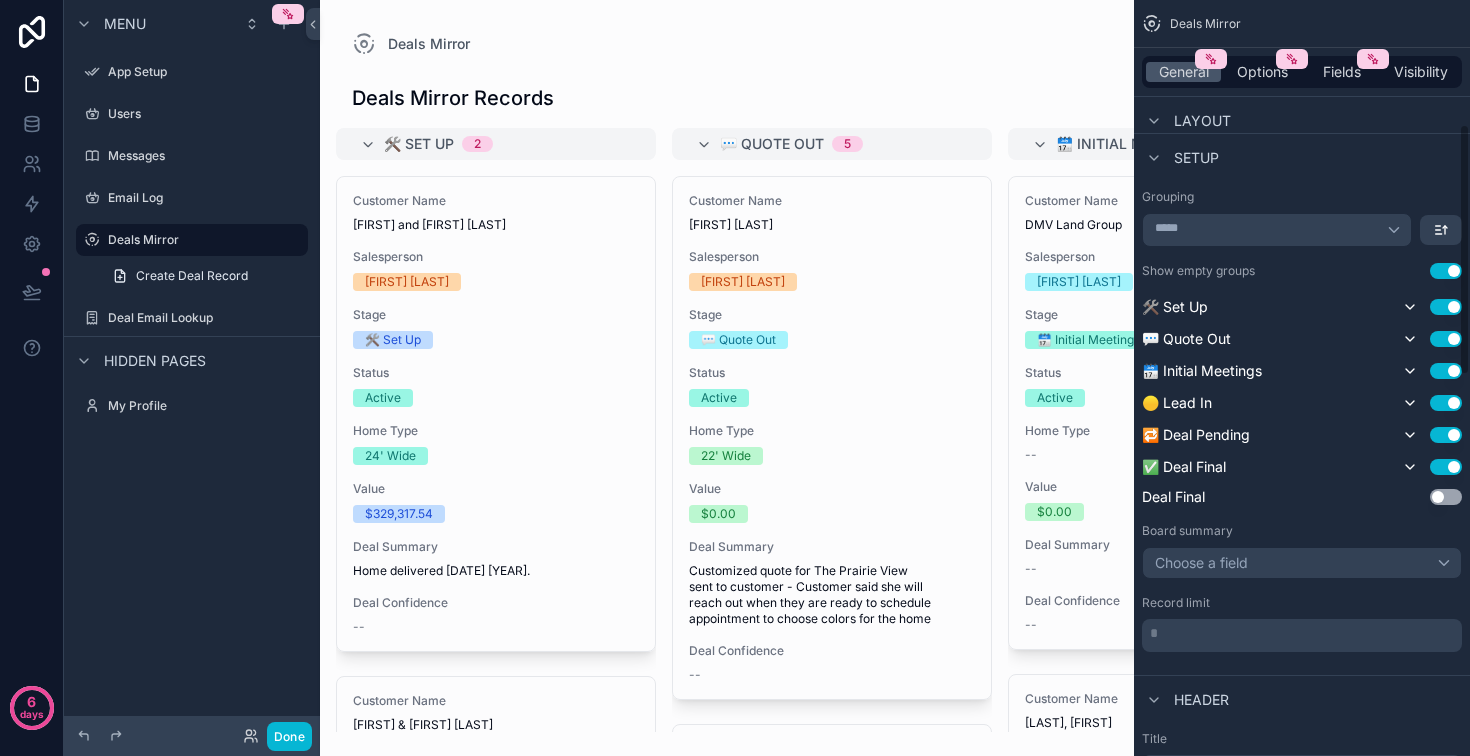 scroll, scrollTop: 405, scrollLeft: 0, axis: vertical 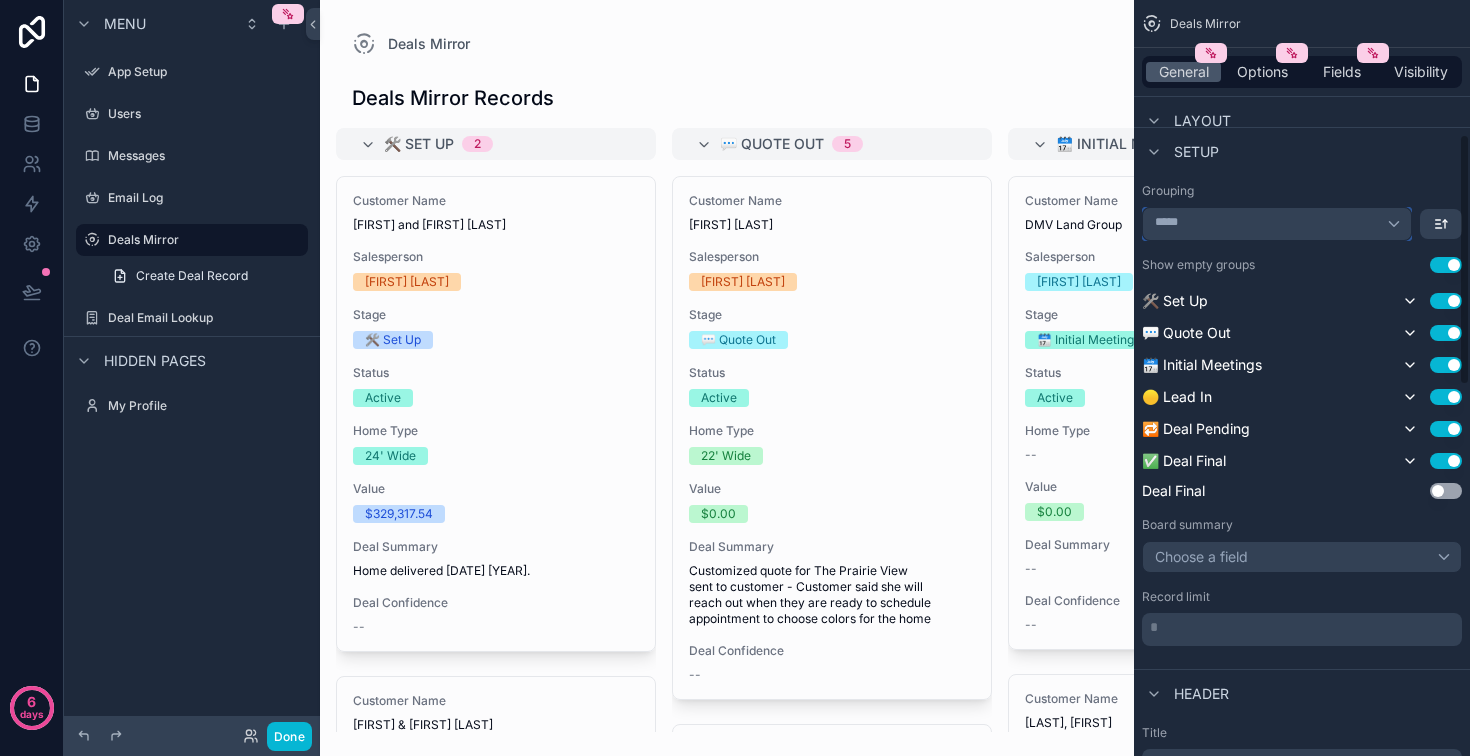 click on "*****" at bounding box center [1277, 224] 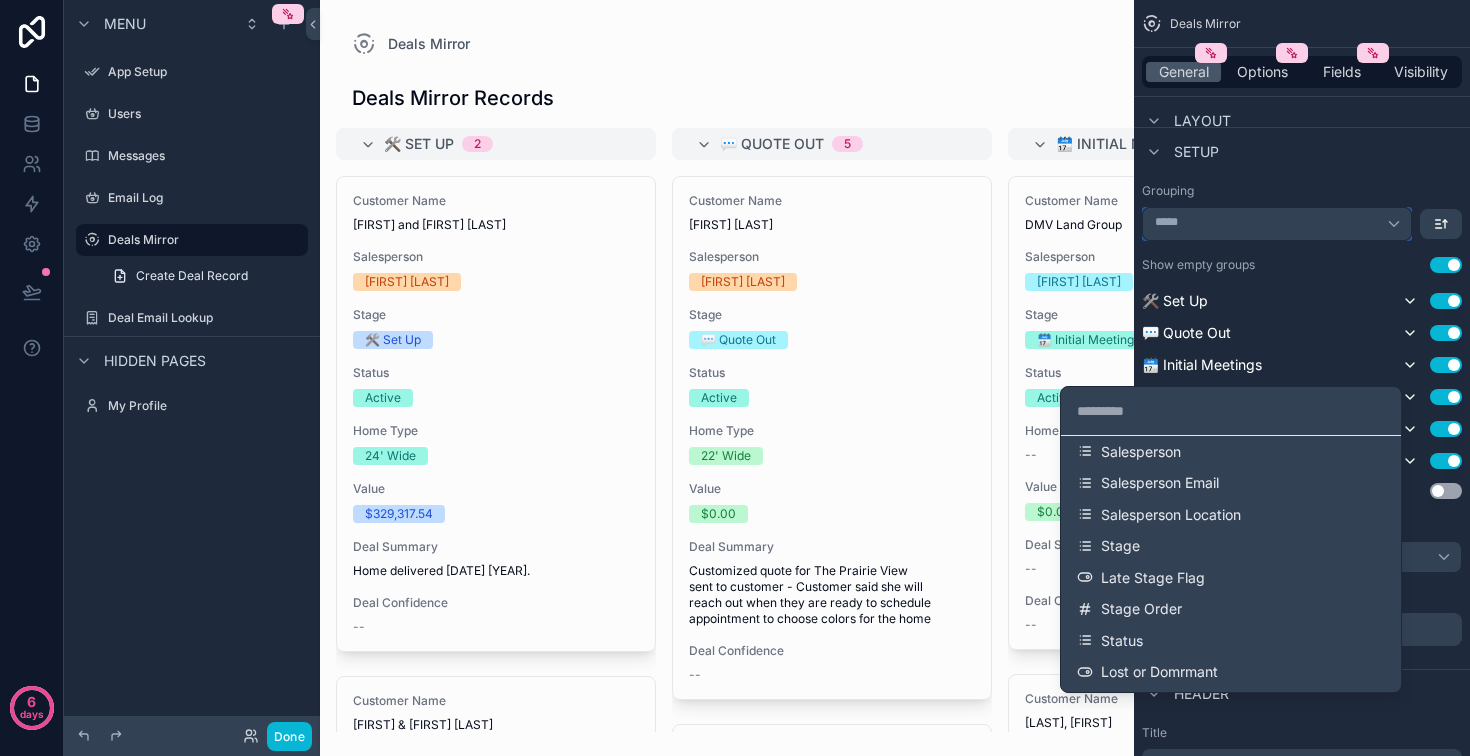 scroll, scrollTop: 375, scrollLeft: 0, axis: vertical 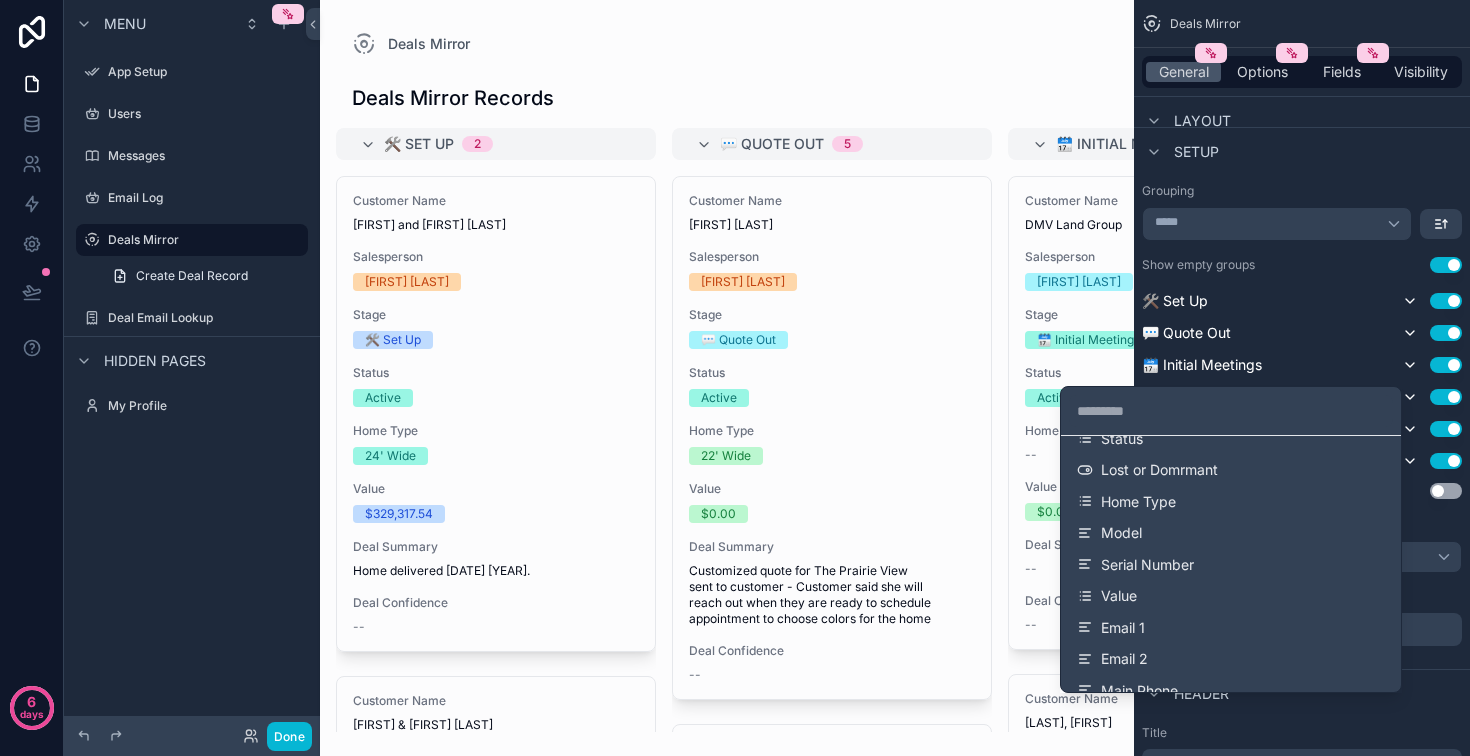 click on "Stage Order" at bounding box center (1231, 407) 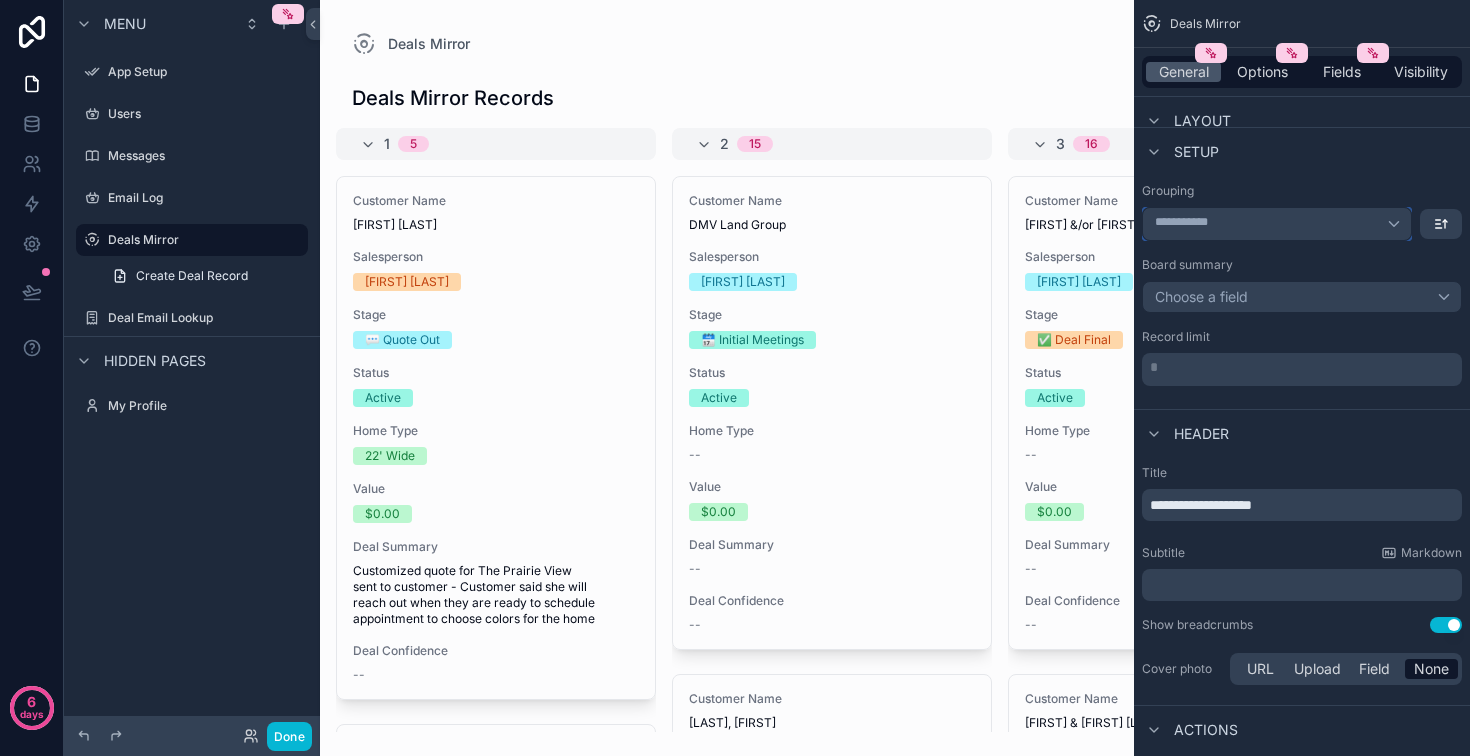 click on "**********" at bounding box center [1277, 224] 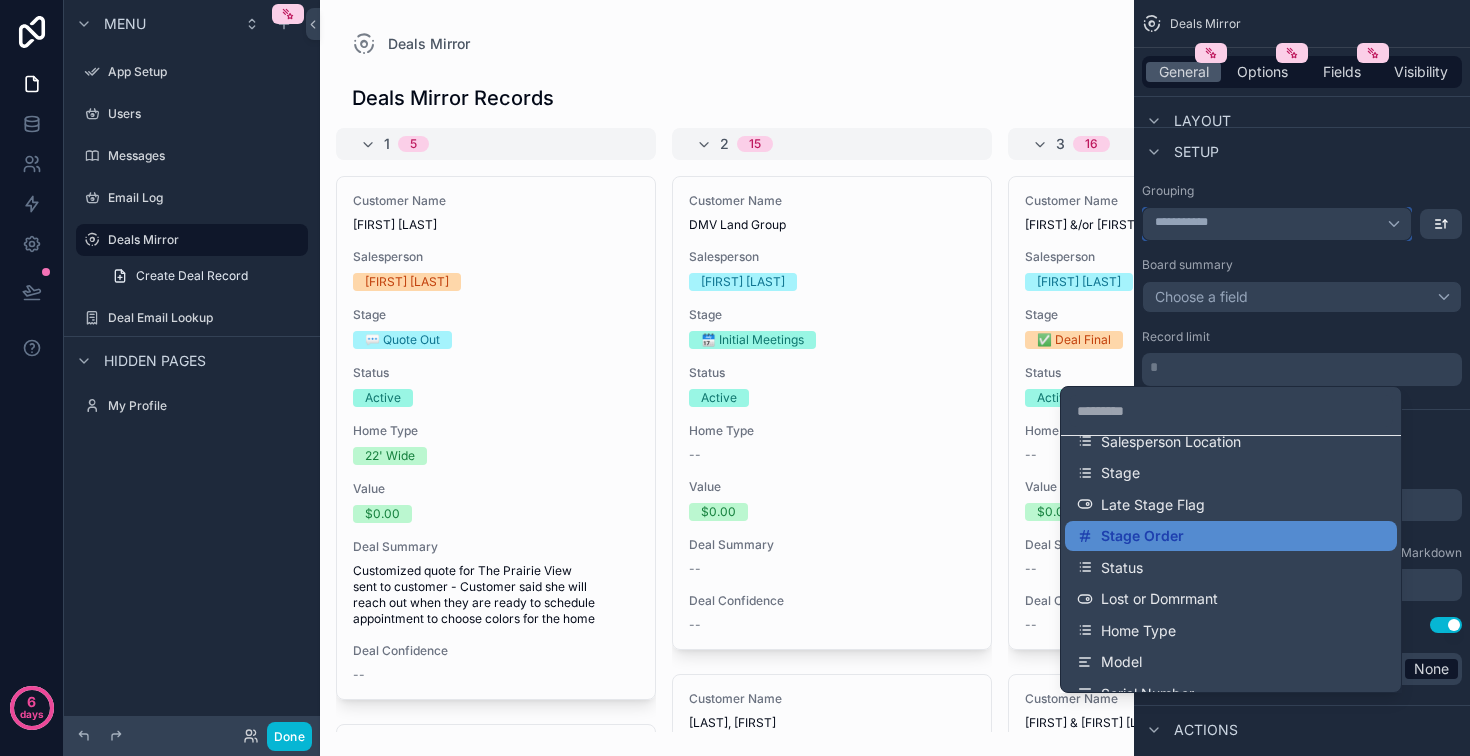 scroll, scrollTop: 296, scrollLeft: 0, axis: vertical 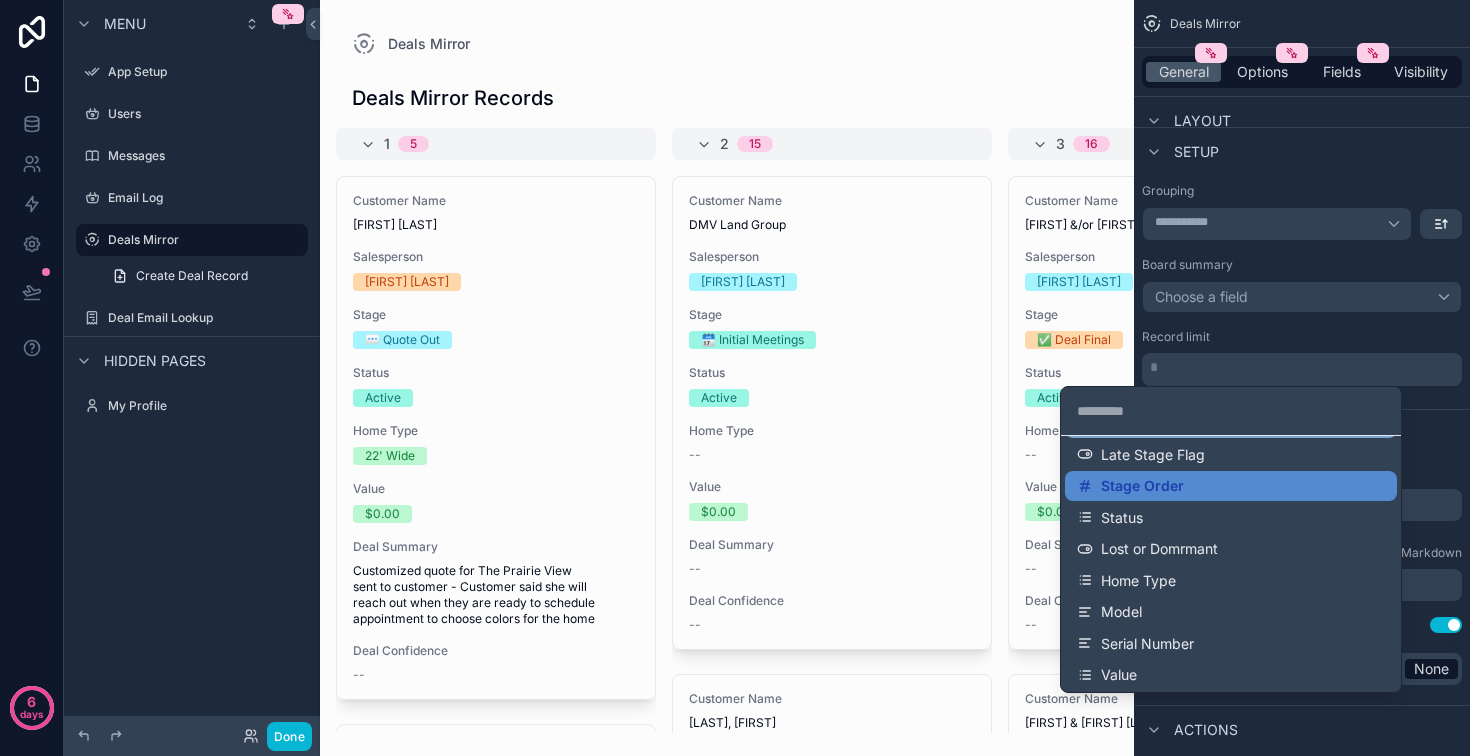 click on "Stage" at bounding box center (1231, 423) 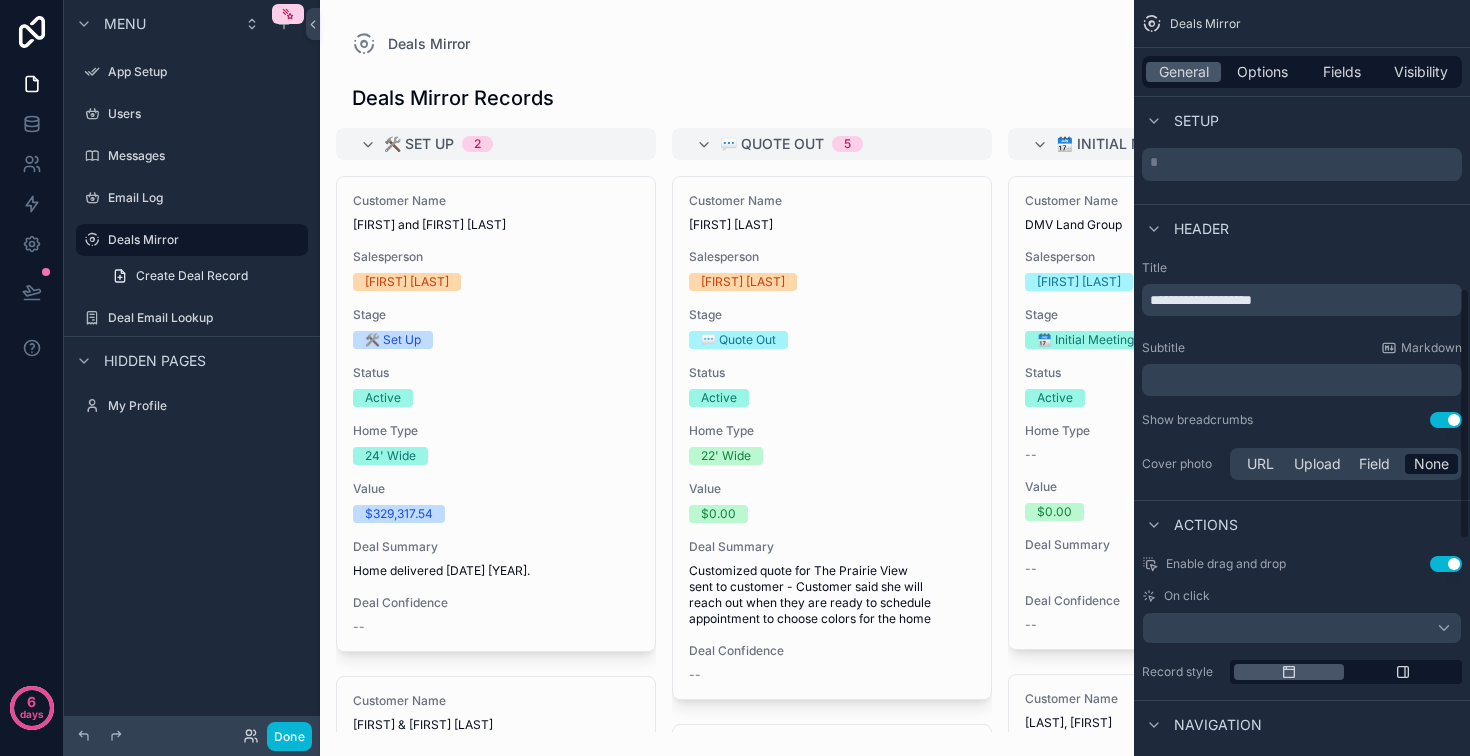 scroll, scrollTop: 853, scrollLeft: 0, axis: vertical 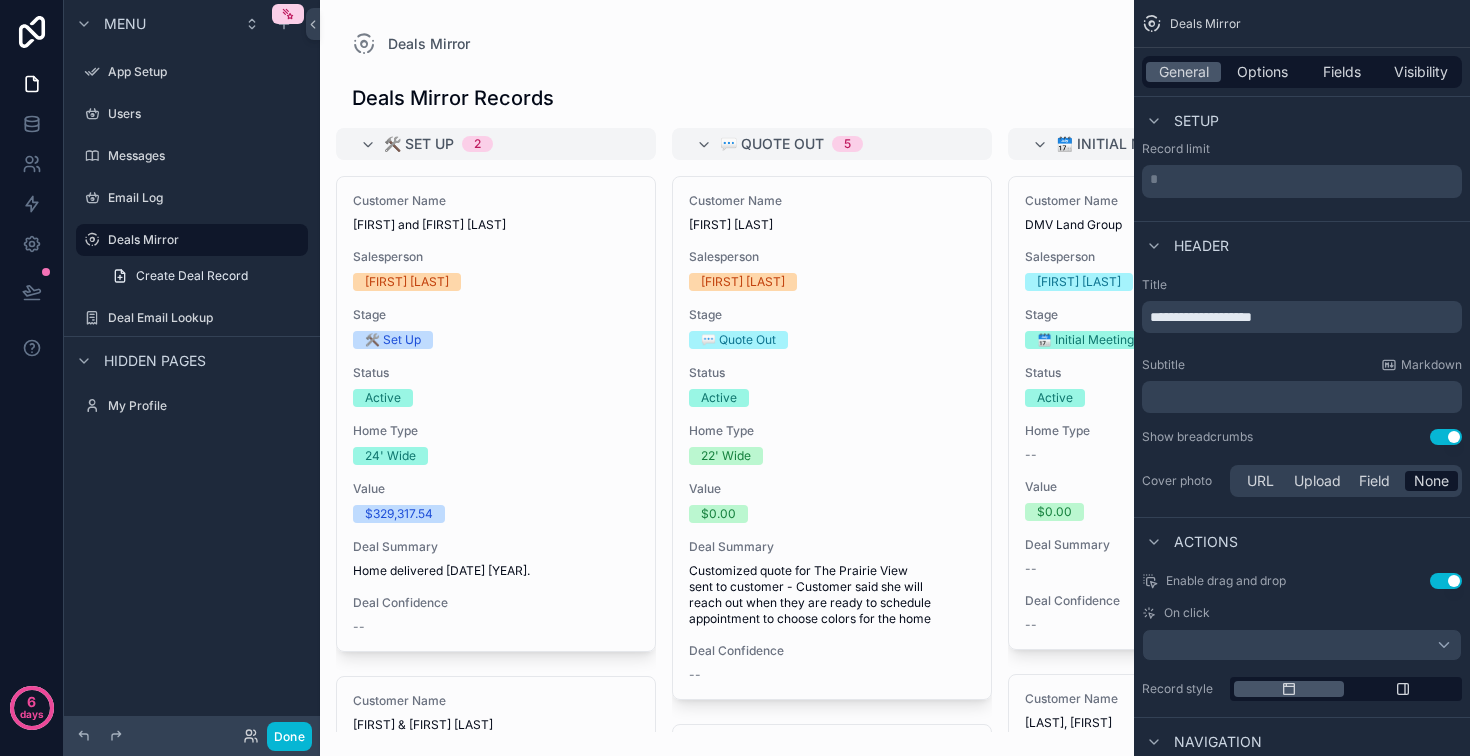click on "* ﻿" at bounding box center [1304, 179] 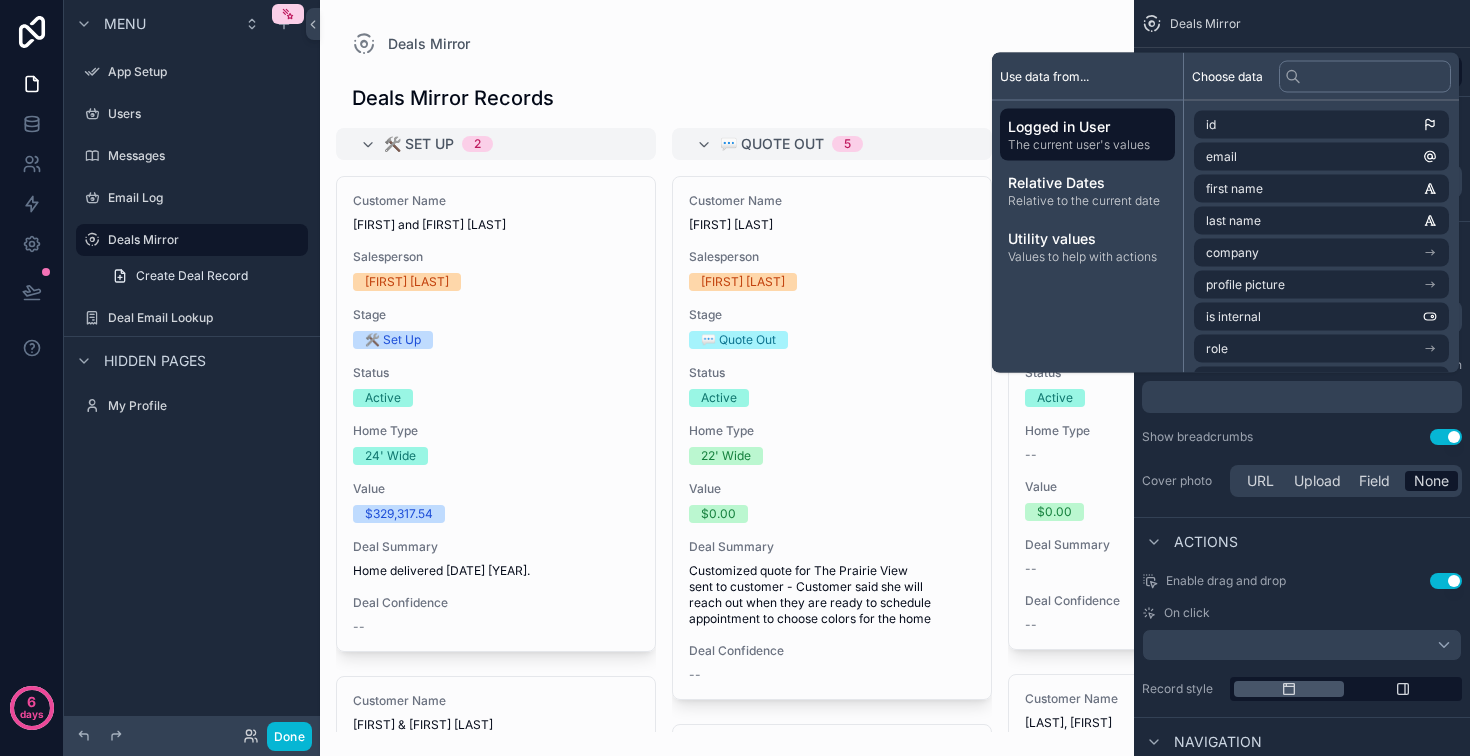 click on "Header" at bounding box center [1302, 245] 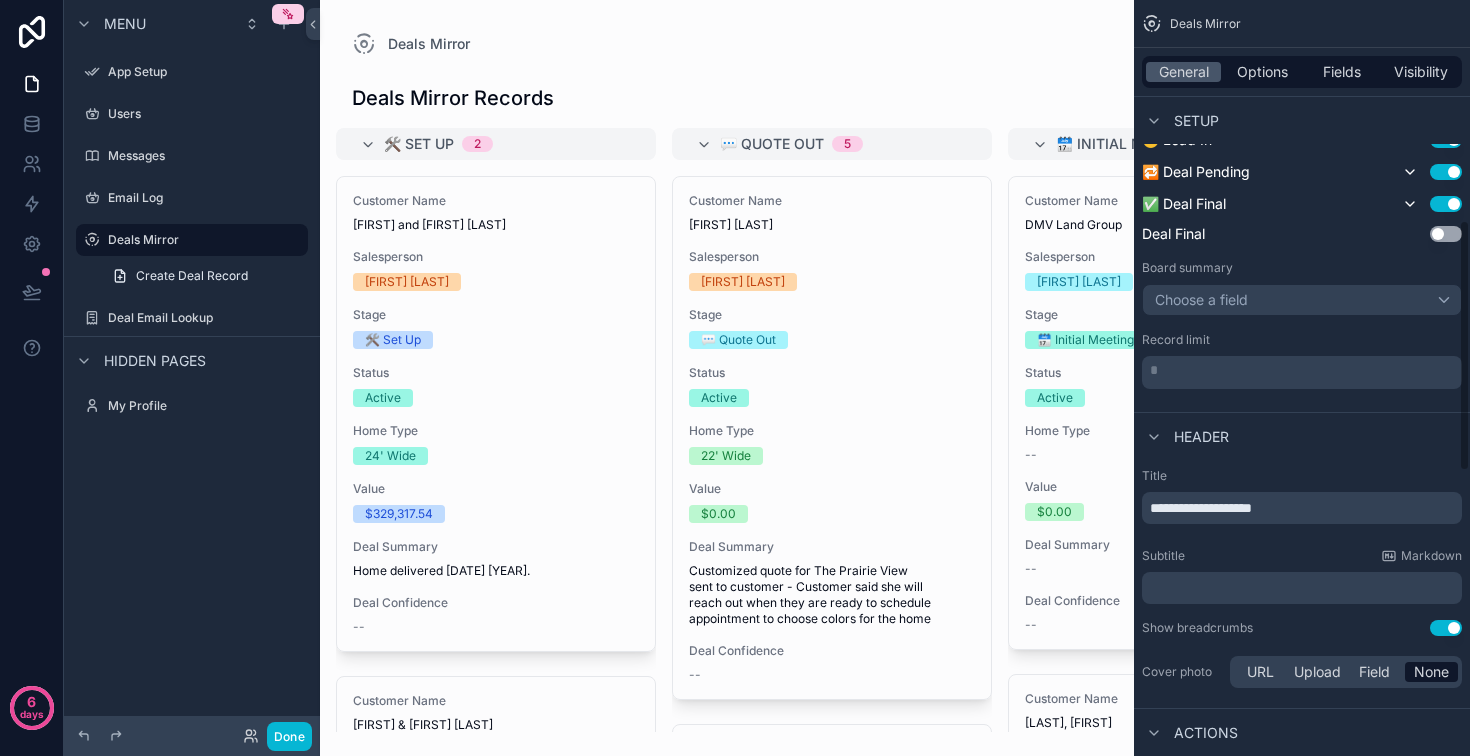 scroll, scrollTop: 714, scrollLeft: 0, axis: vertical 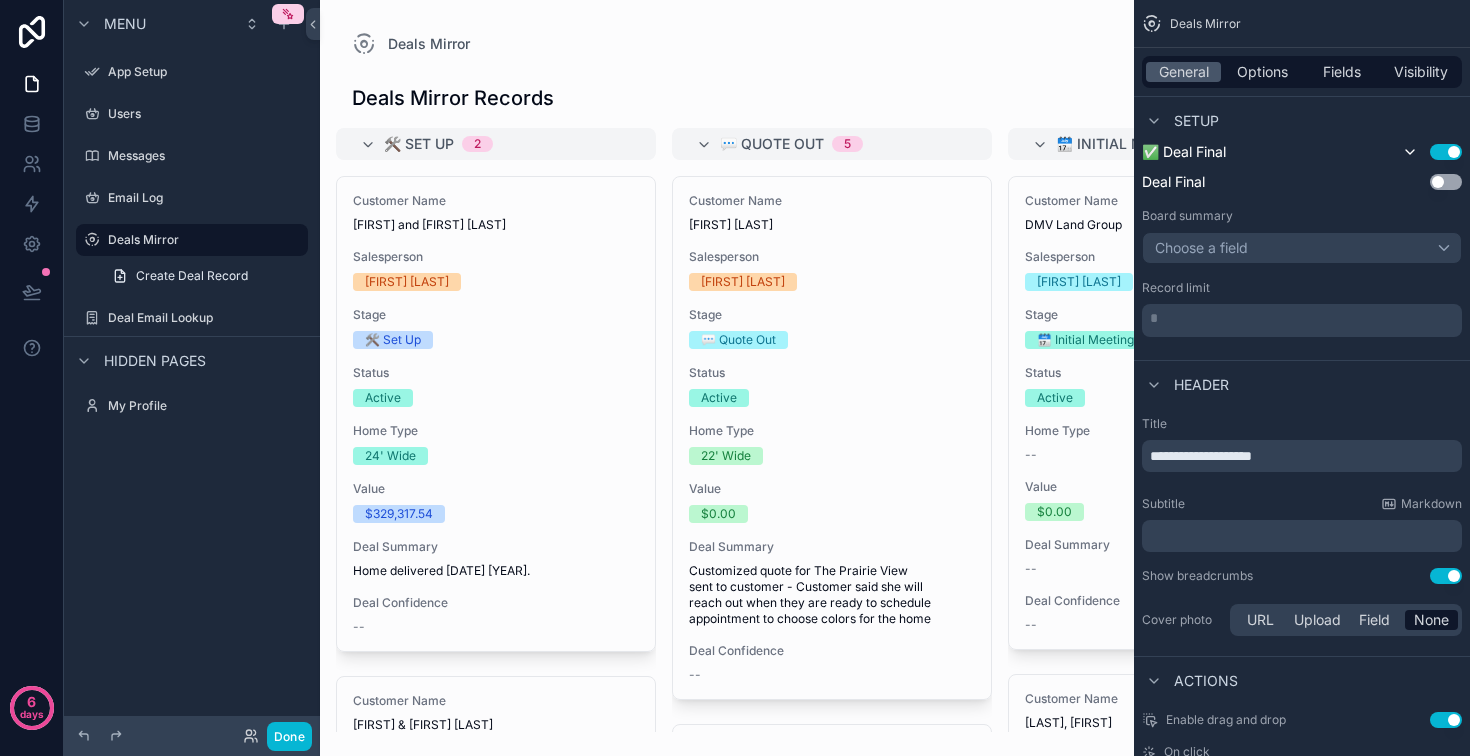 click on "* ﻿" at bounding box center (1304, 318) 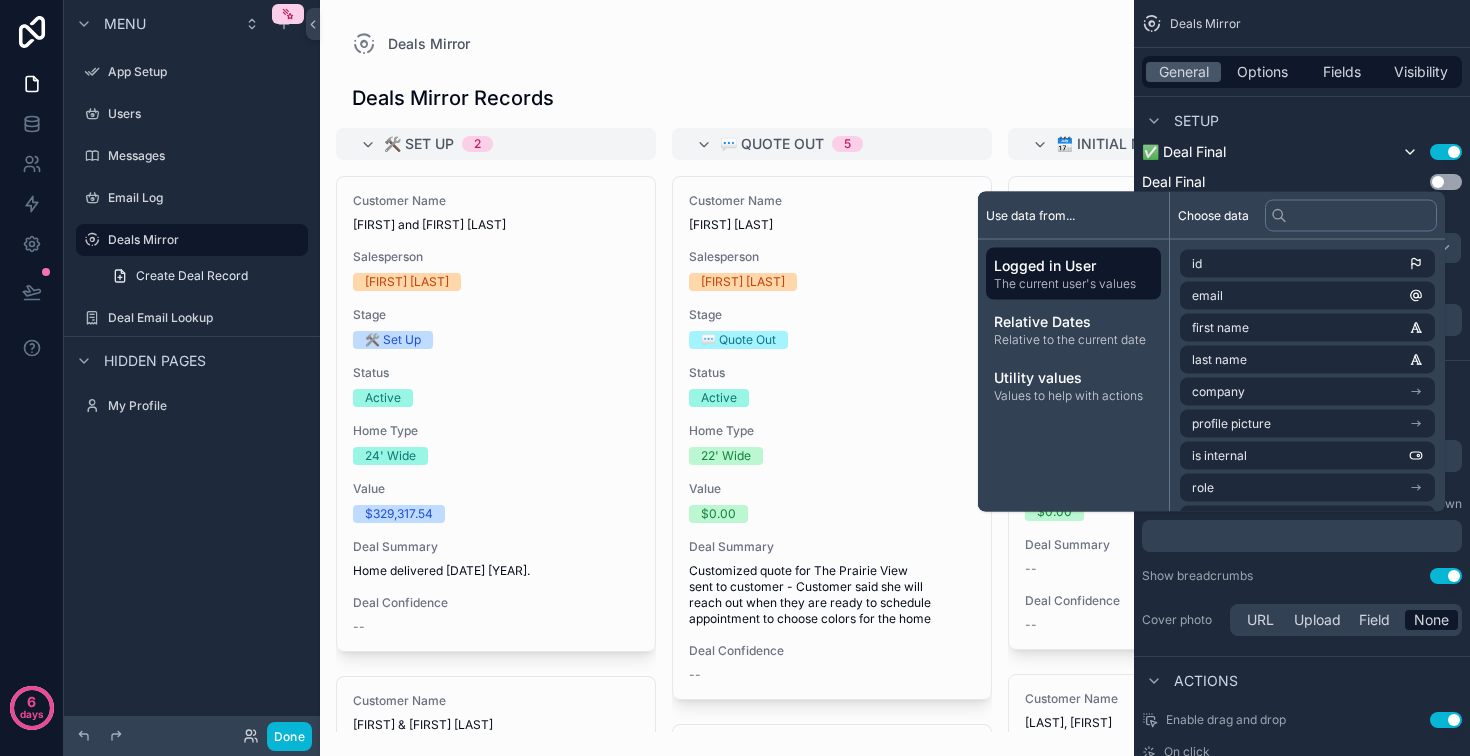 click on "Header" at bounding box center [1302, 384] 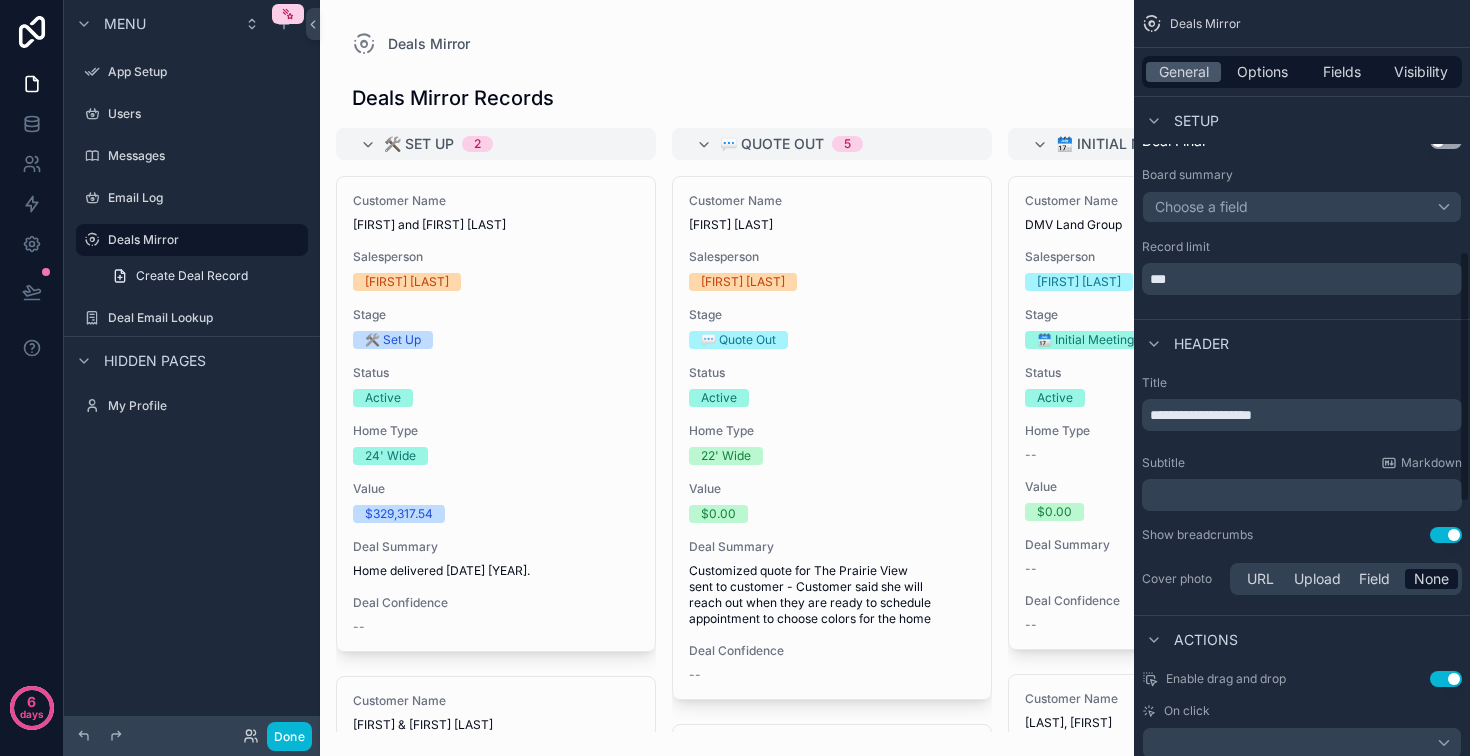 scroll, scrollTop: 739, scrollLeft: 0, axis: vertical 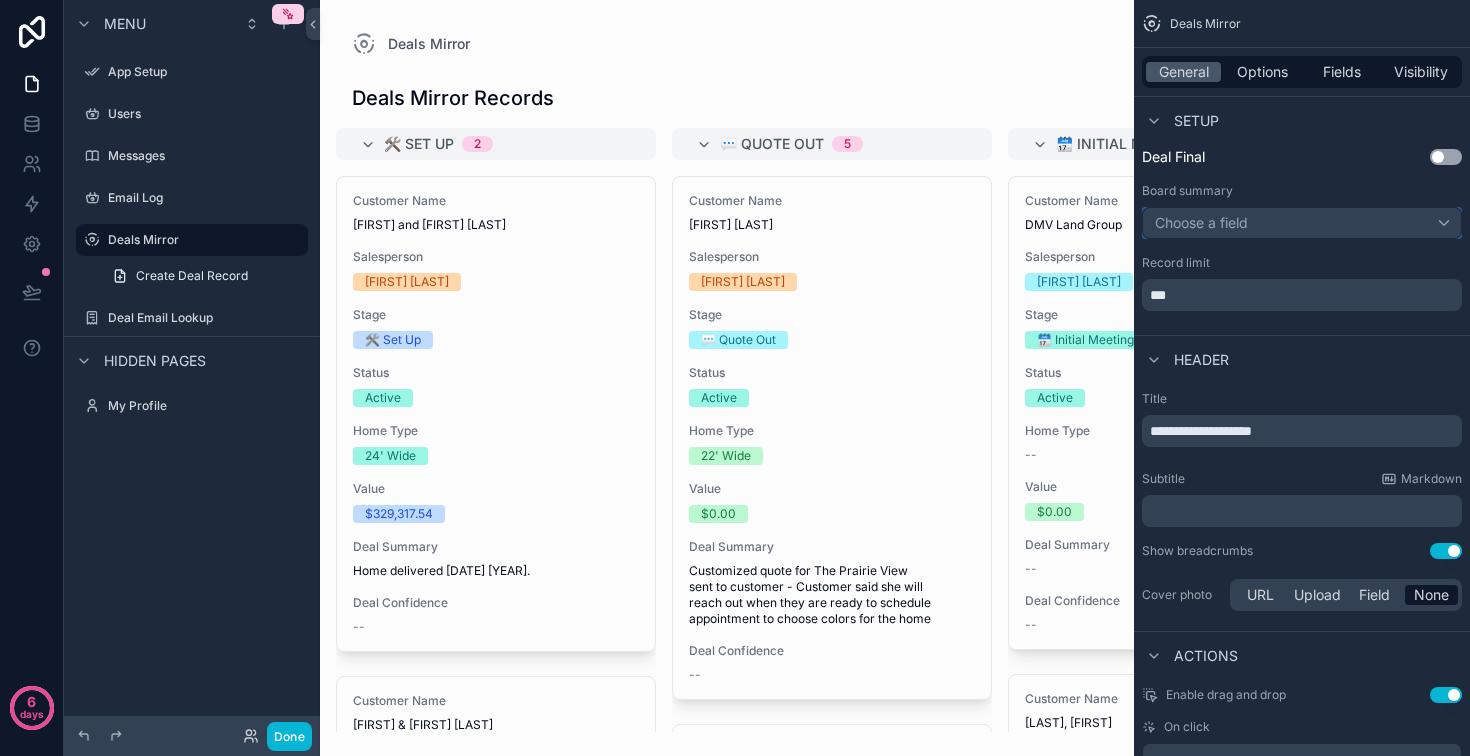 click on "Choose a field" at bounding box center [1302, 223] 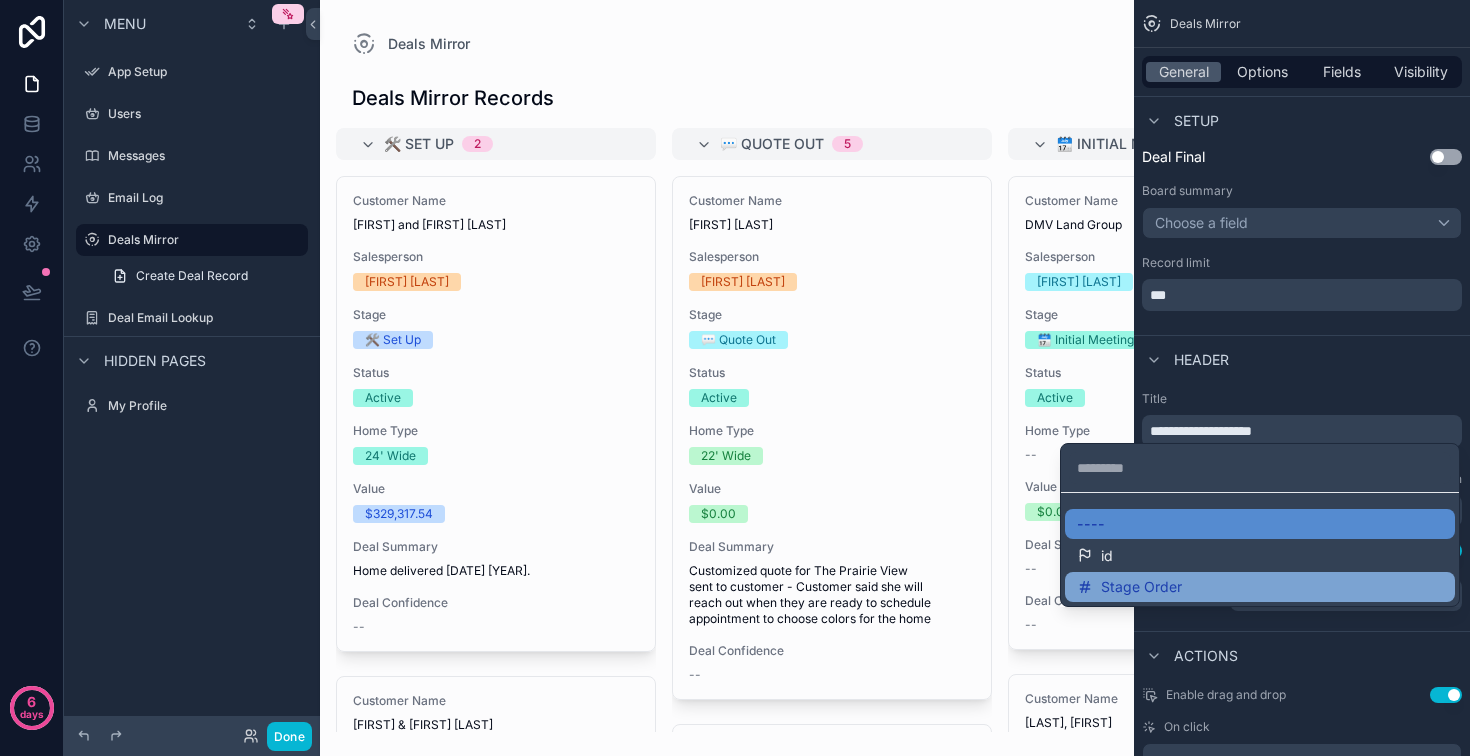 click on "Stage Order" at bounding box center [1141, 587] 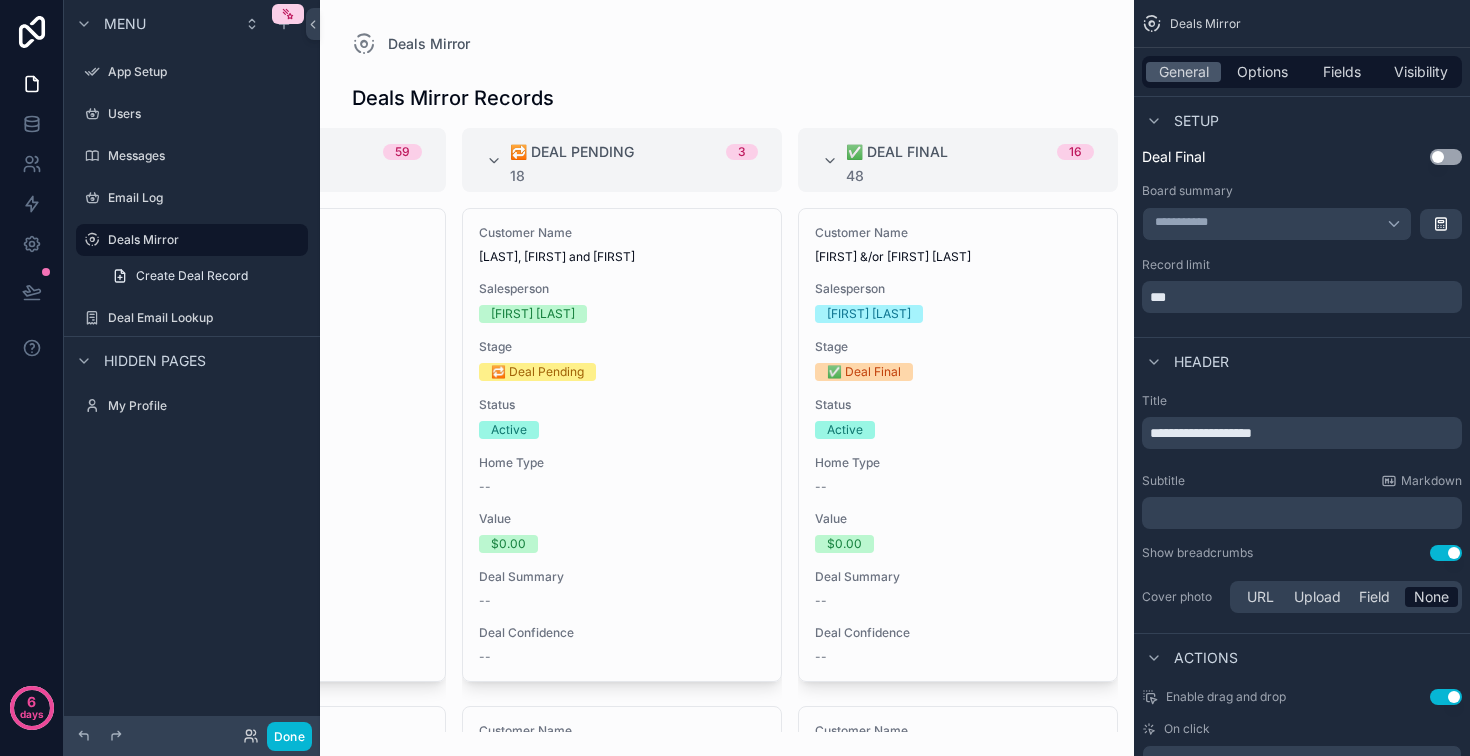 scroll, scrollTop: 0, scrollLeft: 1484, axis: horizontal 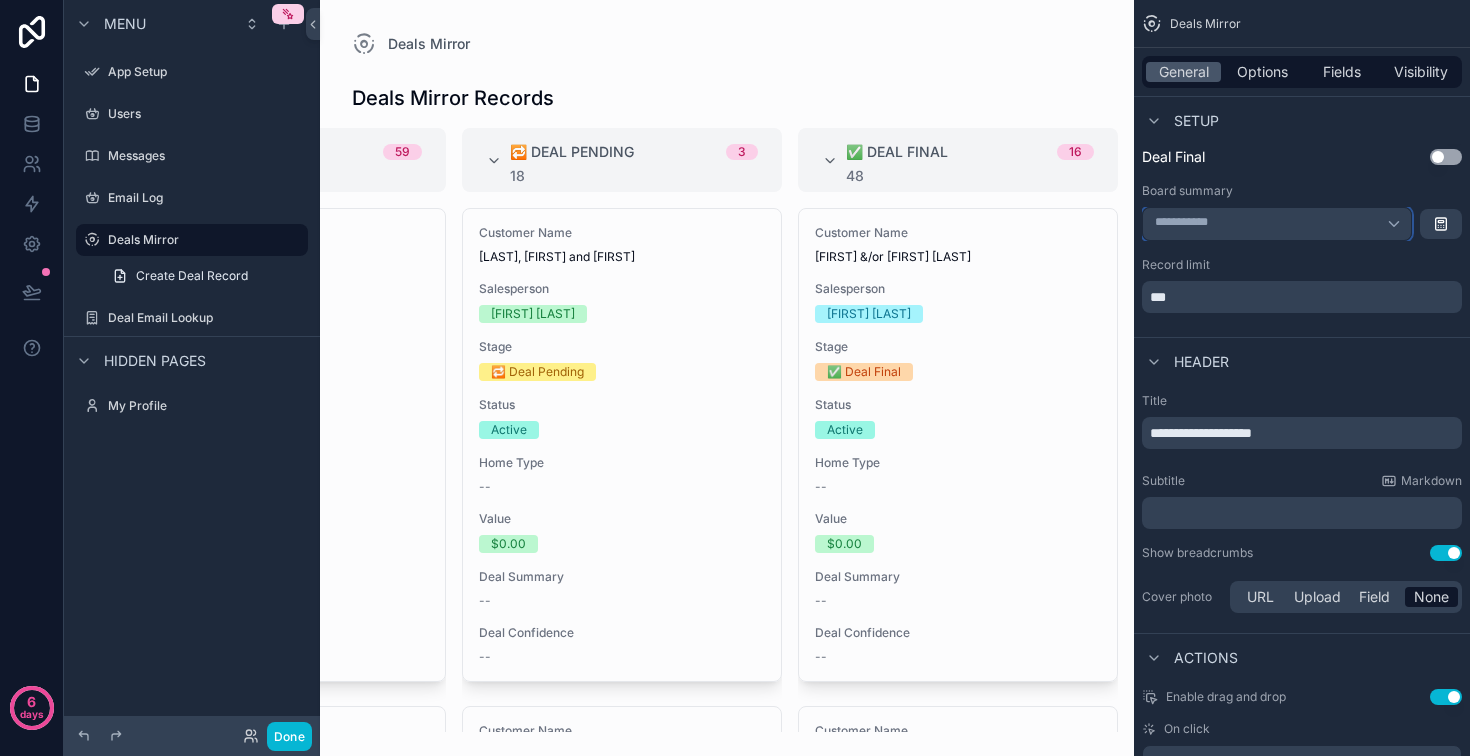 click on "**********" at bounding box center (1277, 224) 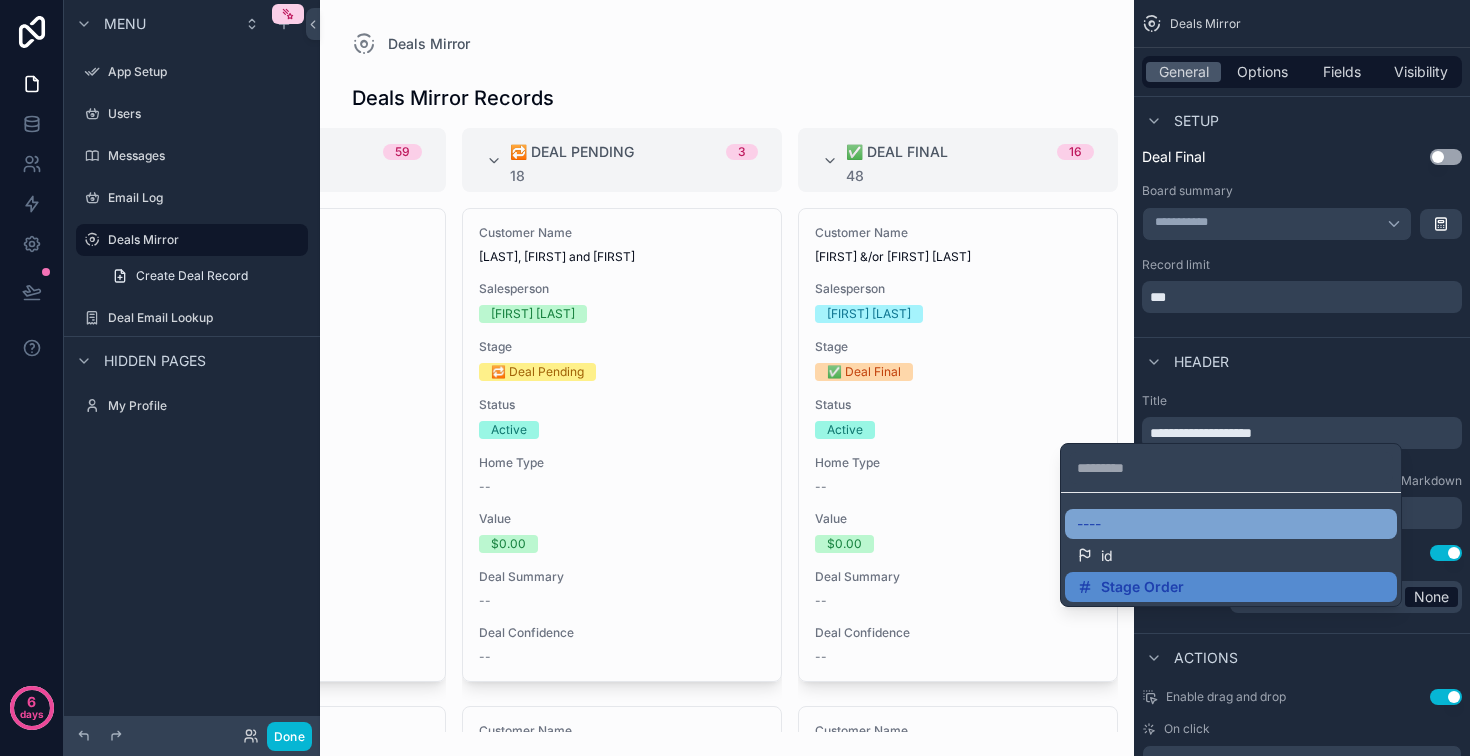 click on "----" at bounding box center [1231, 524] 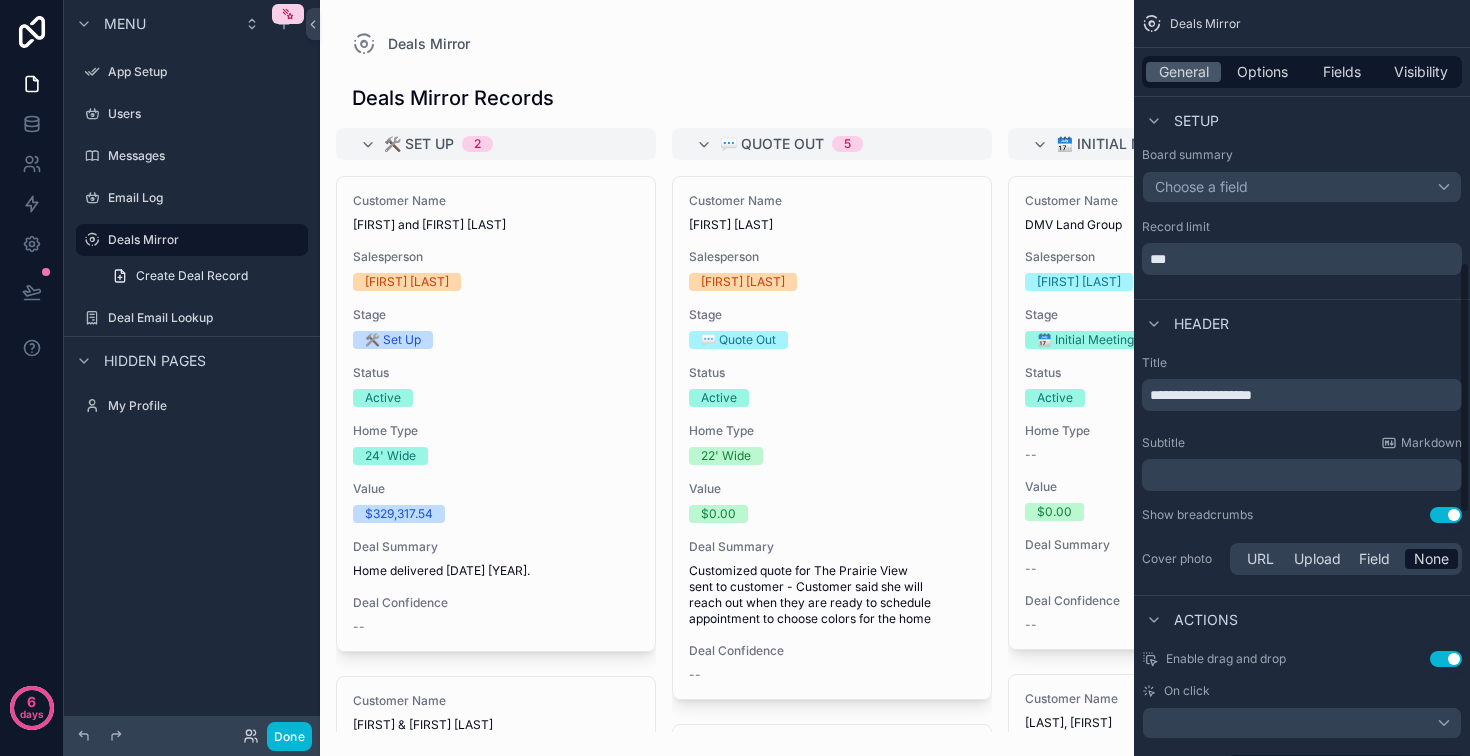 scroll, scrollTop: 793, scrollLeft: 0, axis: vertical 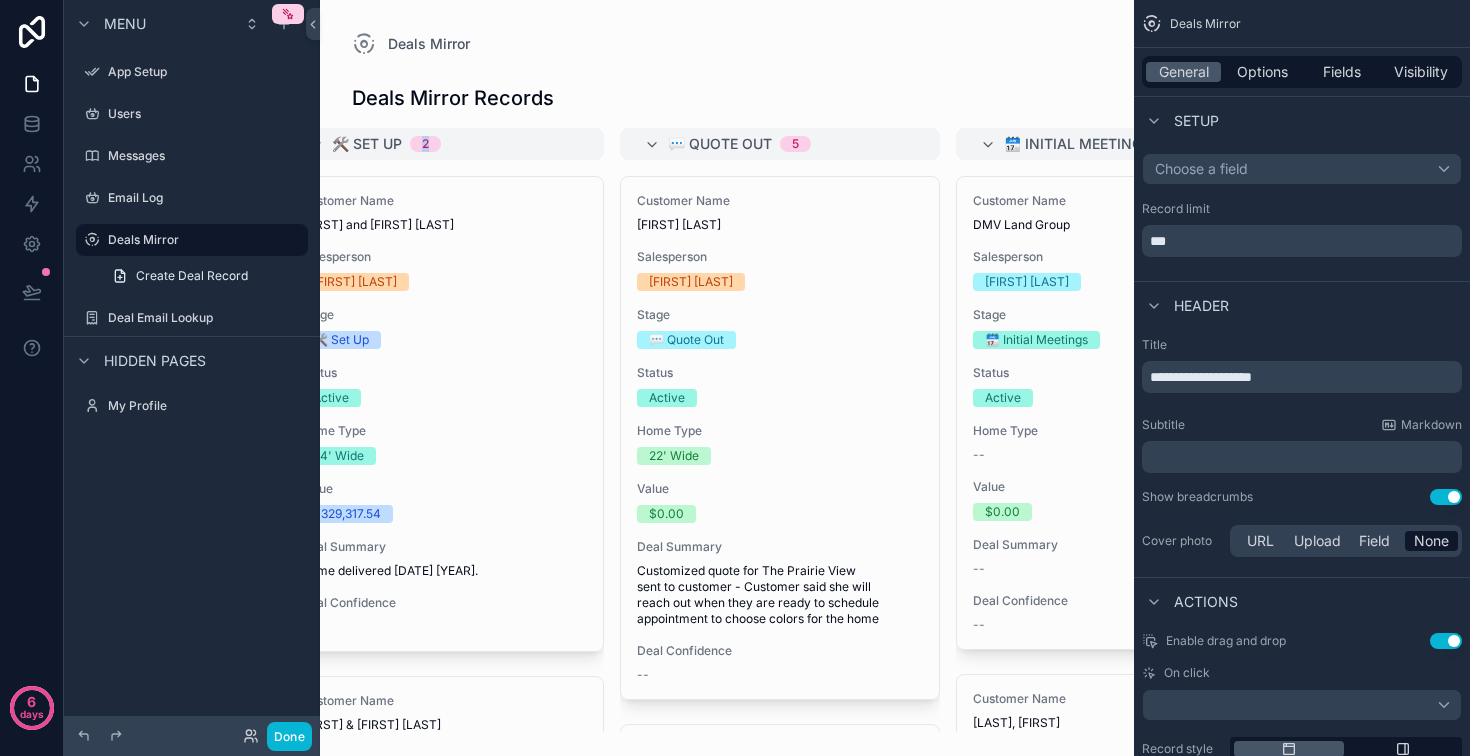 drag, startPoint x: 743, startPoint y: 170, endPoint x: 658, endPoint y: 155, distance: 86.313385 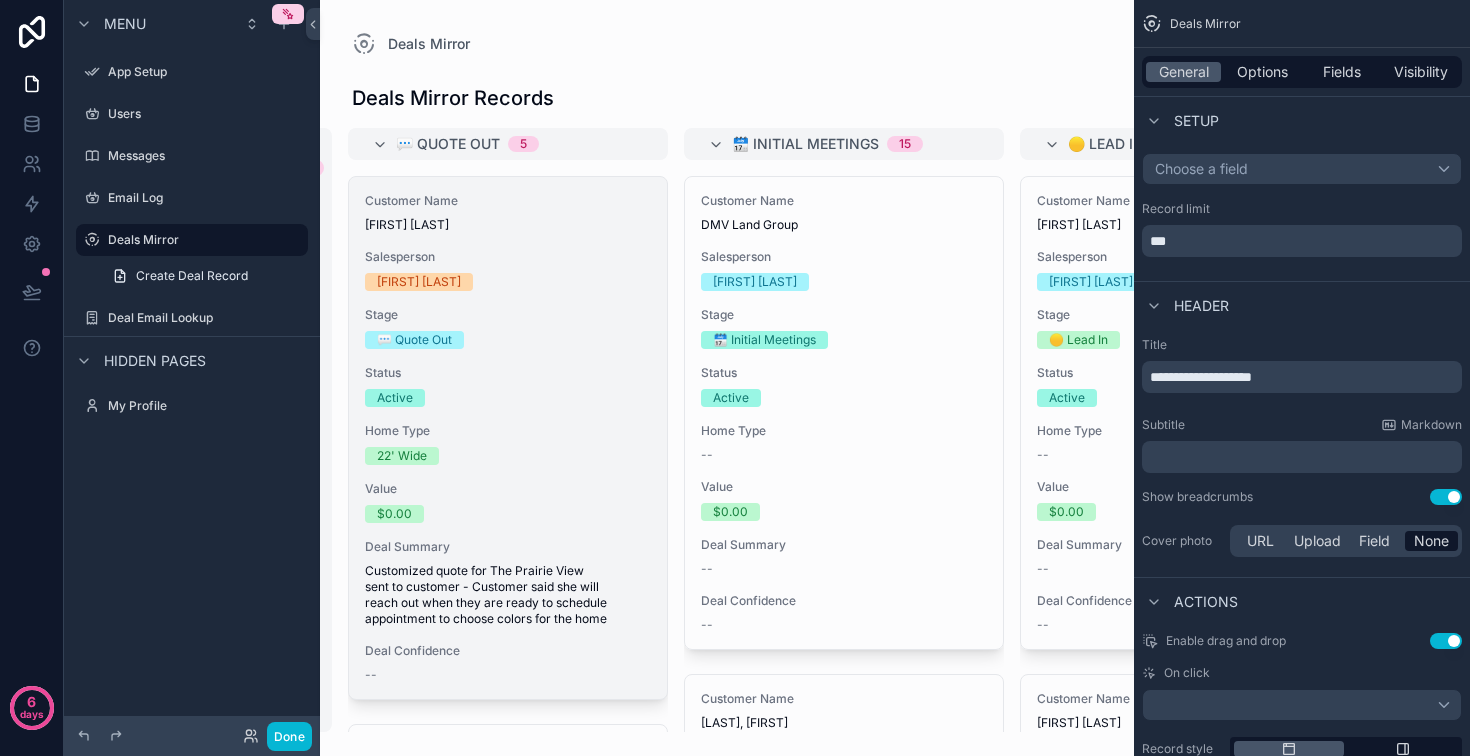 scroll, scrollTop: 0, scrollLeft: 0, axis: both 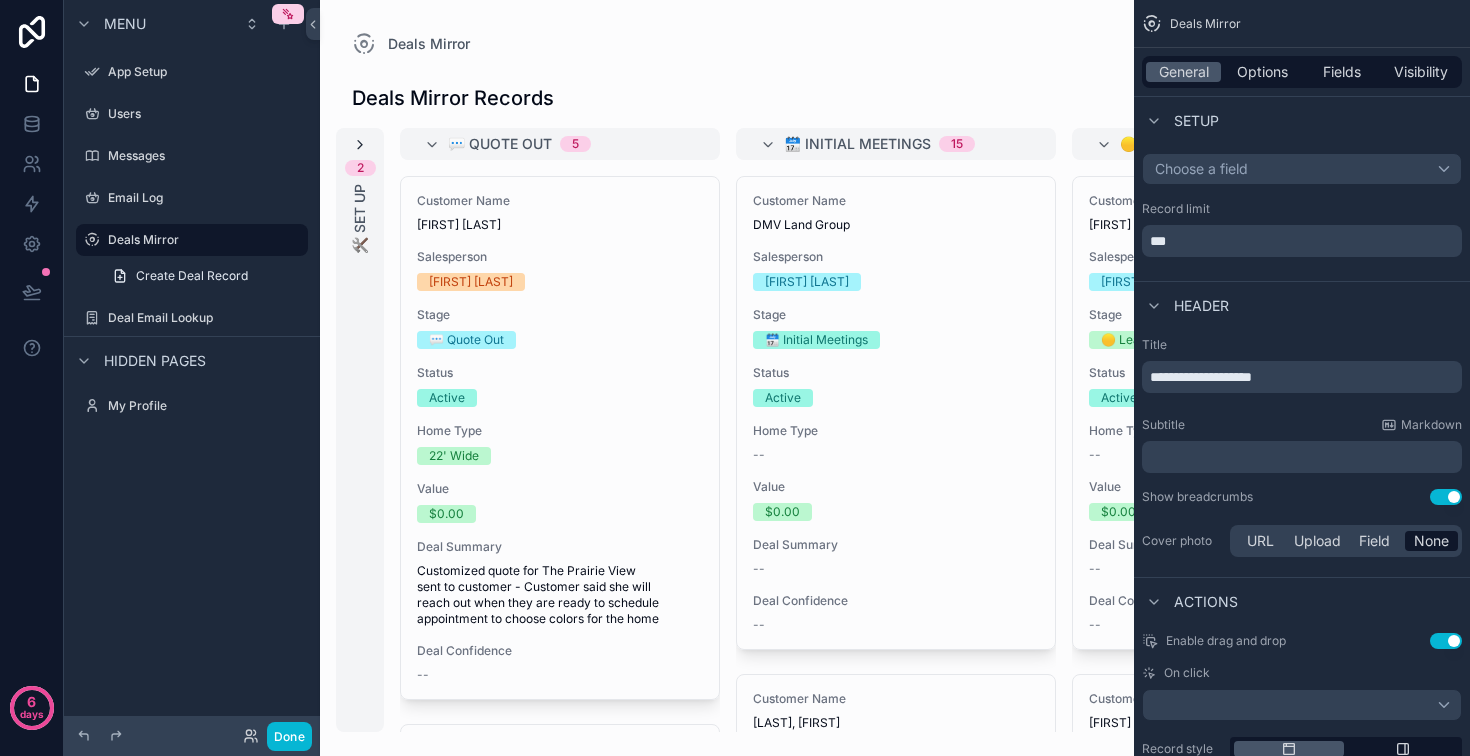 click at bounding box center [360, 145] 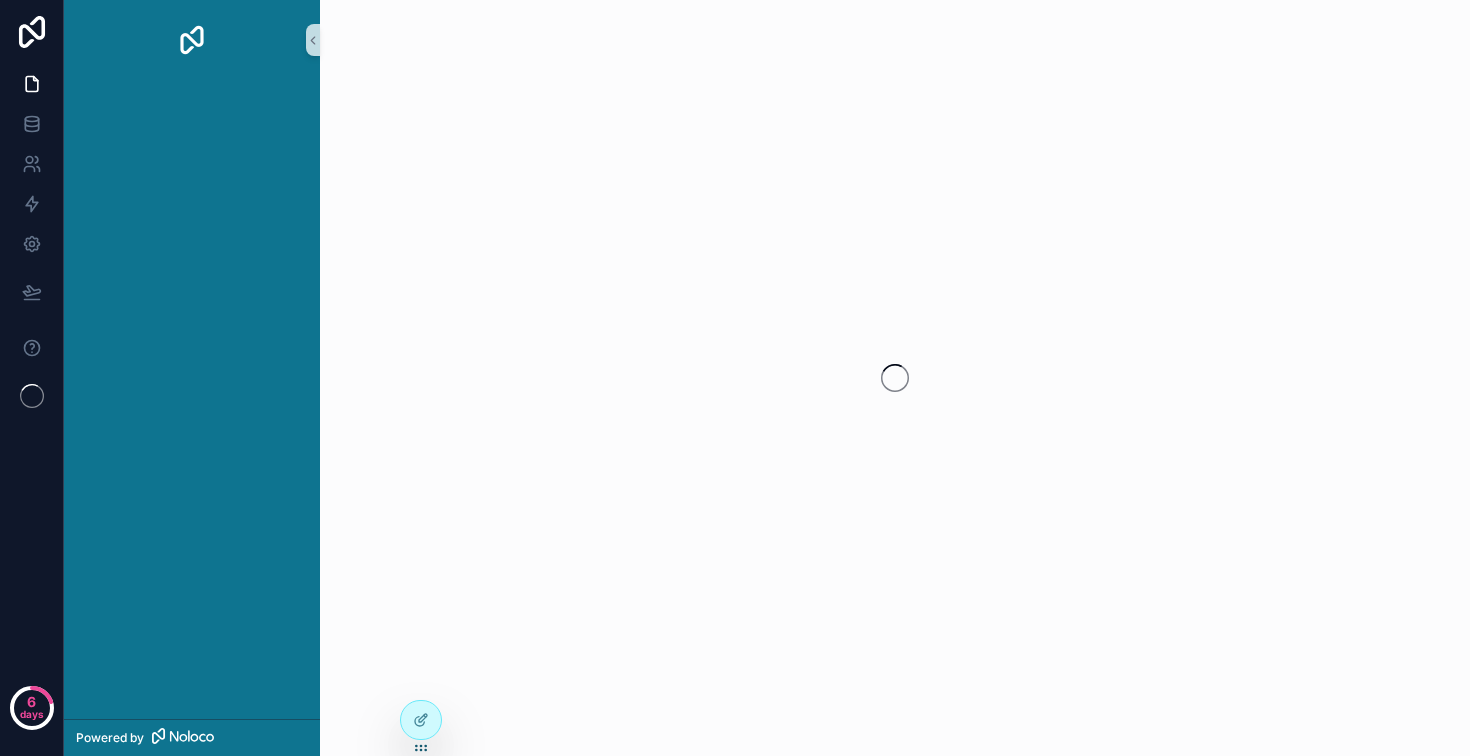 scroll, scrollTop: 0, scrollLeft: 0, axis: both 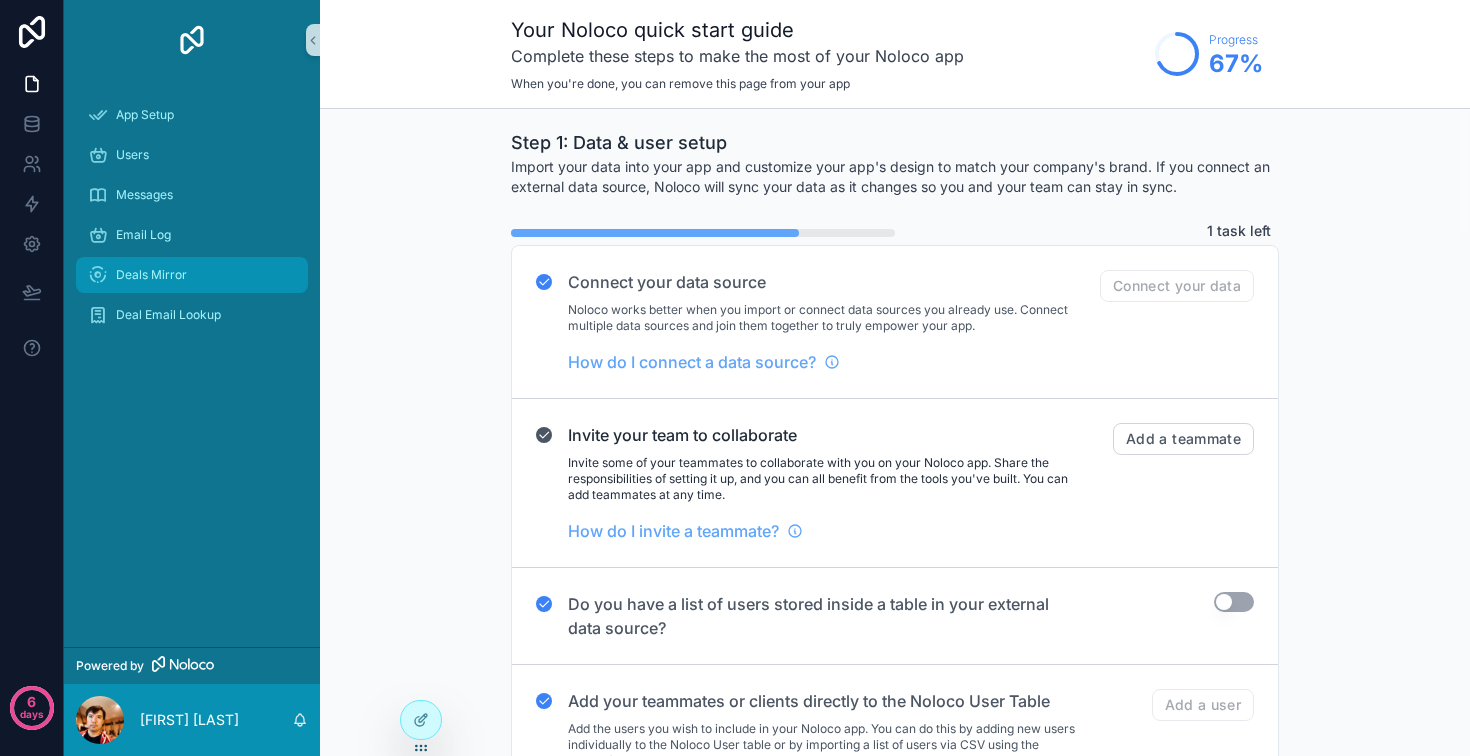 click on "Deals Mirror" at bounding box center [192, 275] 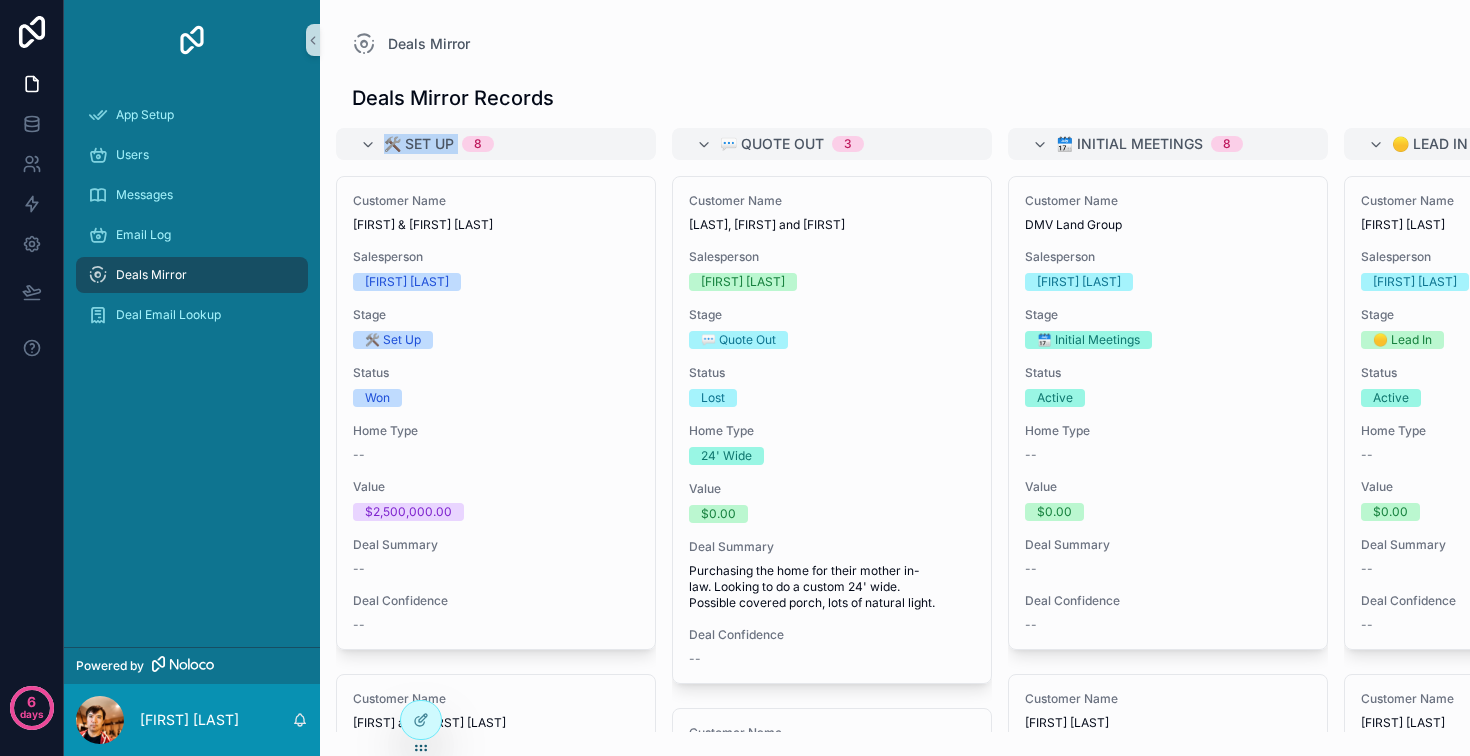 drag, startPoint x: 769, startPoint y: 160, endPoint x: 792, endPoint y: 130, distance: 37.802116 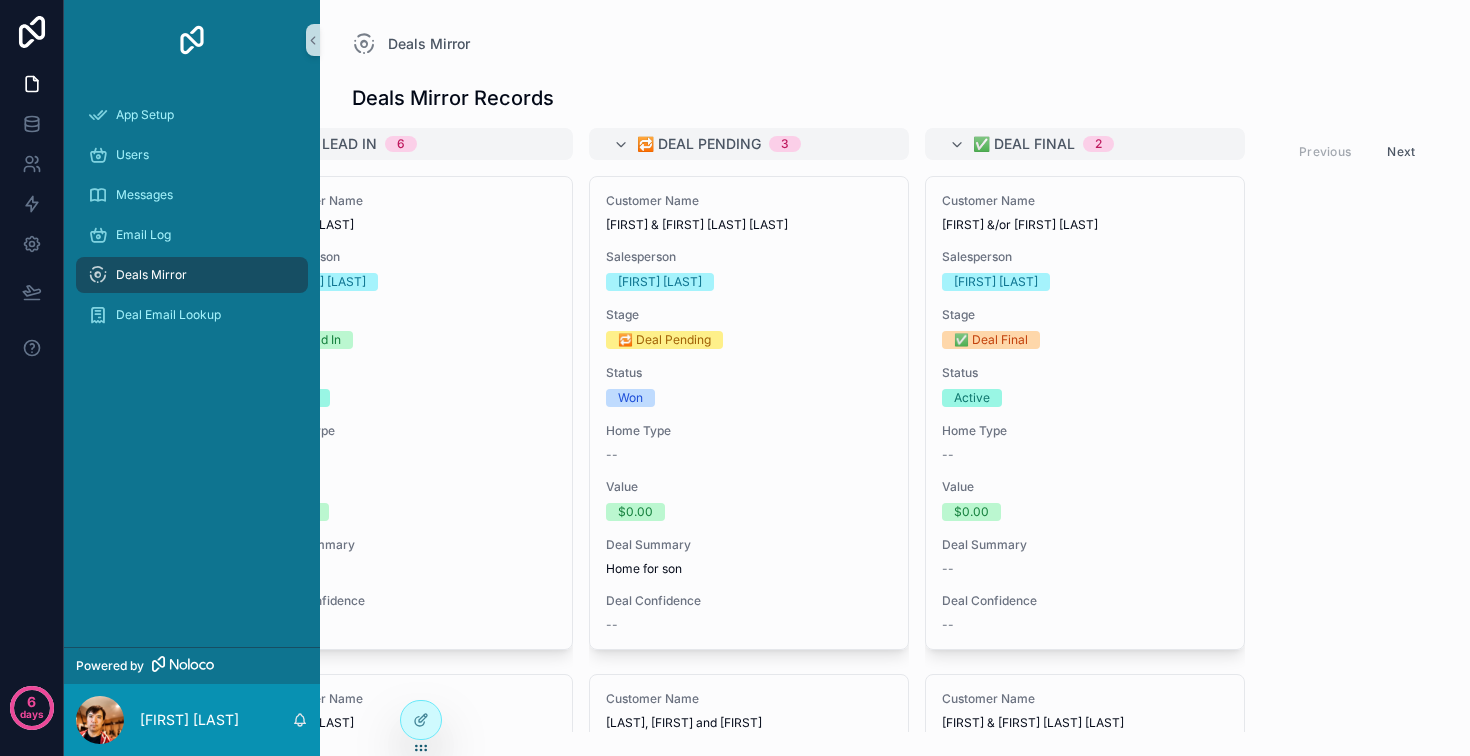 scroll, scrollTop: 0, scrollLeft: 1728, axis: horizontal 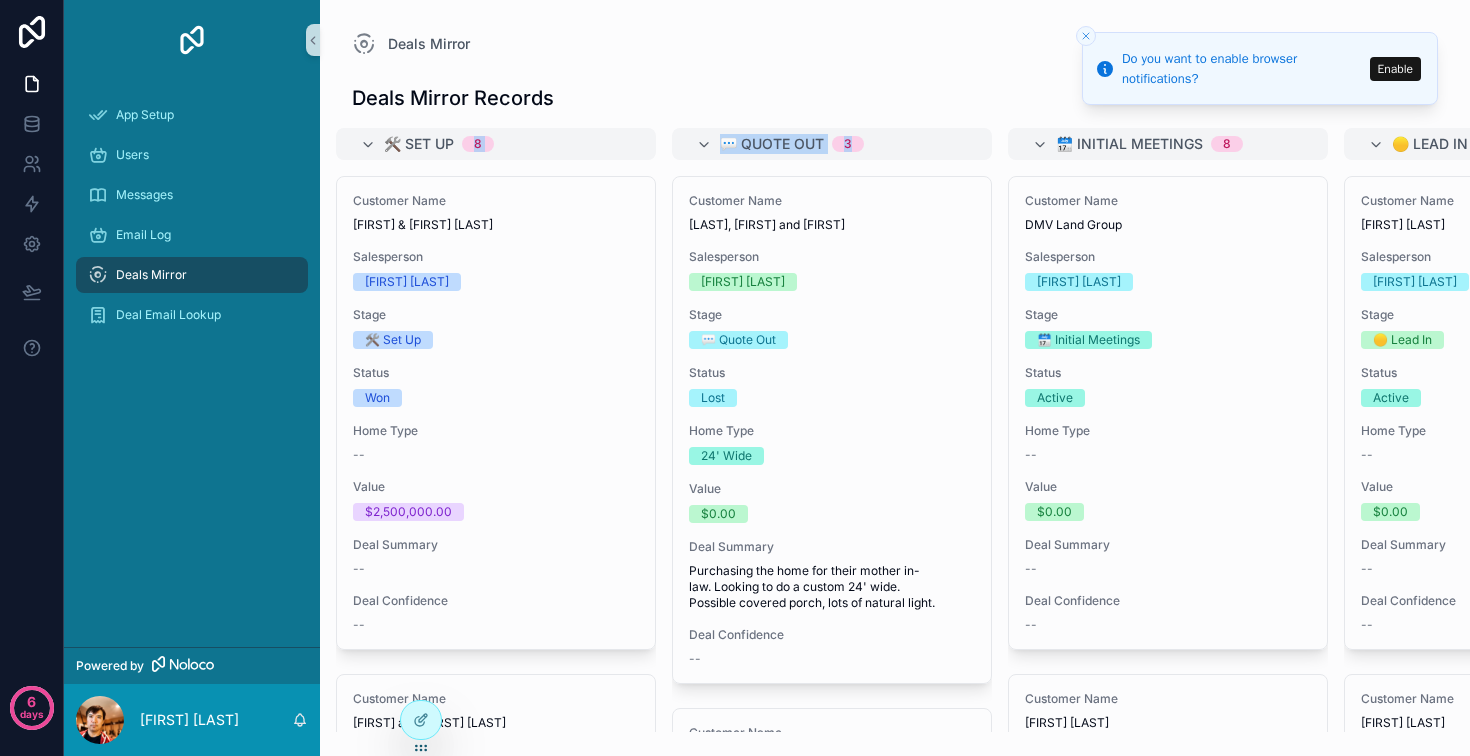 drag, startPoint x: 676, startPoint y: 162, endPoint x: 1201, endPoint y: 171, distance: 525.07715 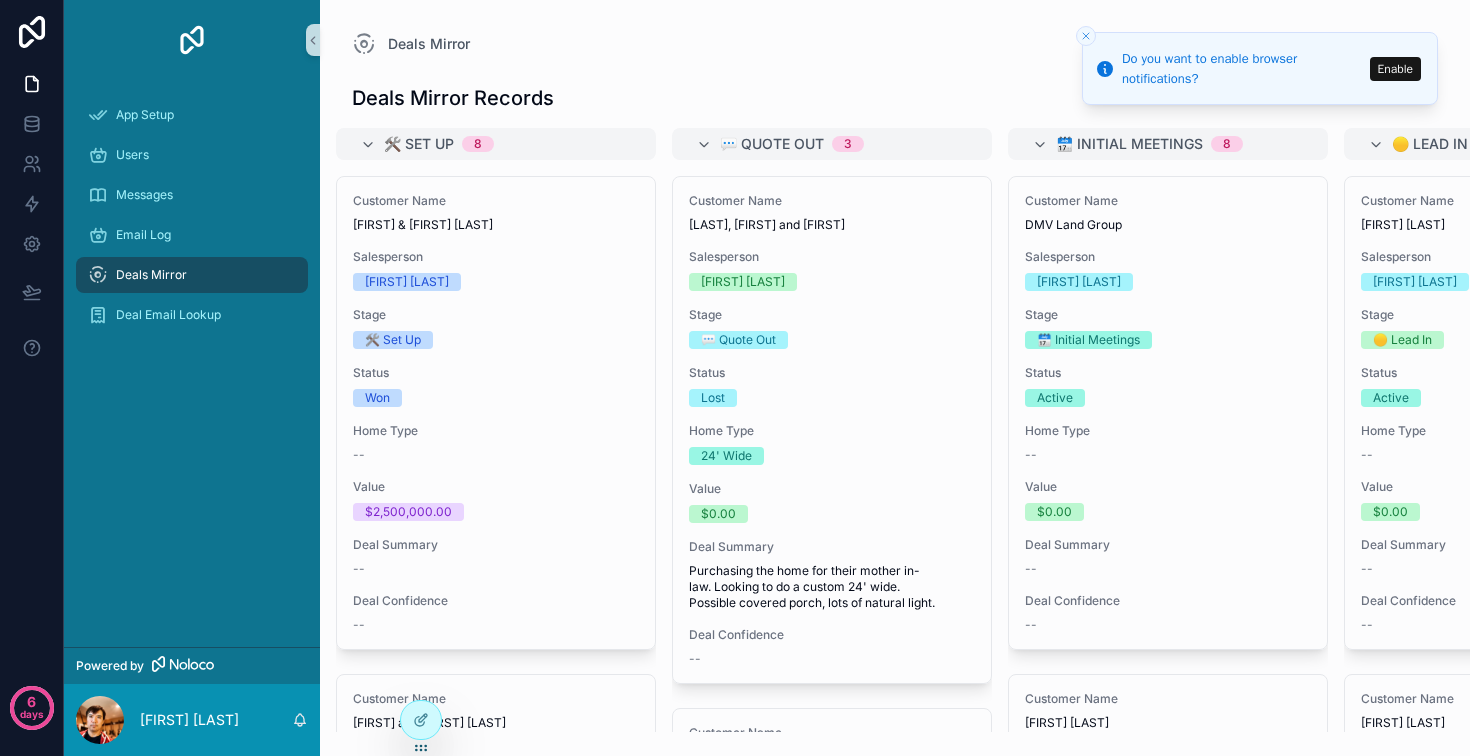 click on "Deals Mirror Records" at bounding box center [895, 98] 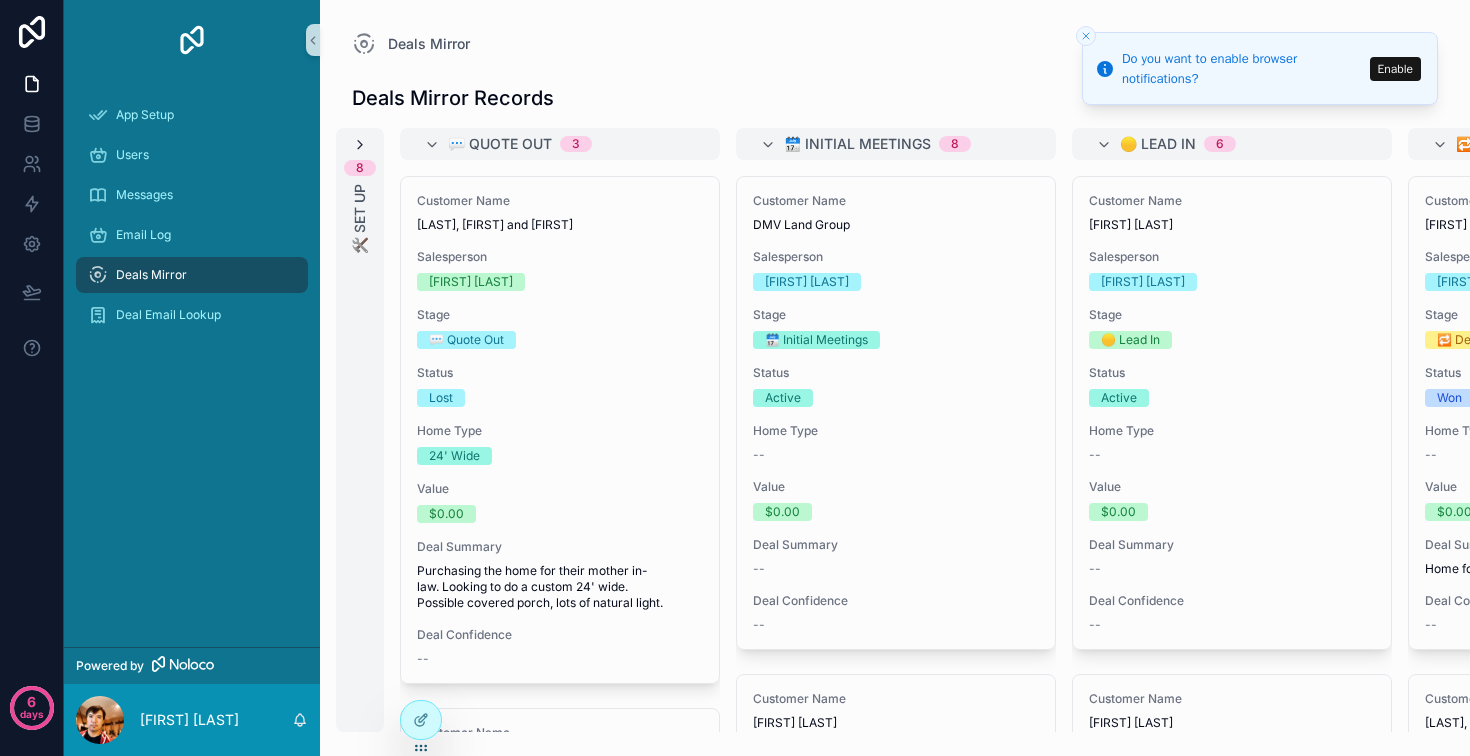 click at bounding box center (360, 145) 